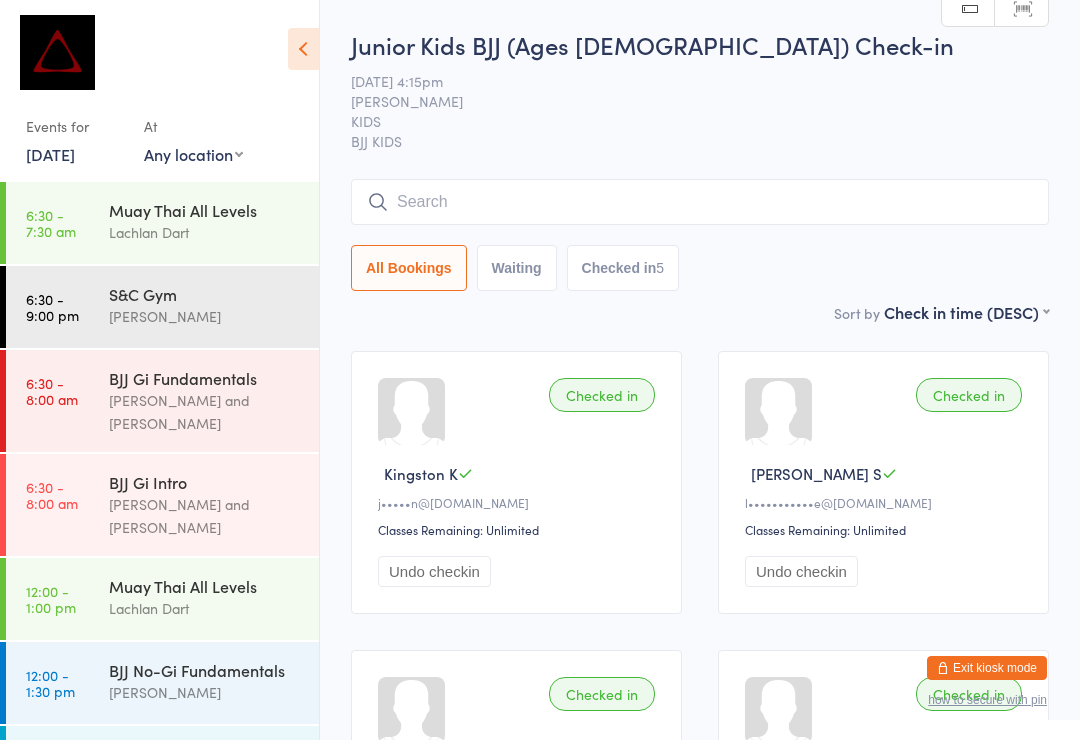scroll, scrollTop: 7, scrollLeft: 0, axis: vertical 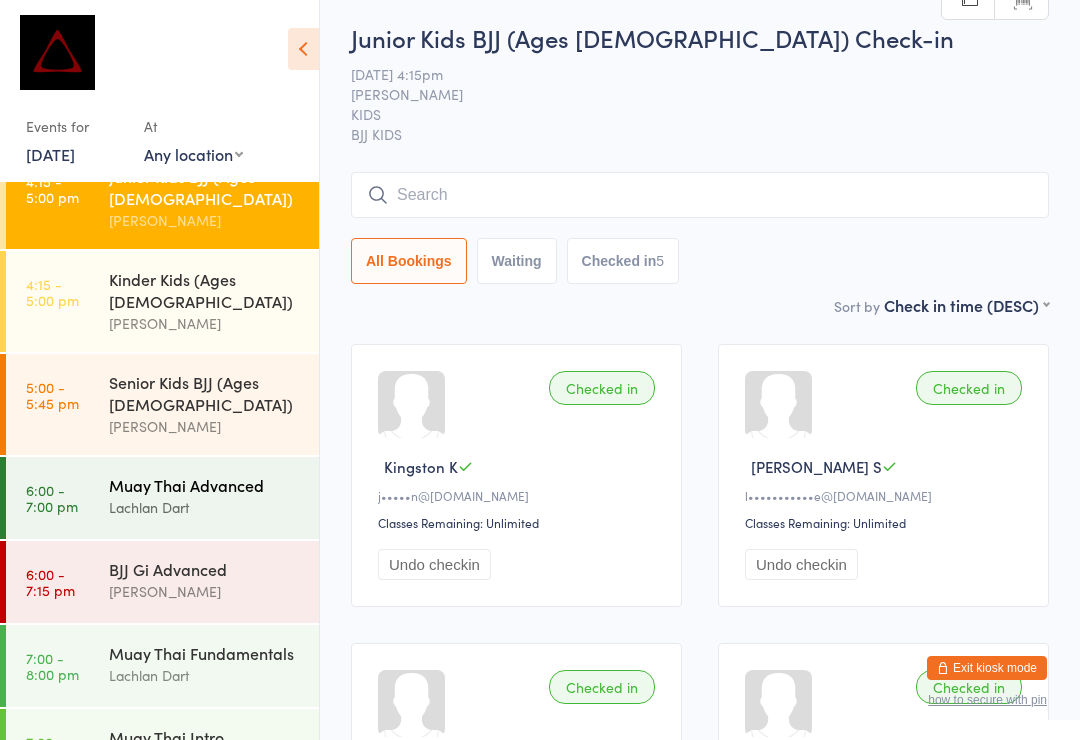 click on "Lachlan Dart" at bounding box center [205, 507] 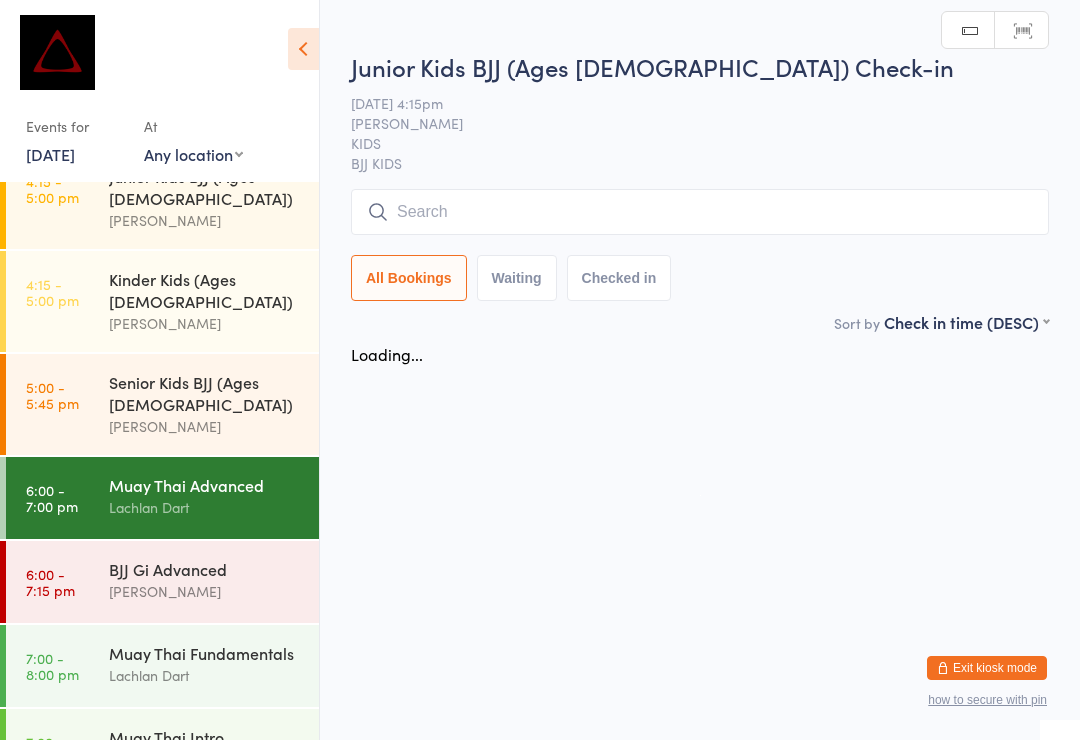 scroll, scrollTop: 0, scrollLeft: 0, axis: both 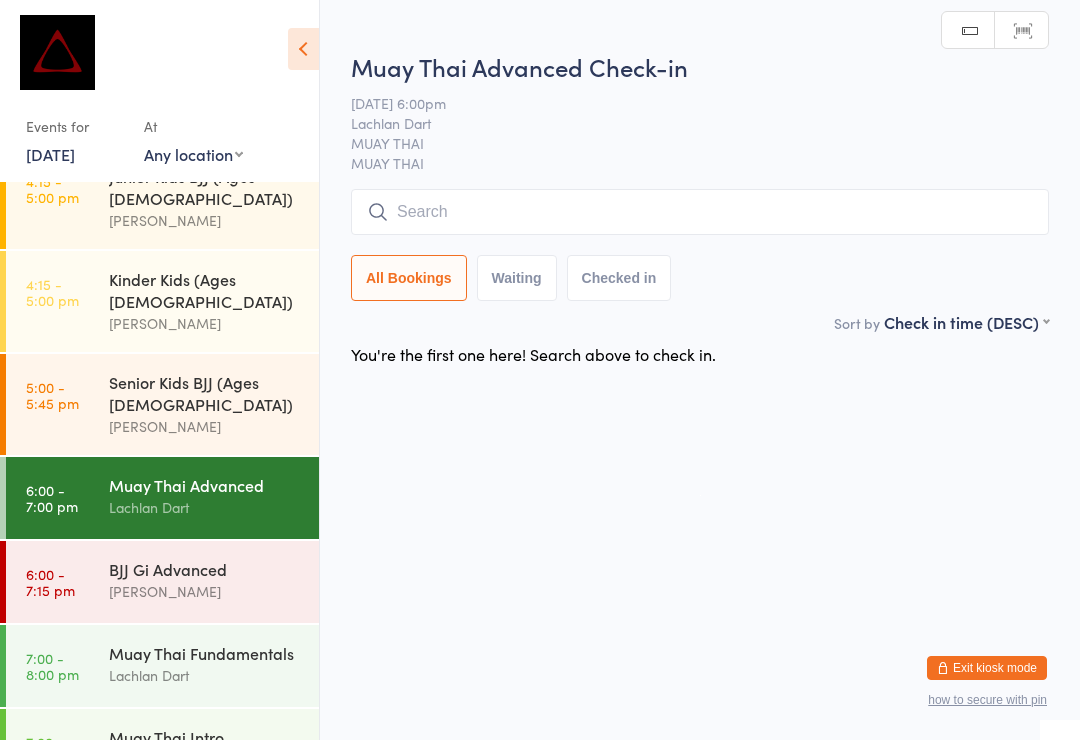 click at bounding box center (700, 212) 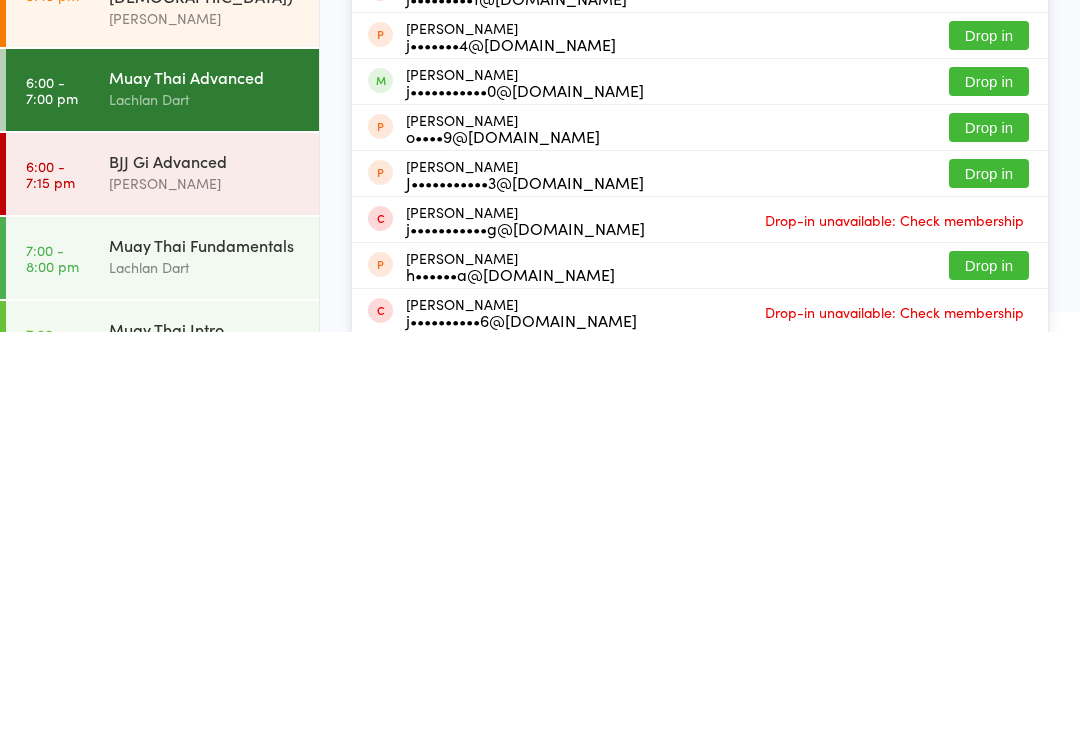 scroll, scrollTop: 174, scrollLeft: 0, axis: vertical 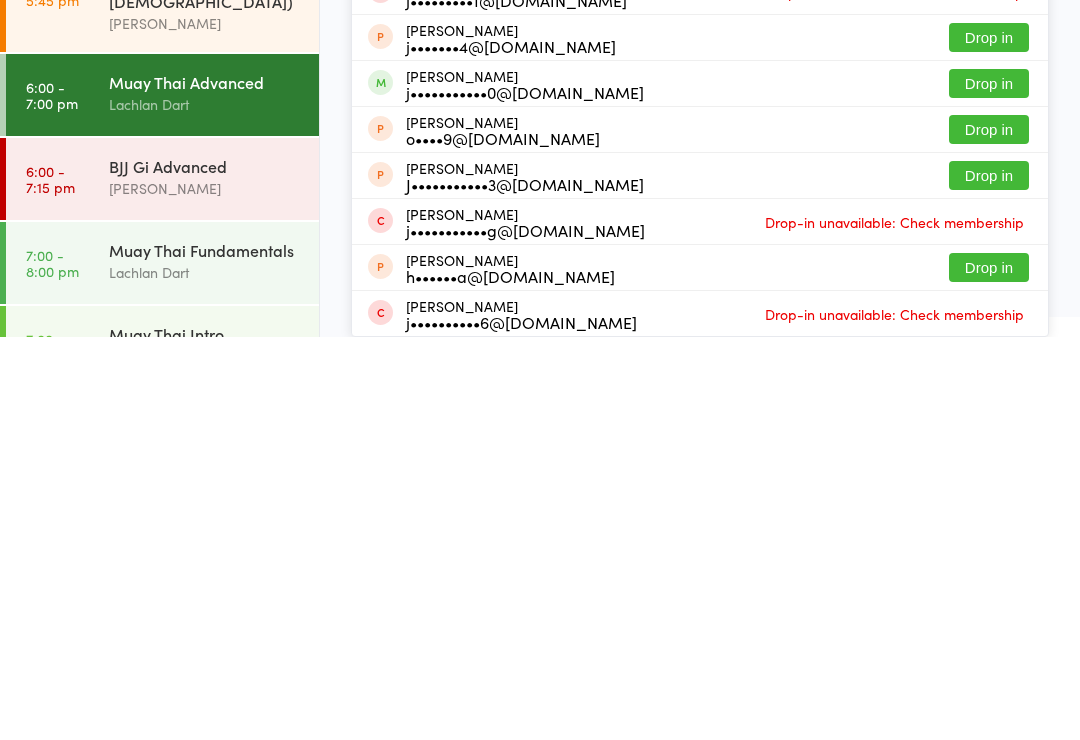 type on "Joe" 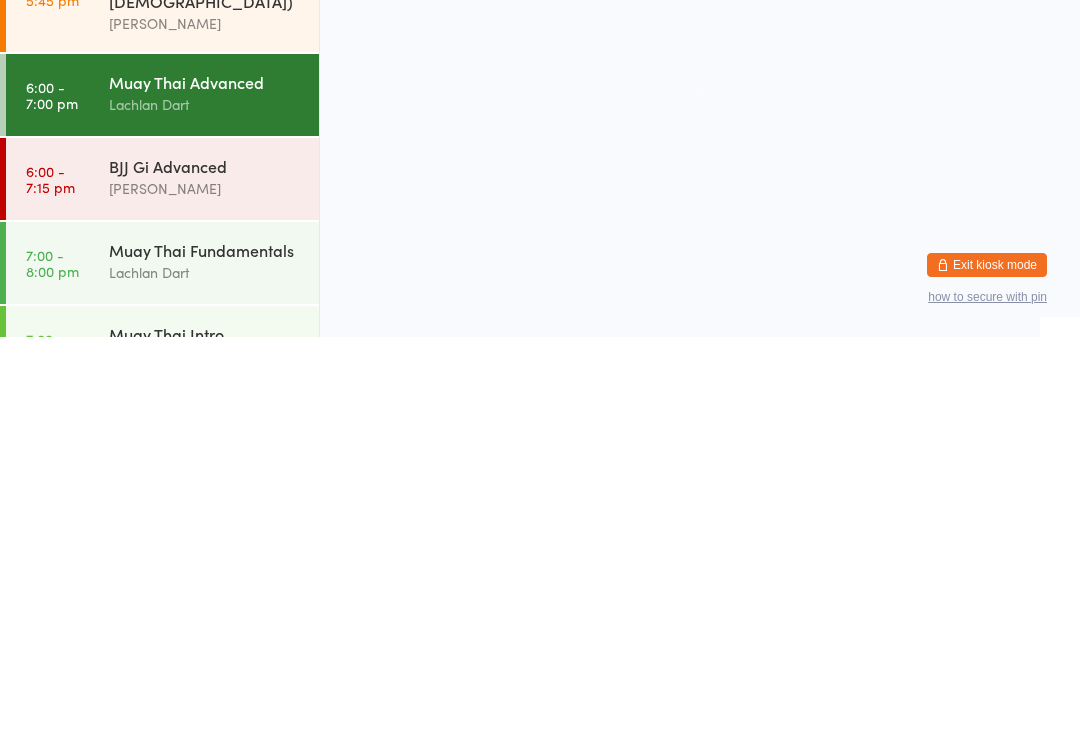 scroll, scrollTop: 0, scrollLeft: 0, axis: both 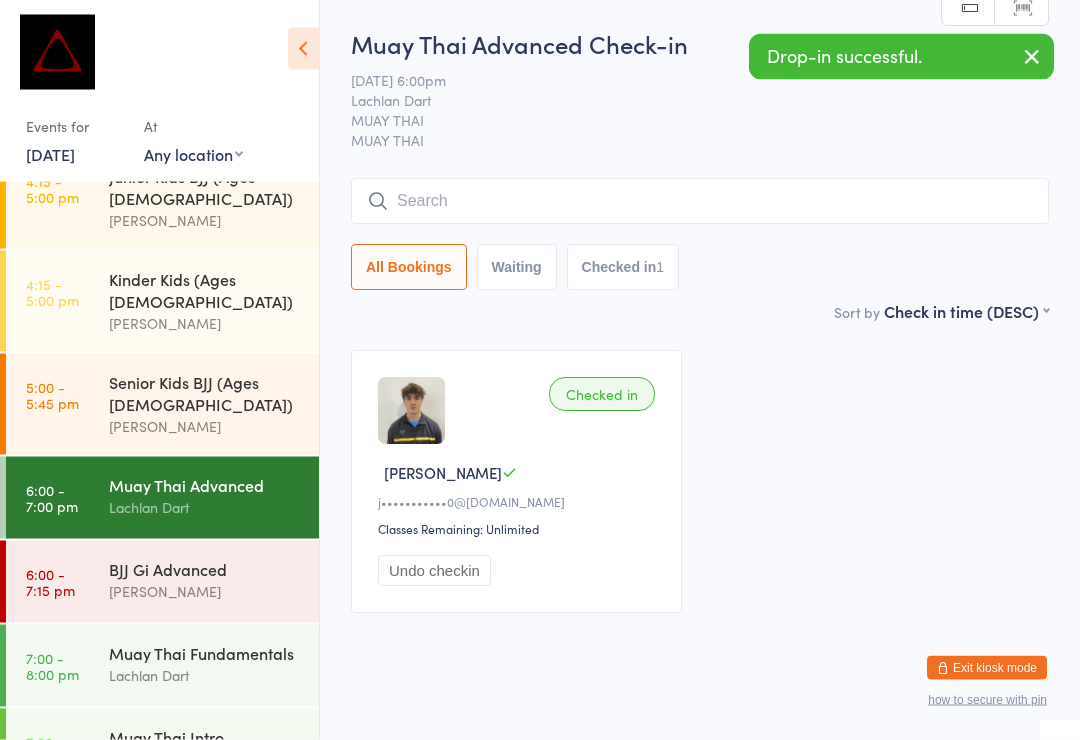 click on "All Bookings Waiting  Checked in  1" at bounding box center (700, 268) 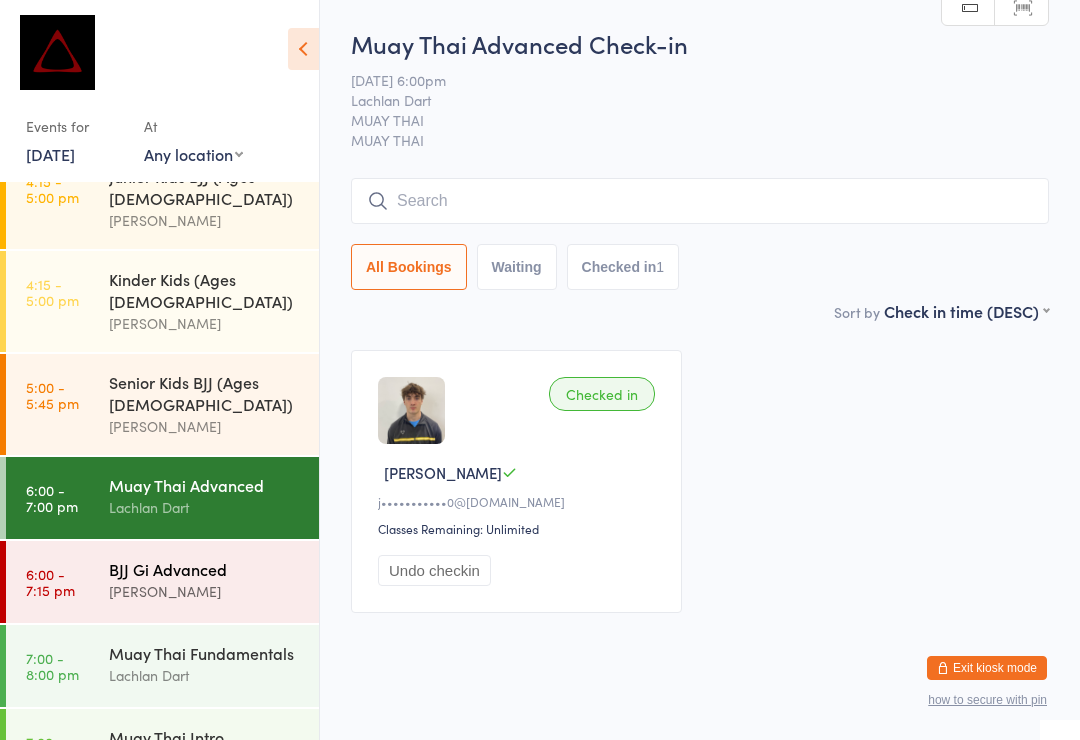 click on "BJJ Gi Advanced" at bounding box center [205, 569] 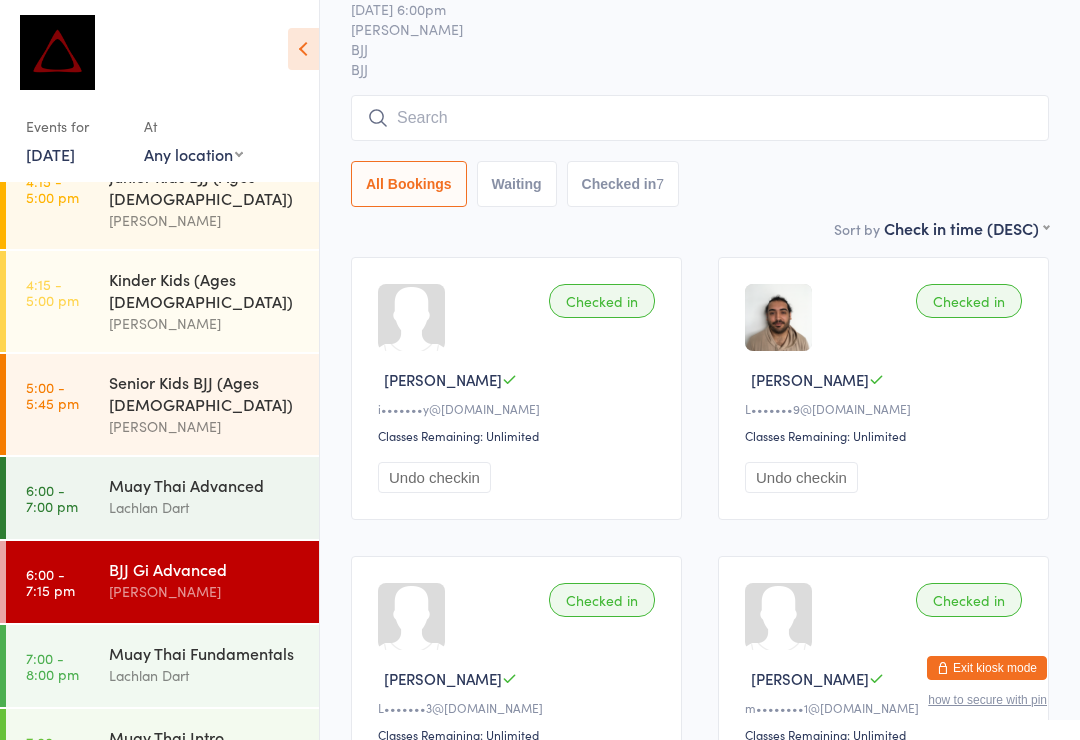 scroll, scrollTop: 0, scrollLeft: 0, axis: both 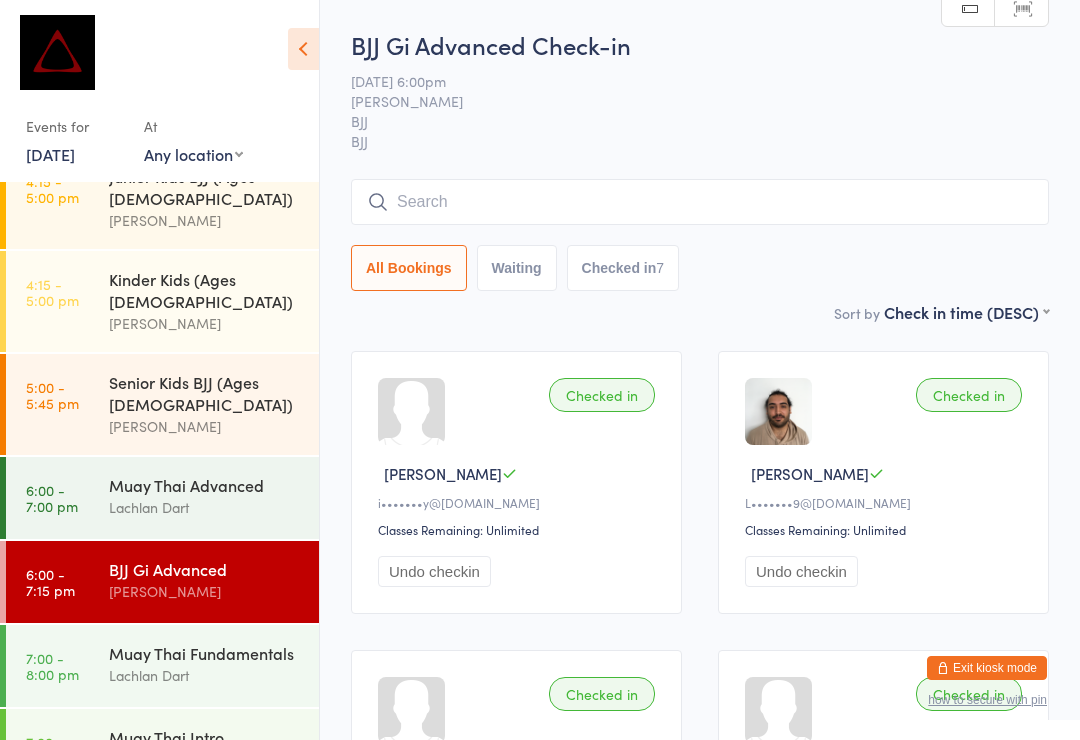 click at bounding box center (700, 202) 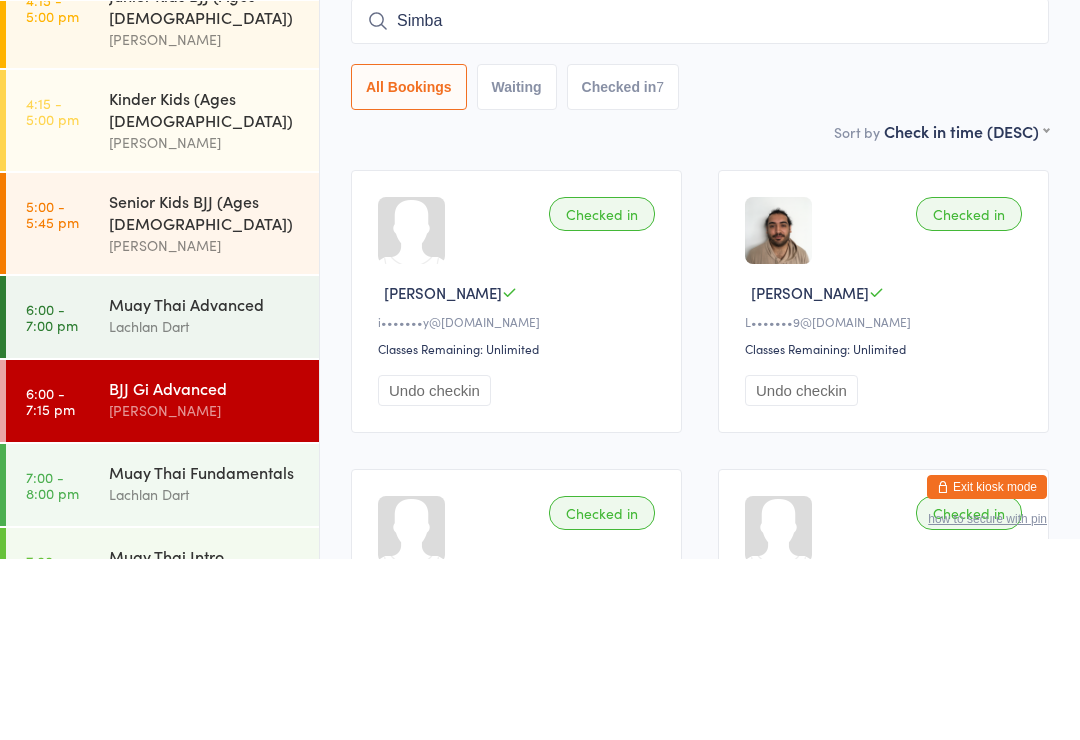 scroll, scrollTop: 181, scrollLeft: 0, axis: vertical 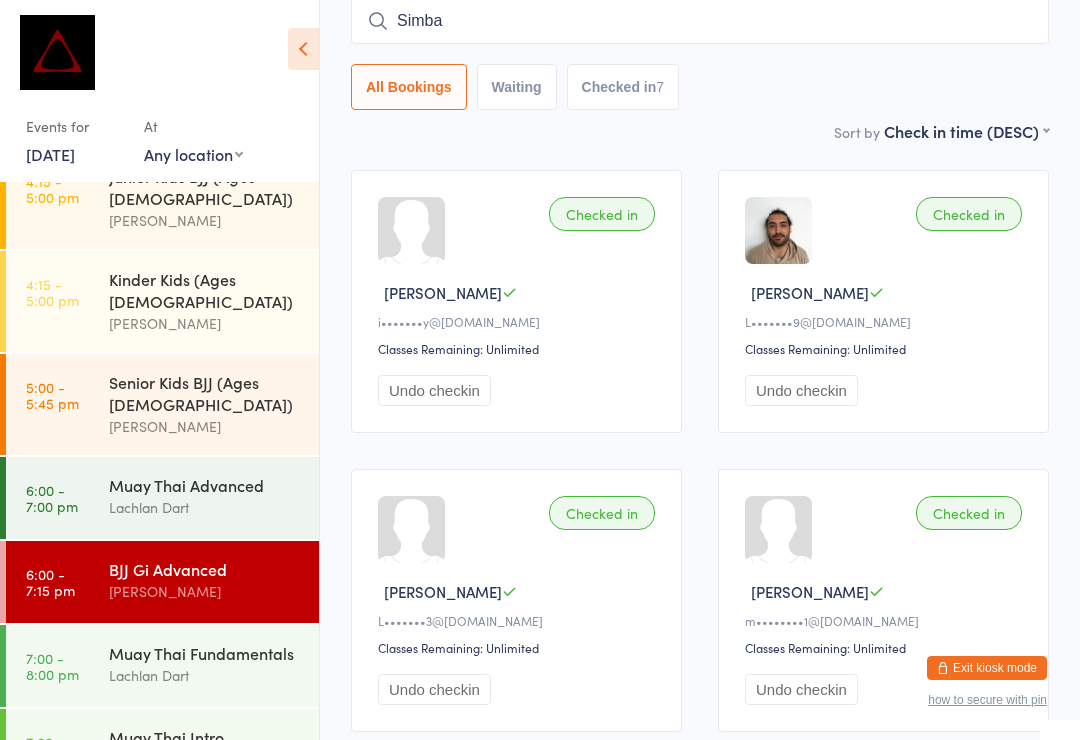 click on "Simba" at bounding box center (700, 21) 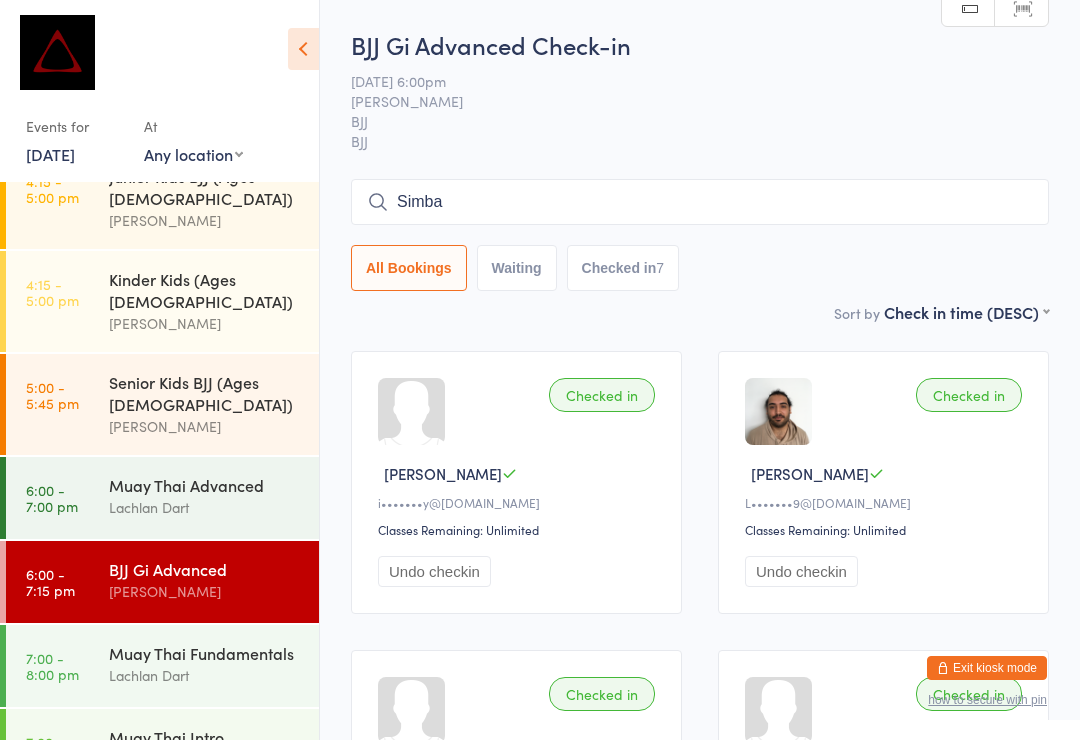 scroll, scrollTop: 0, scrollLeft: 0, axis: both 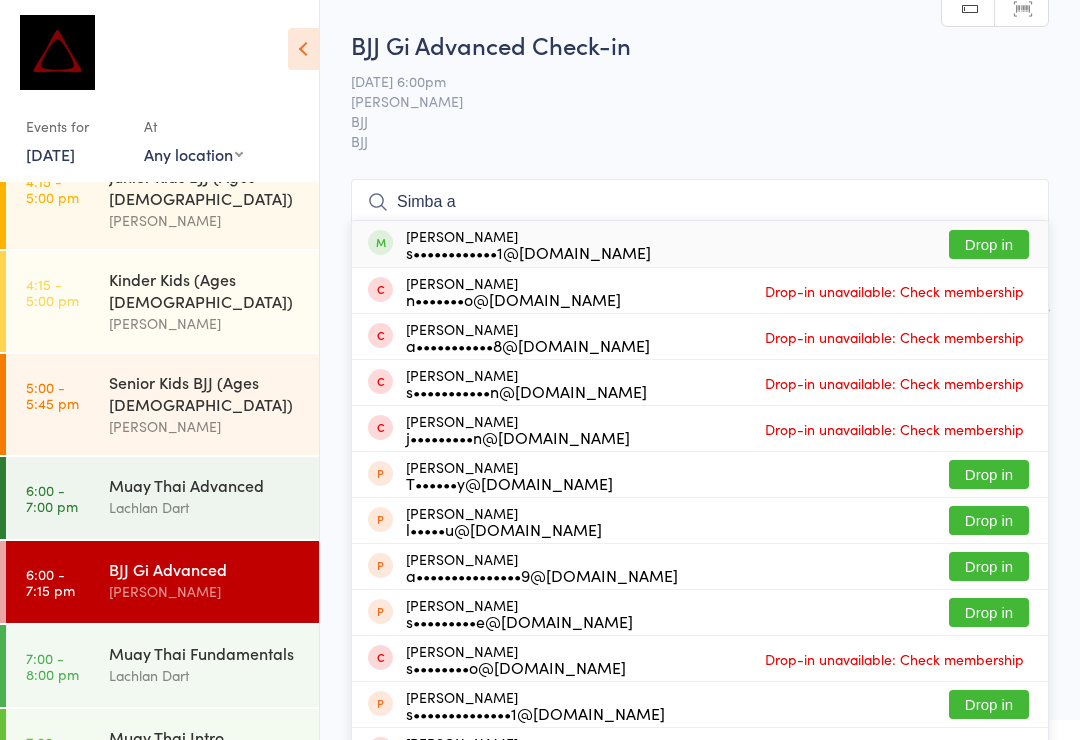 type on "Simba a" 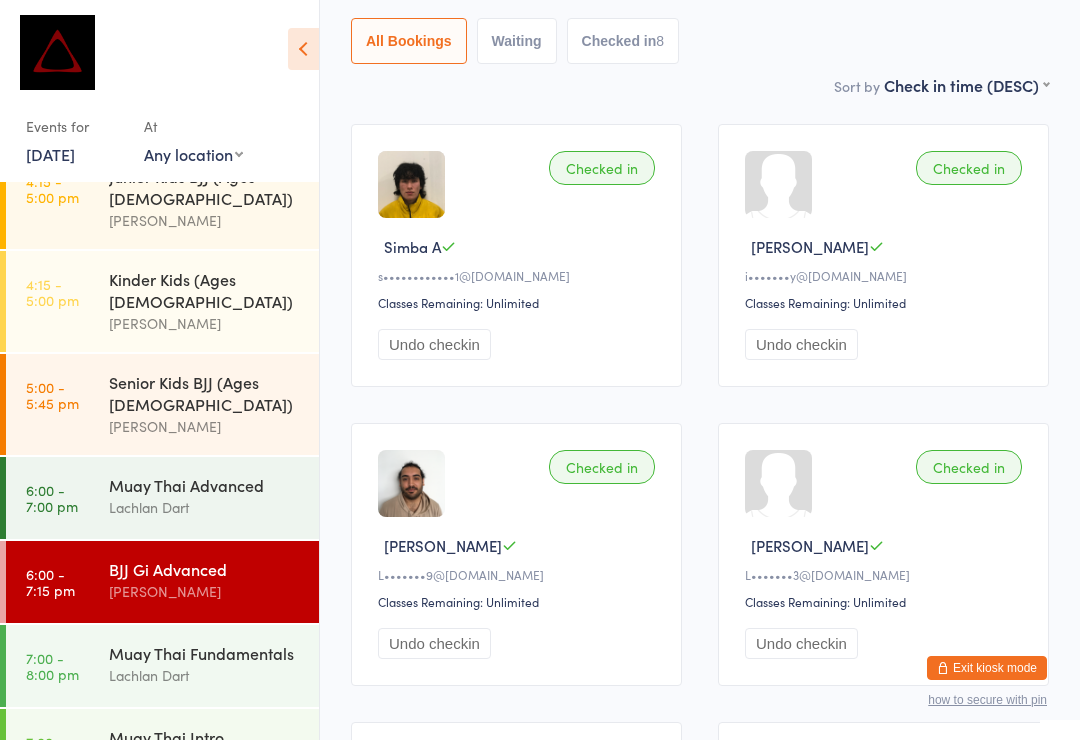 scroll, scrollTop: 0, scrollLeft: 0, axis: both 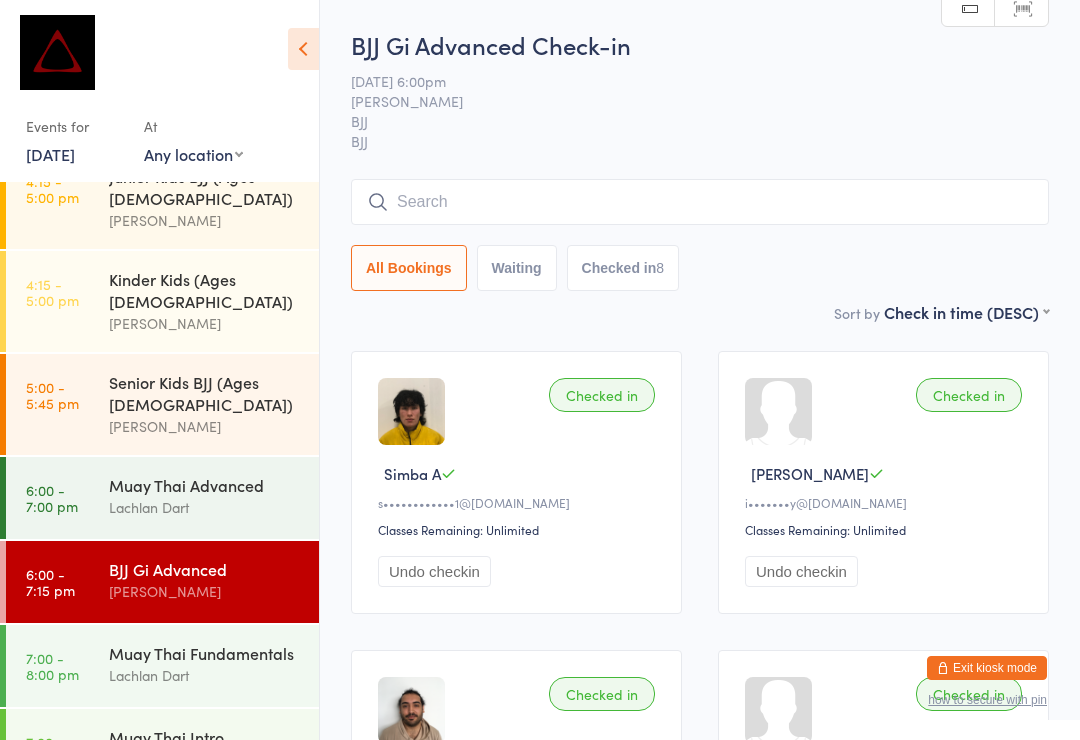 click at bounding box center [700, 202] 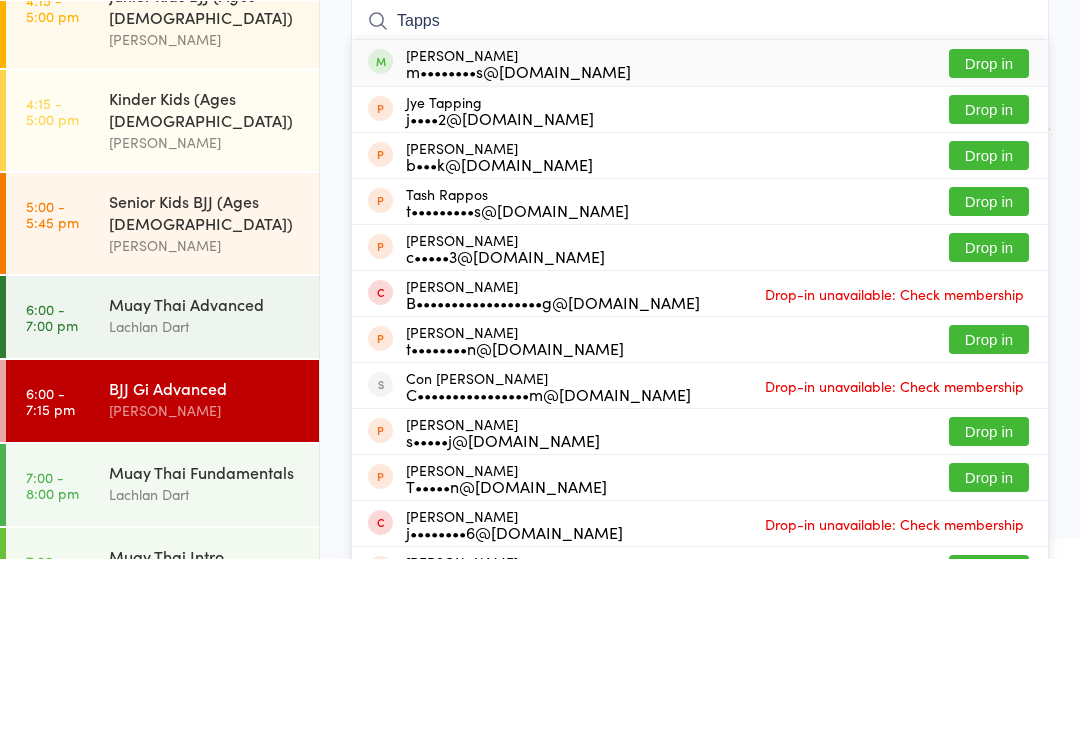type on "Tapps" 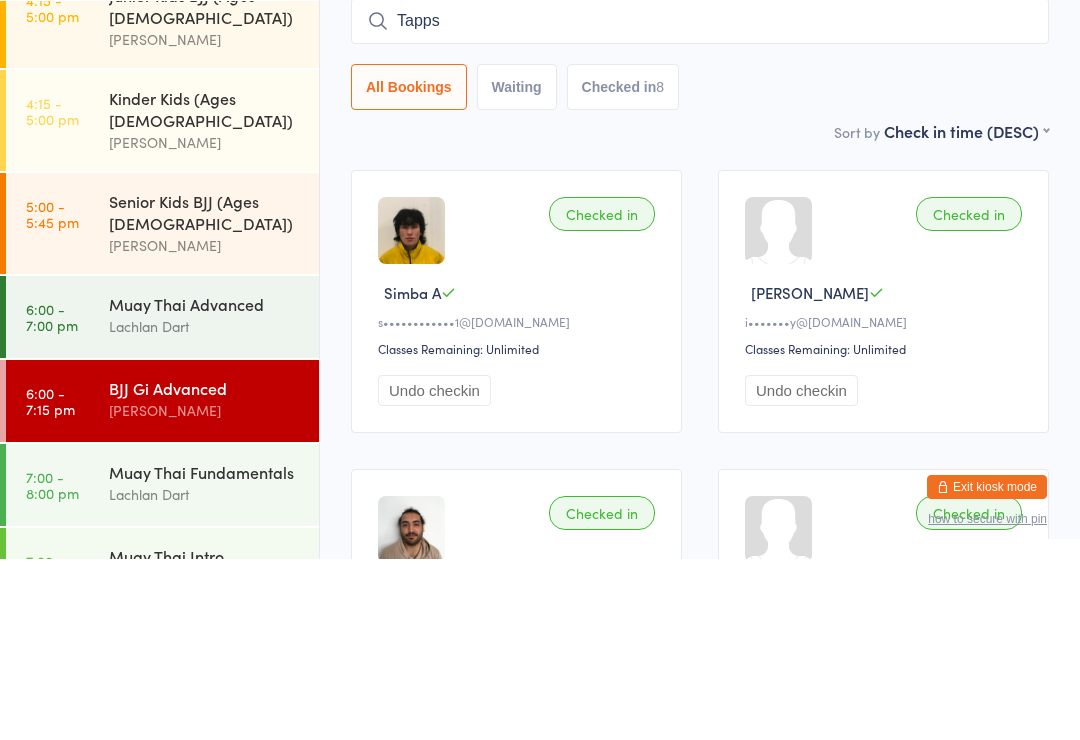 type 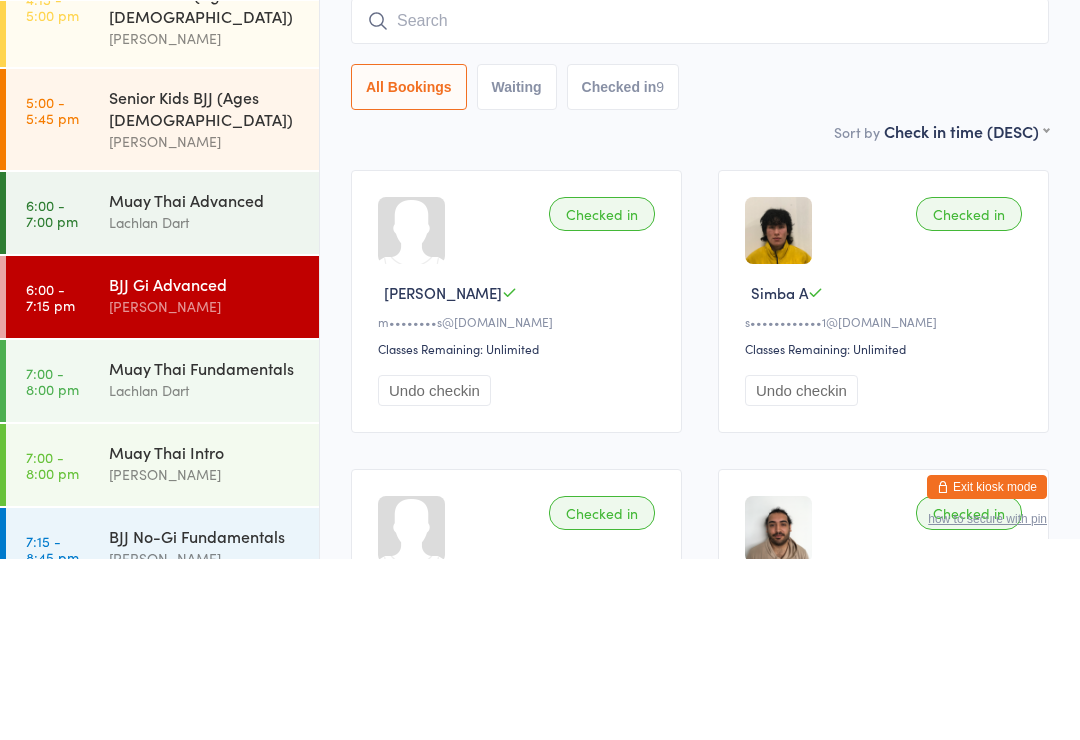 scroll, scrollTop: 786, scrollLeft: 0, axis: vertical 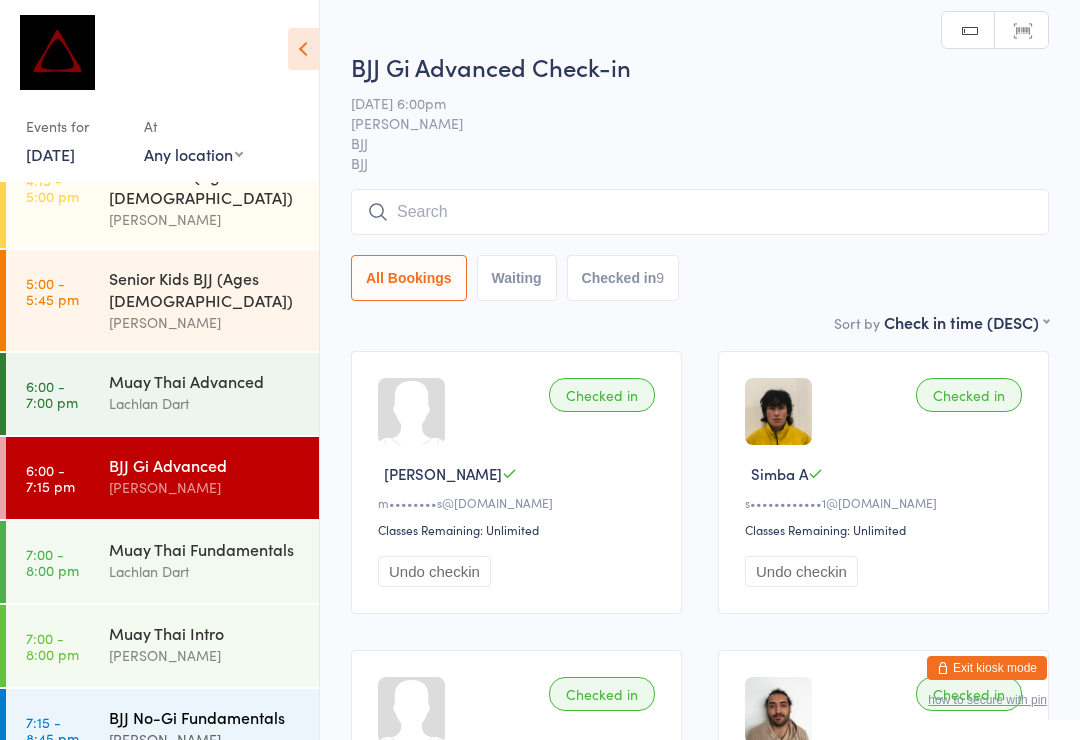click on "BJJ No-Gi Fundamentals" at bounding box center (205, 717) 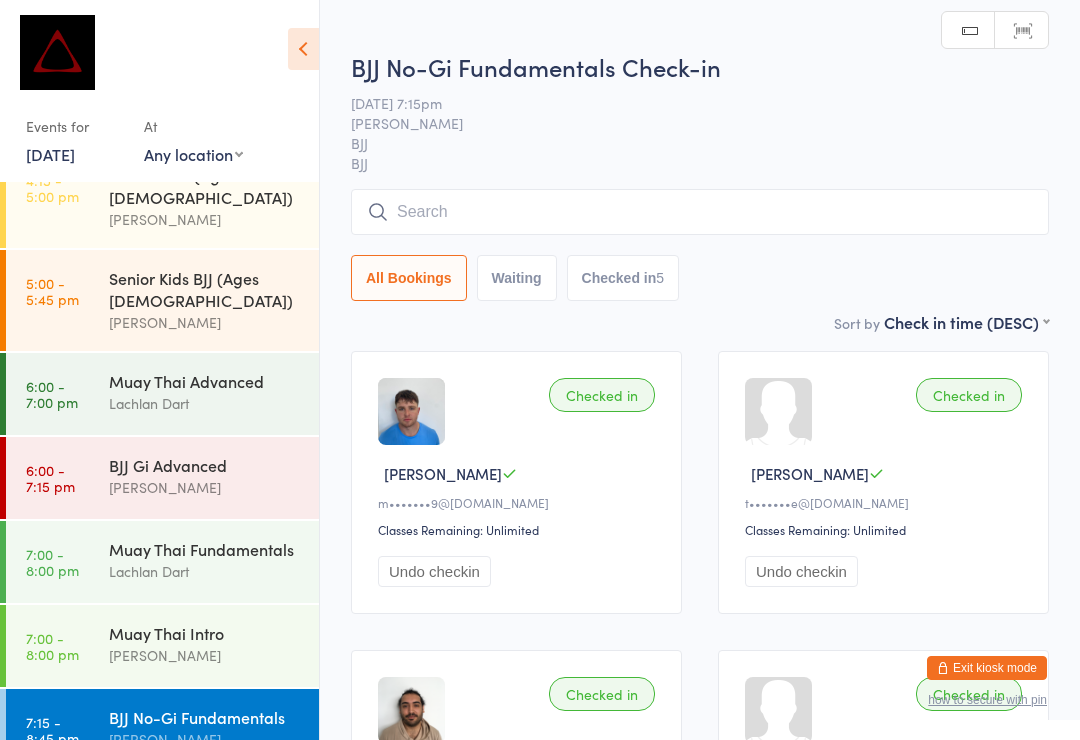 click at bounding box center [700, 212] 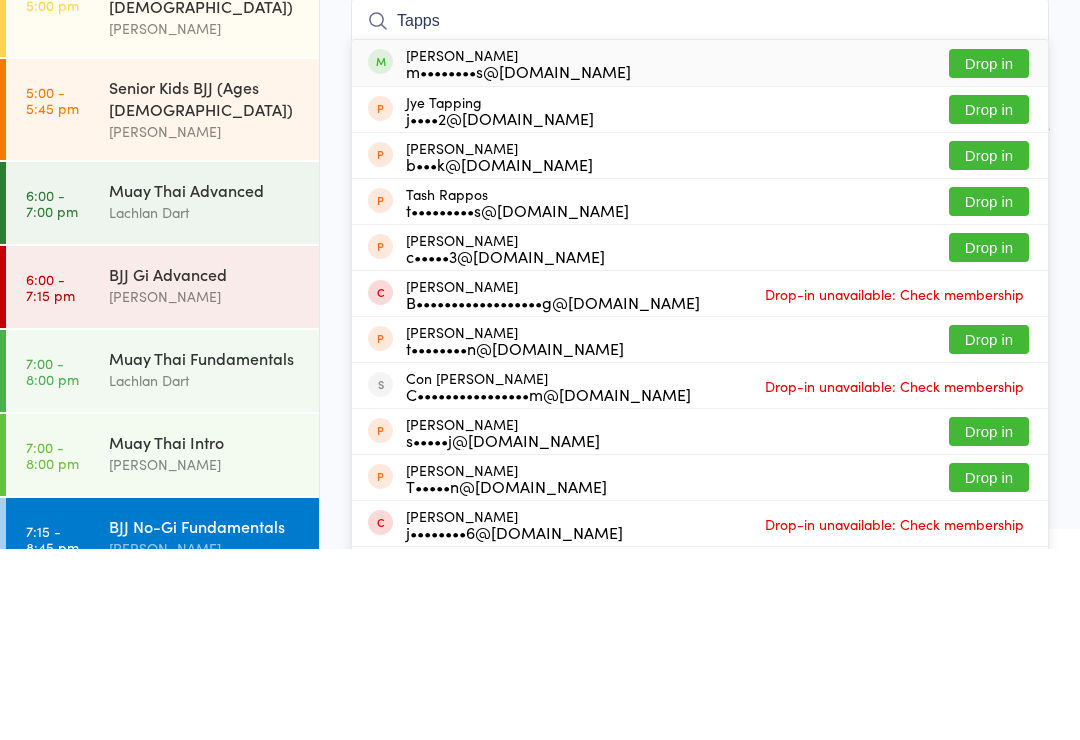type on "Tapps" 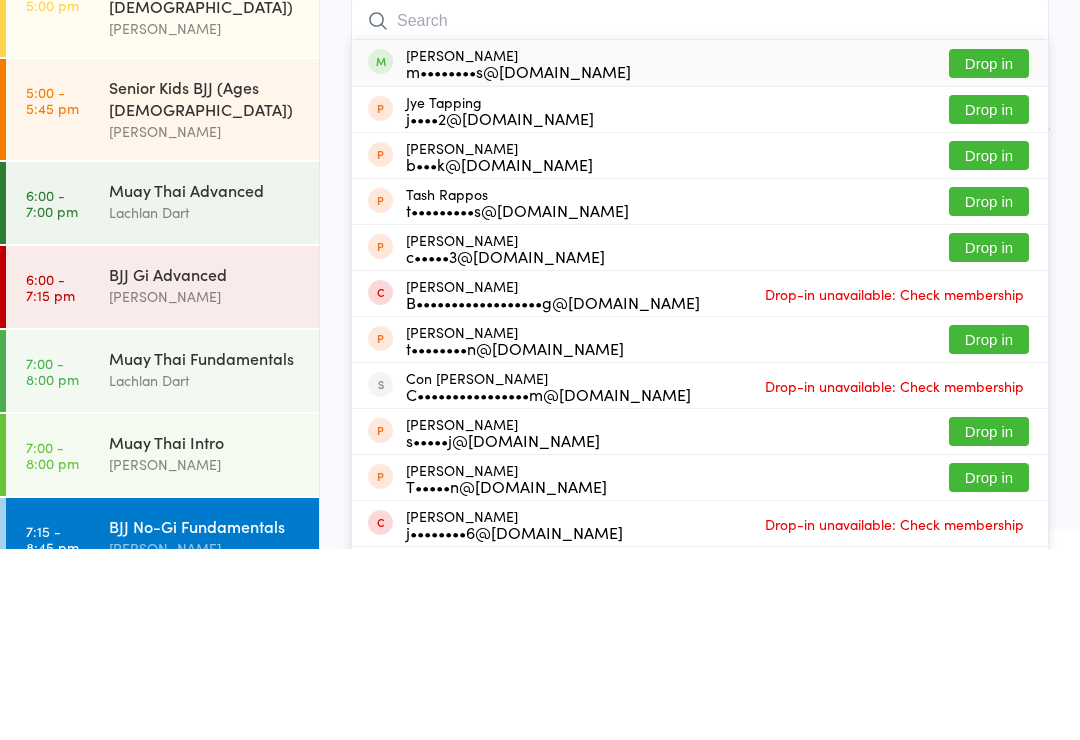 scroll, scrollTop: 191, scrollLeft: 0, axis: vertical 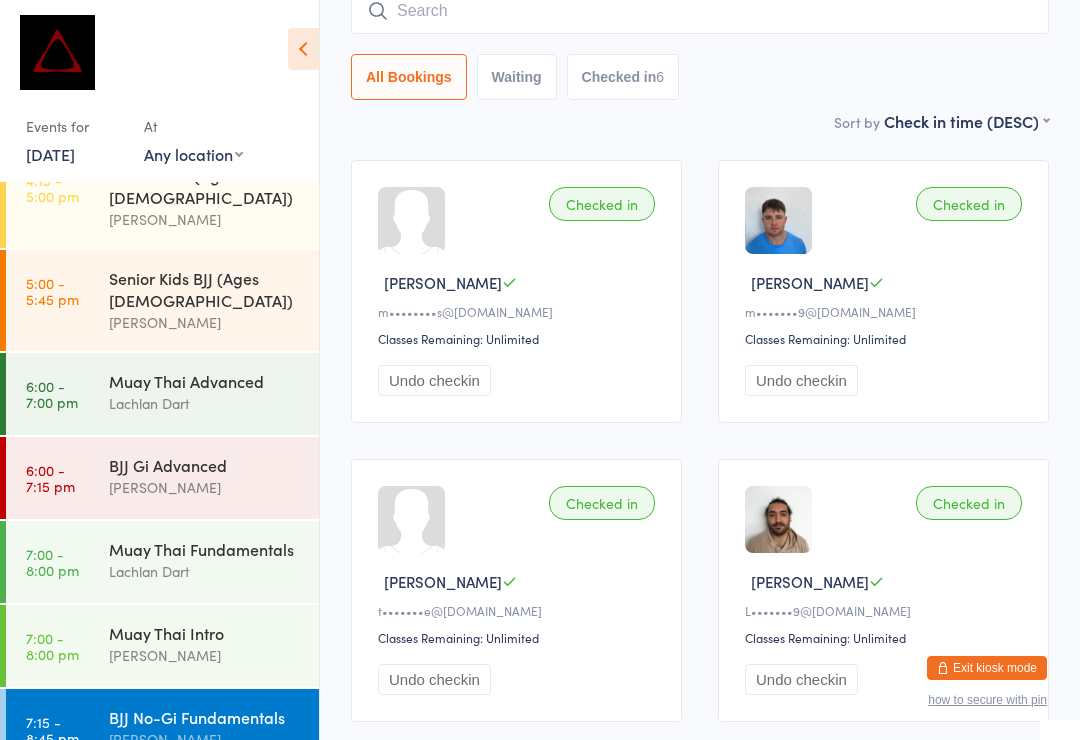click at bounding box center (700, 11) 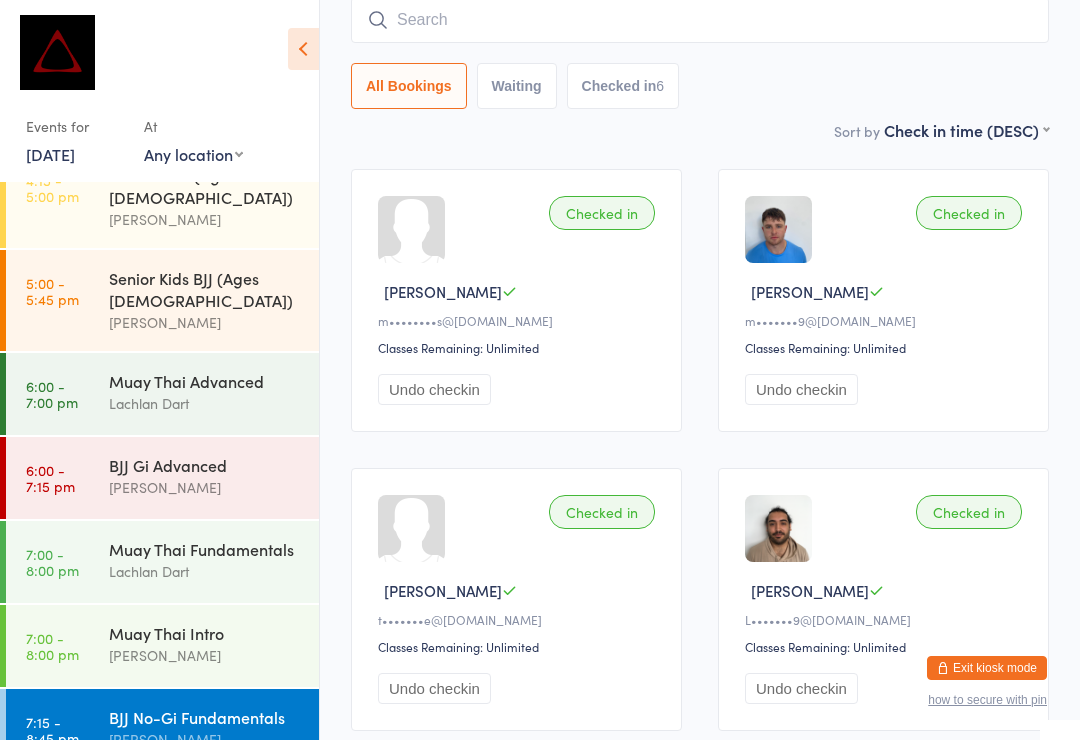 scroll, scrollTop: 181, scrollLeft: 0, axis: vertical 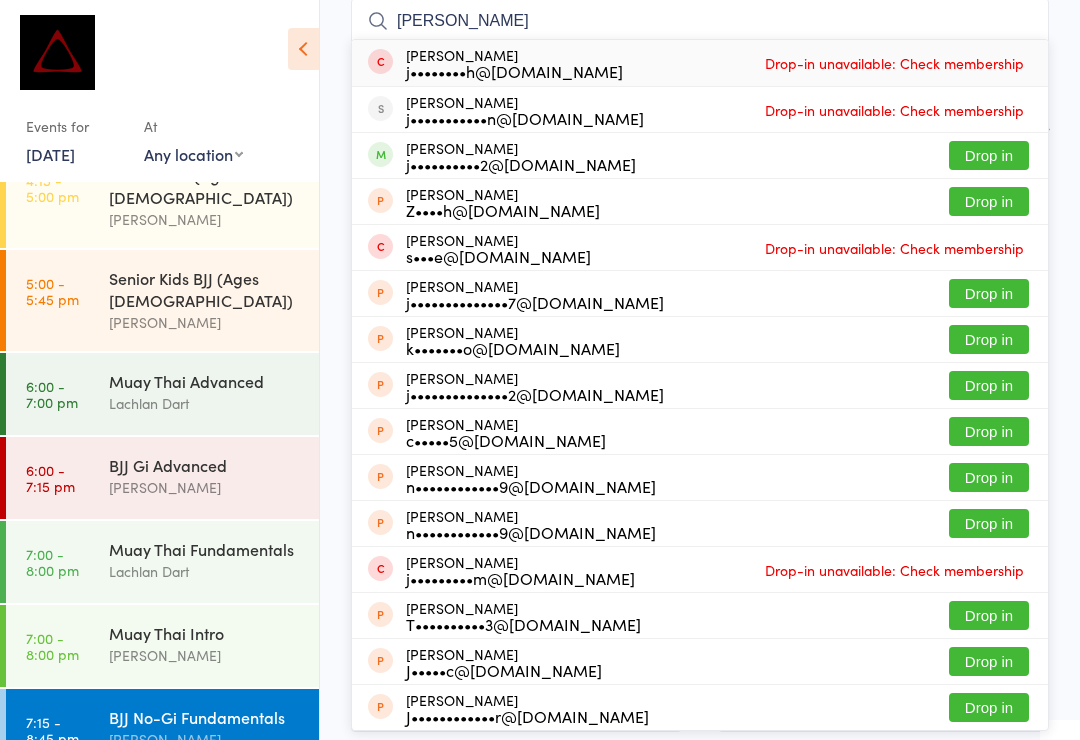 type on "Julian" 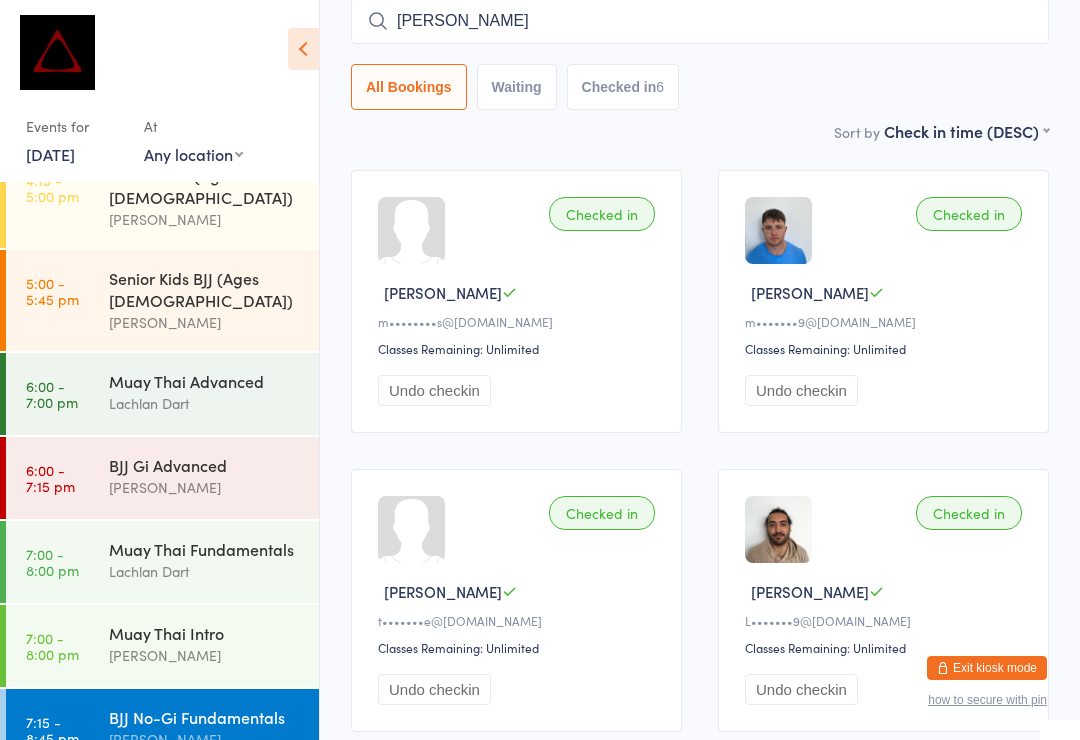 type 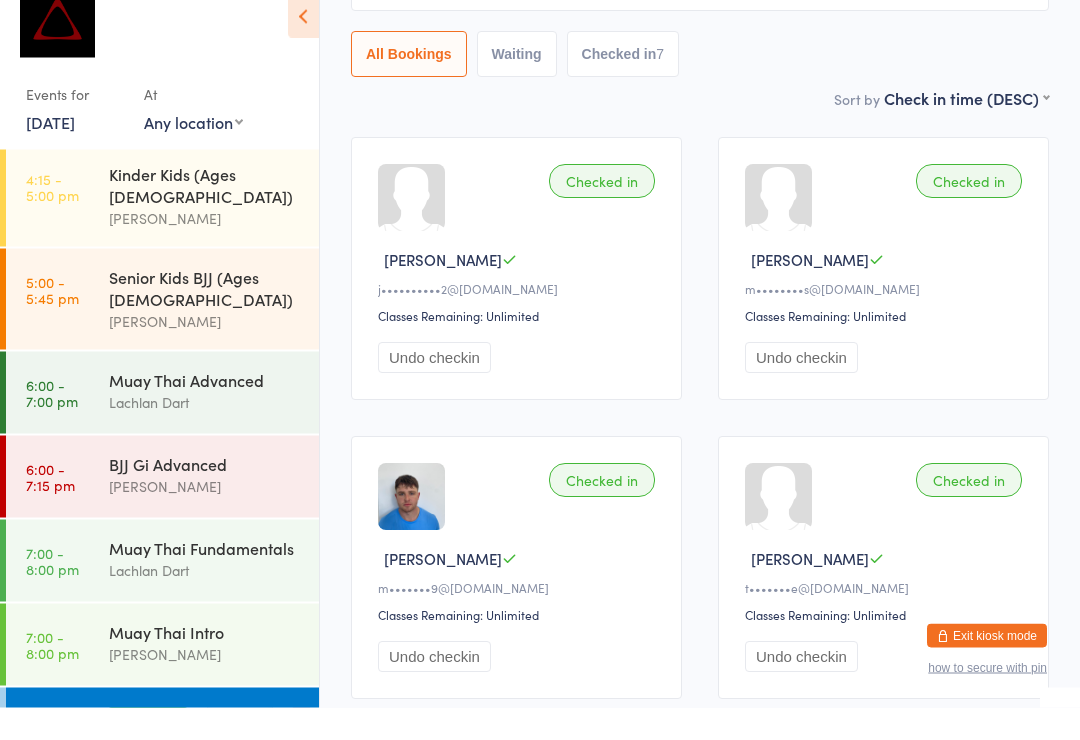 scroll, scrollTop: 755, scrollLeft: 0, axis: vertical 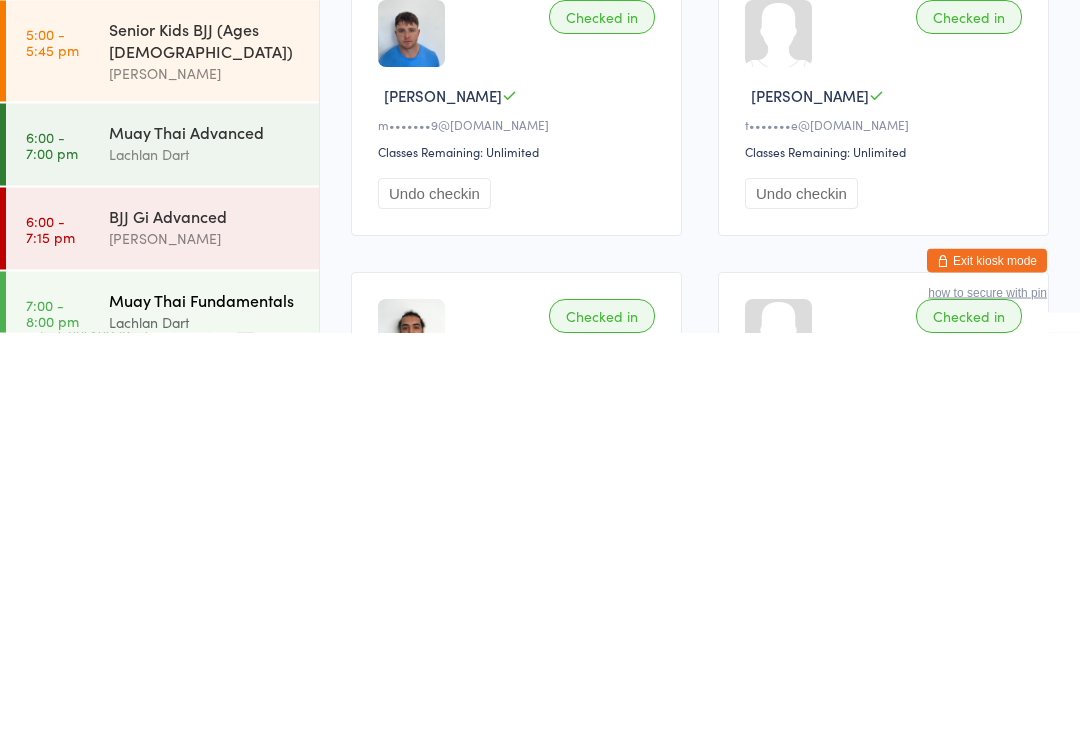click on "Muay Thai Fundamentals" at bounding box center (205, 707) 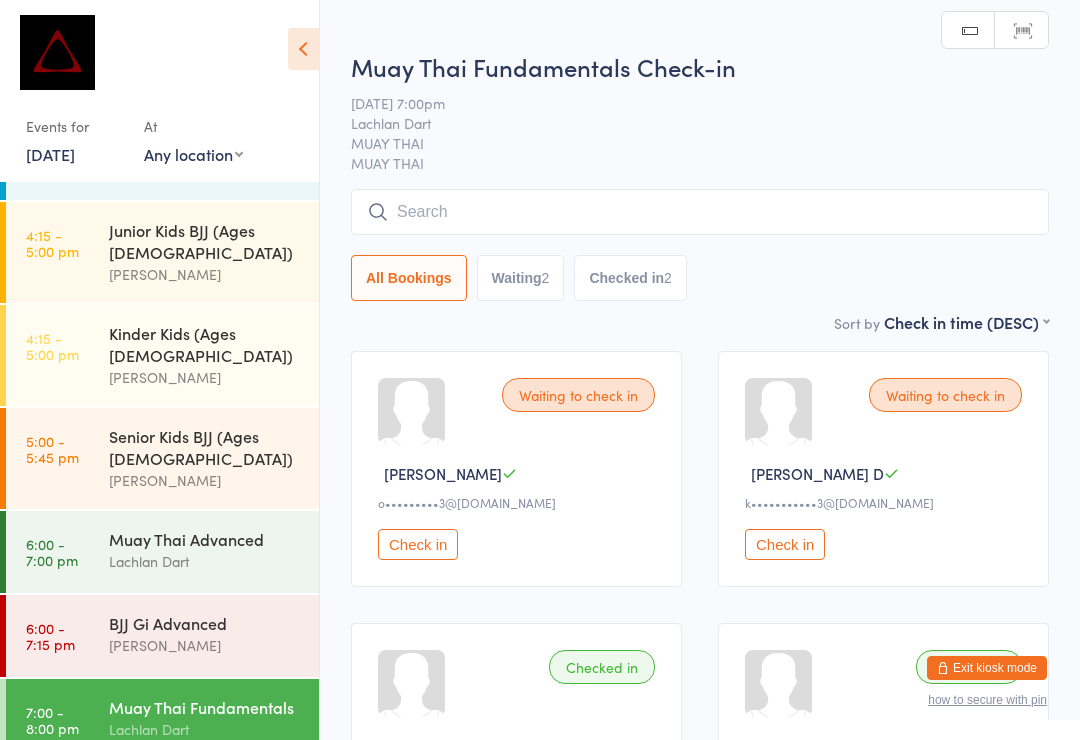 click at bounding box center (700, 212) 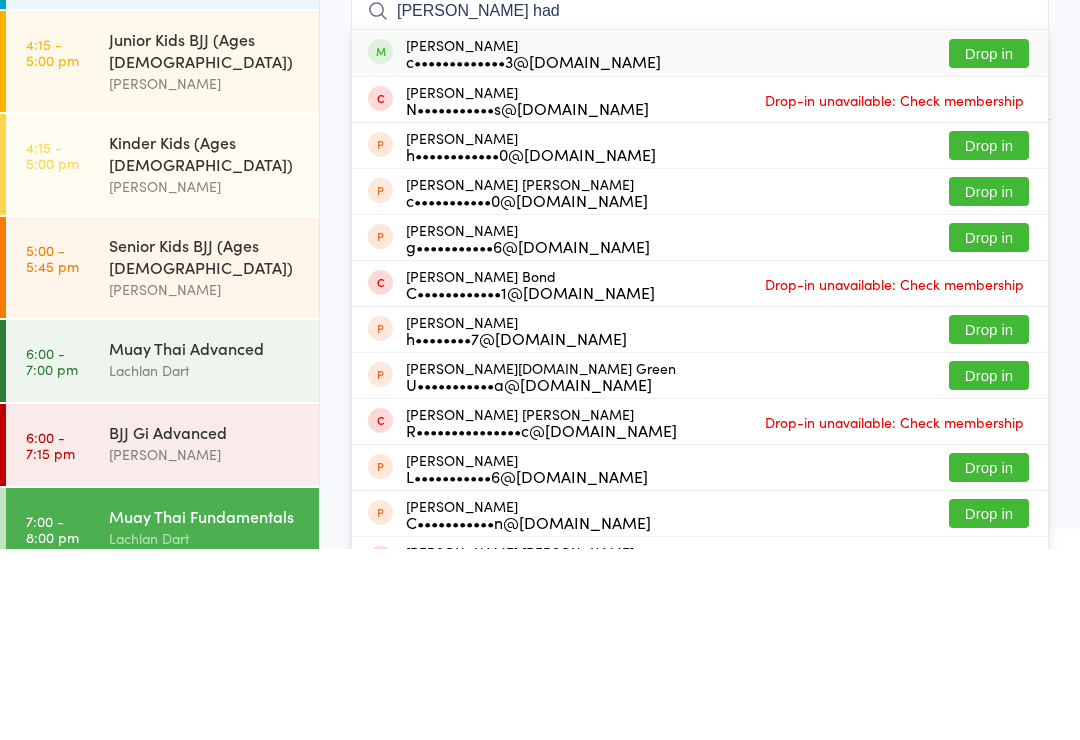 type on "Cooper had" 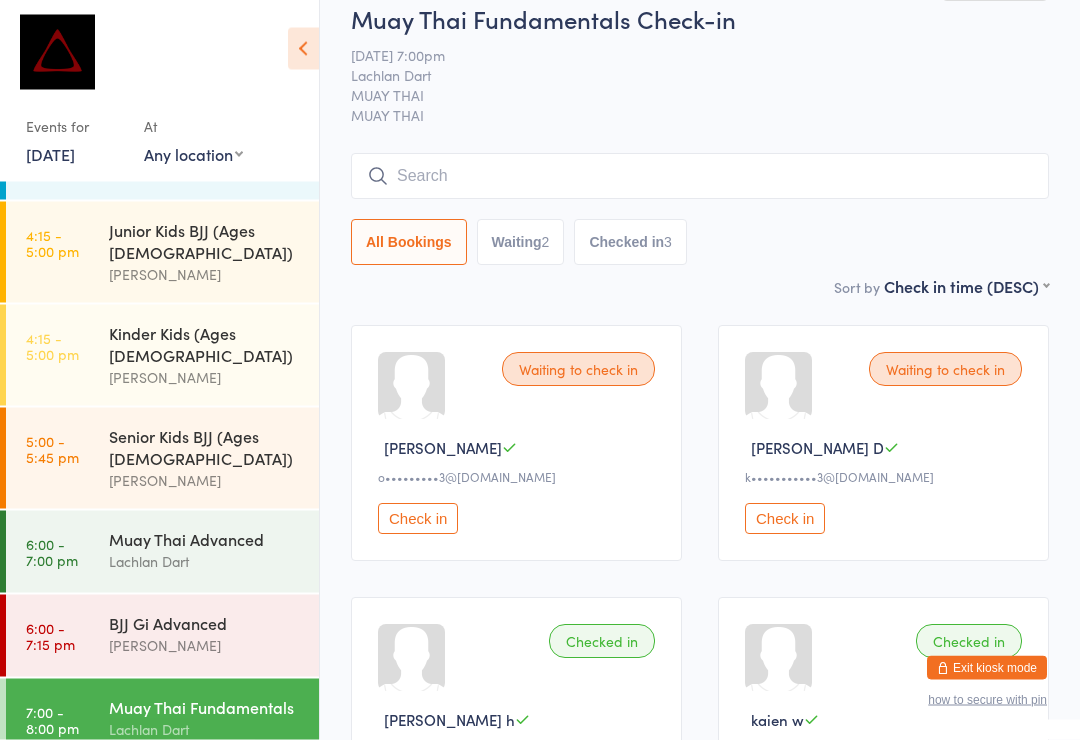 scroll, scrollTop: 25, scrollLeft: 0, axis: vertical 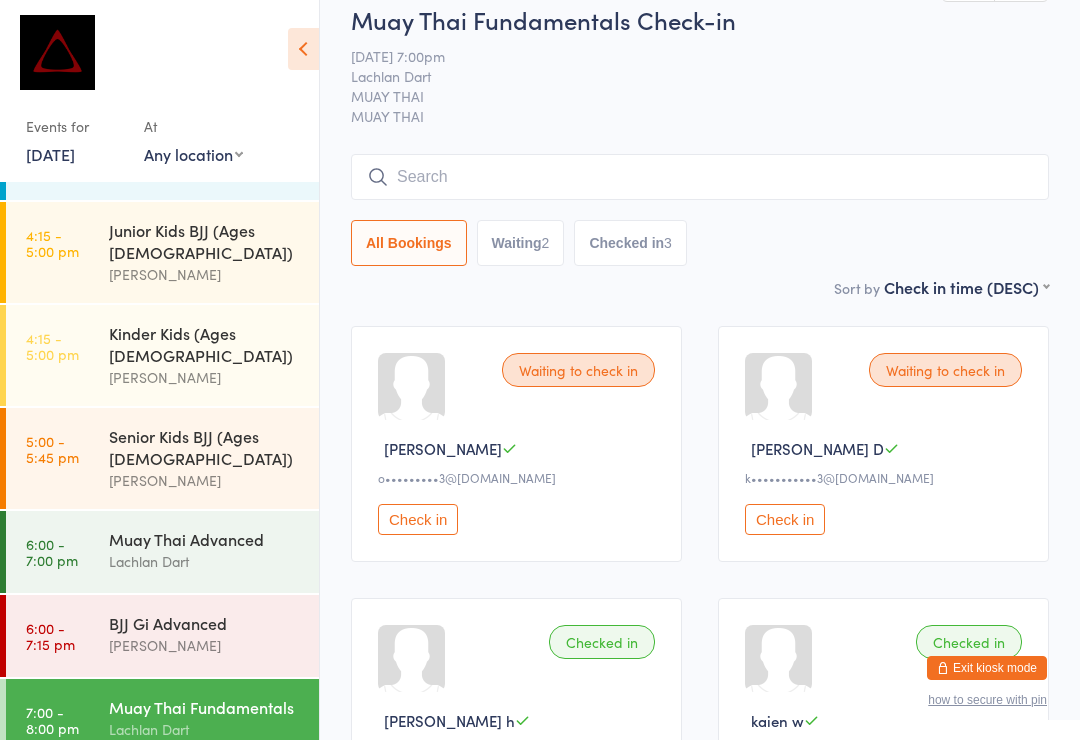 click at bounding box center [700, 177] 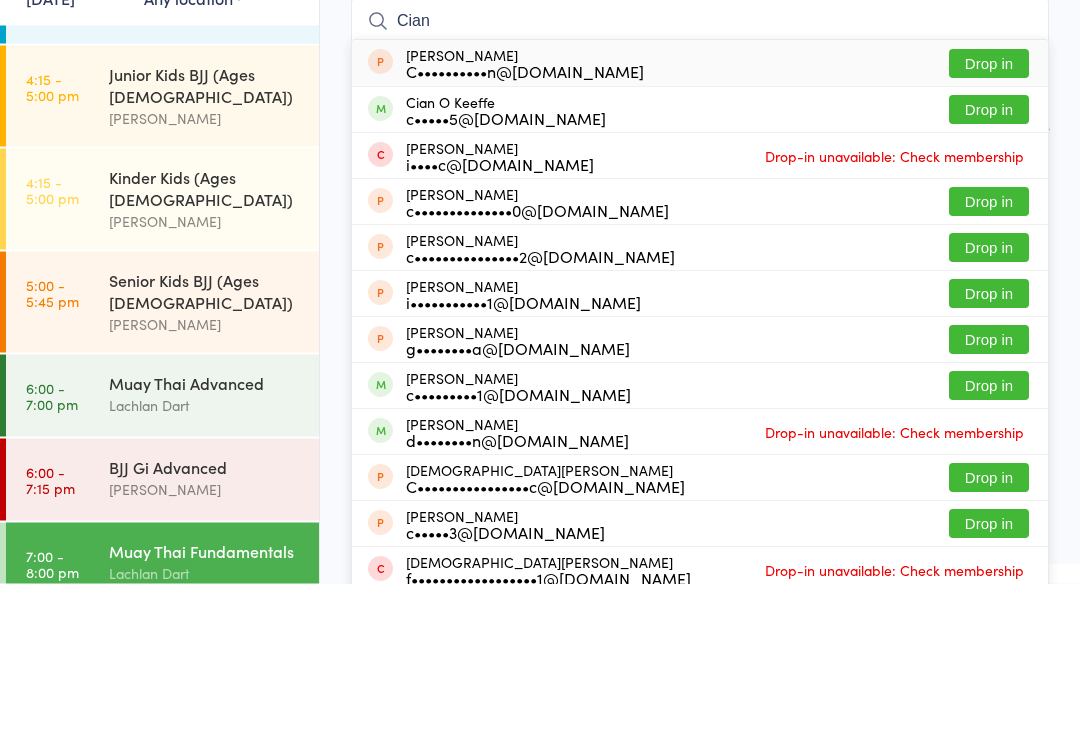 type on "Cian" 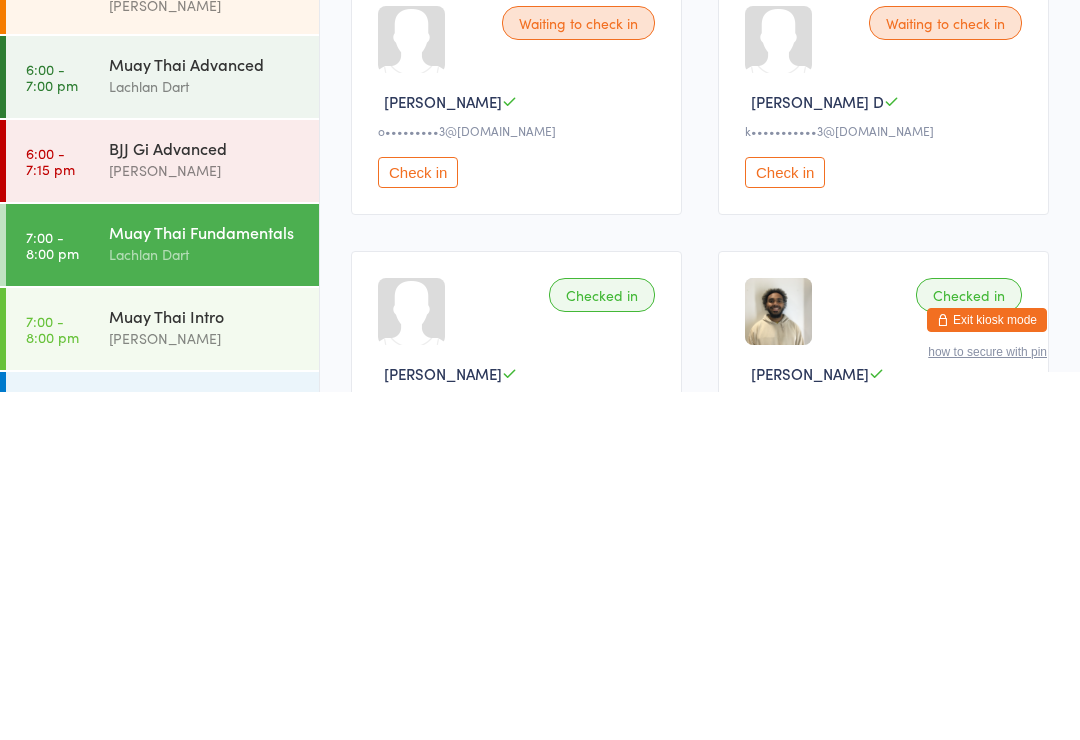 scroll, scrollTop: 755, scrollLeft: 0, axis: vertical 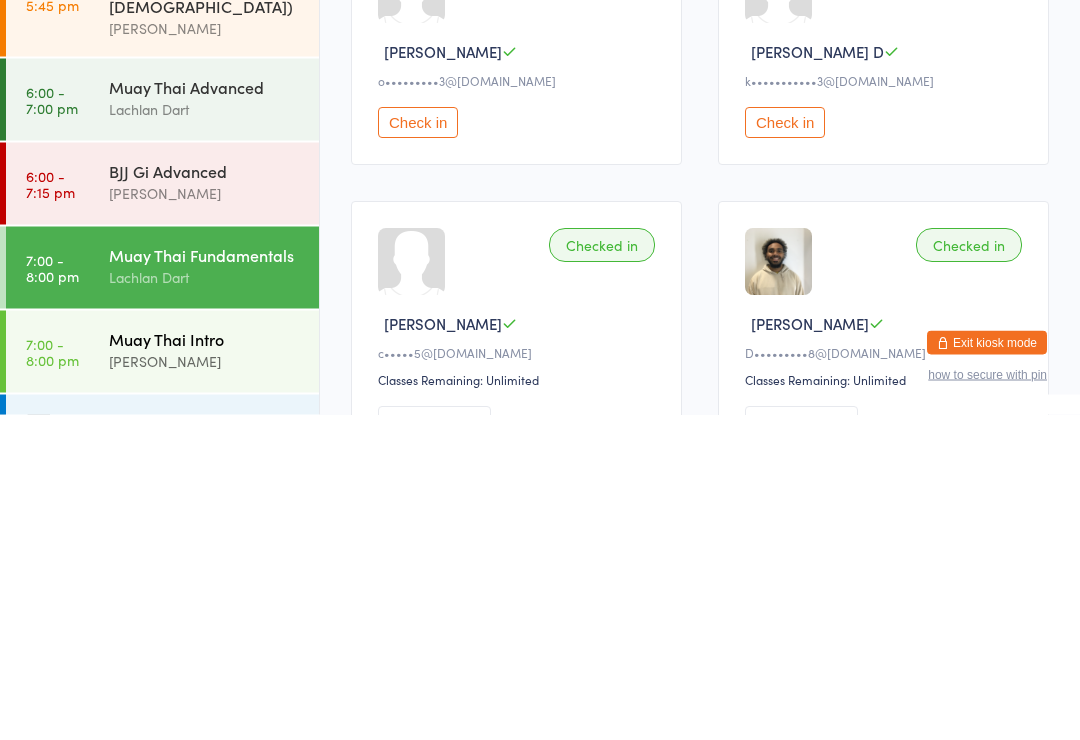 click on "David Hart" at bounding box center (205, 686) 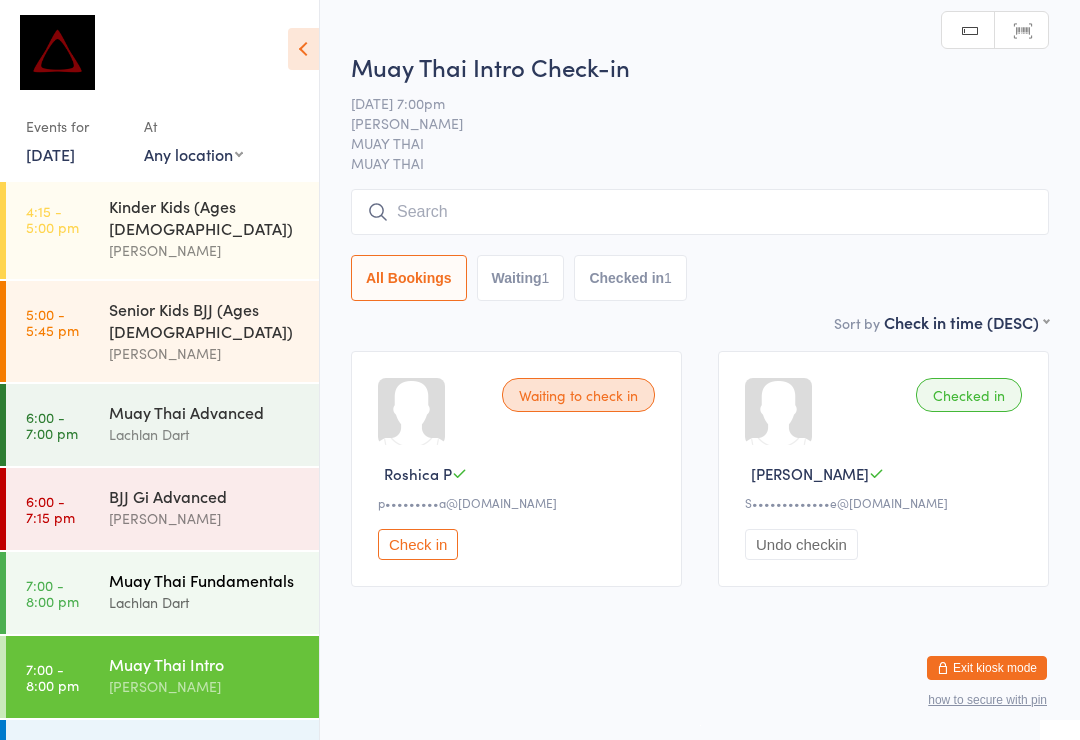 click on "Lachlan Dart" at bounding box center (205, 602) 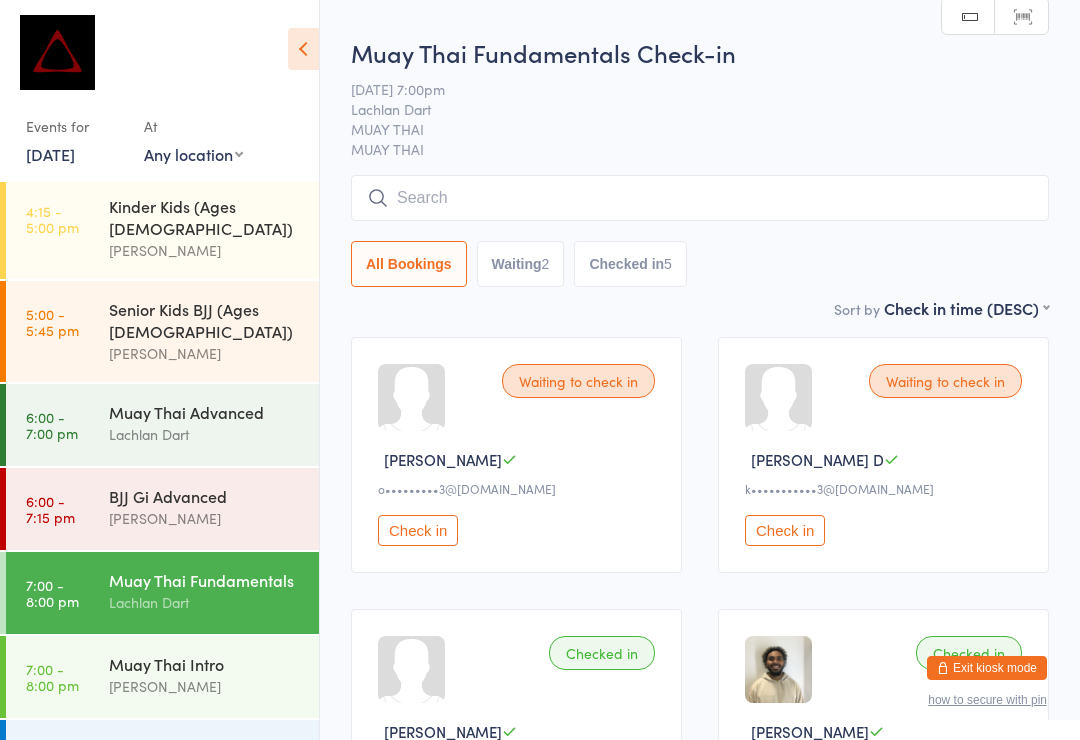 scroll, scrollTop: 9, scrollLeft: 0, axis: vertical 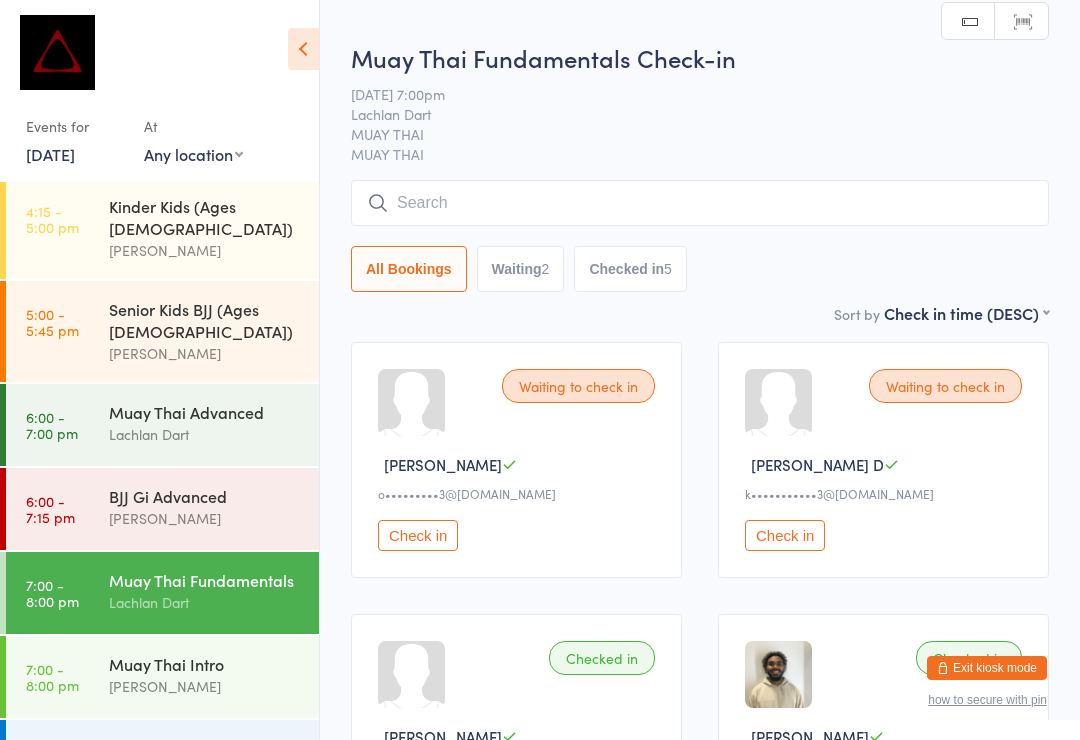click at bounding box center [700, 203] 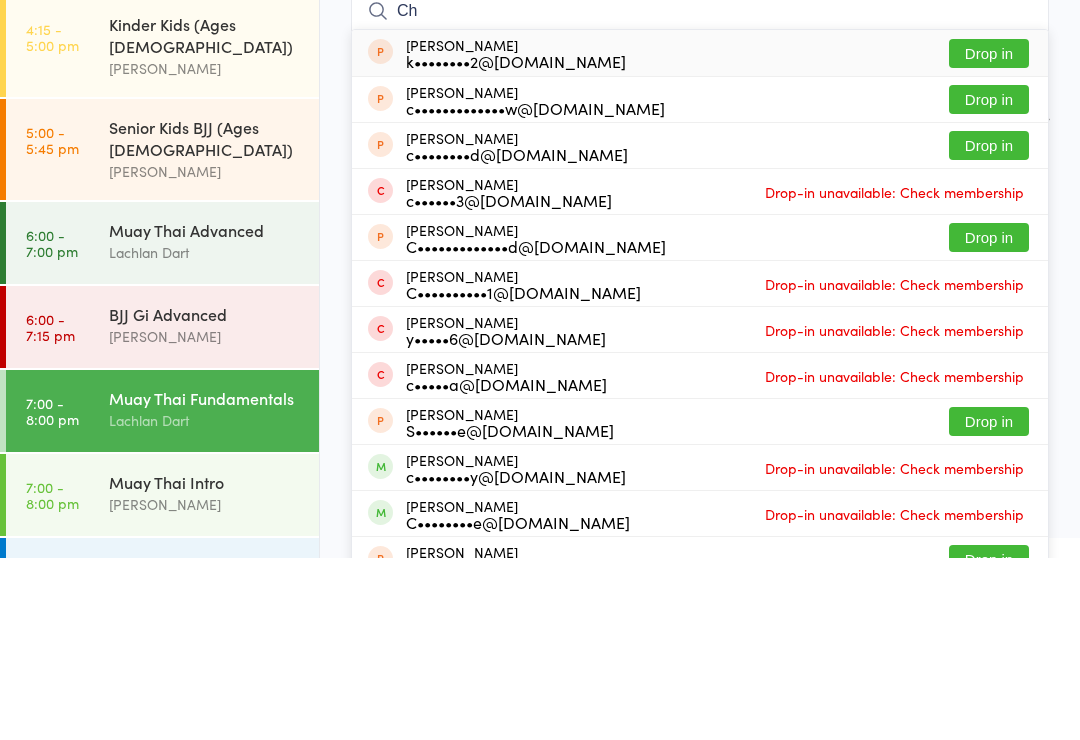type on "C" 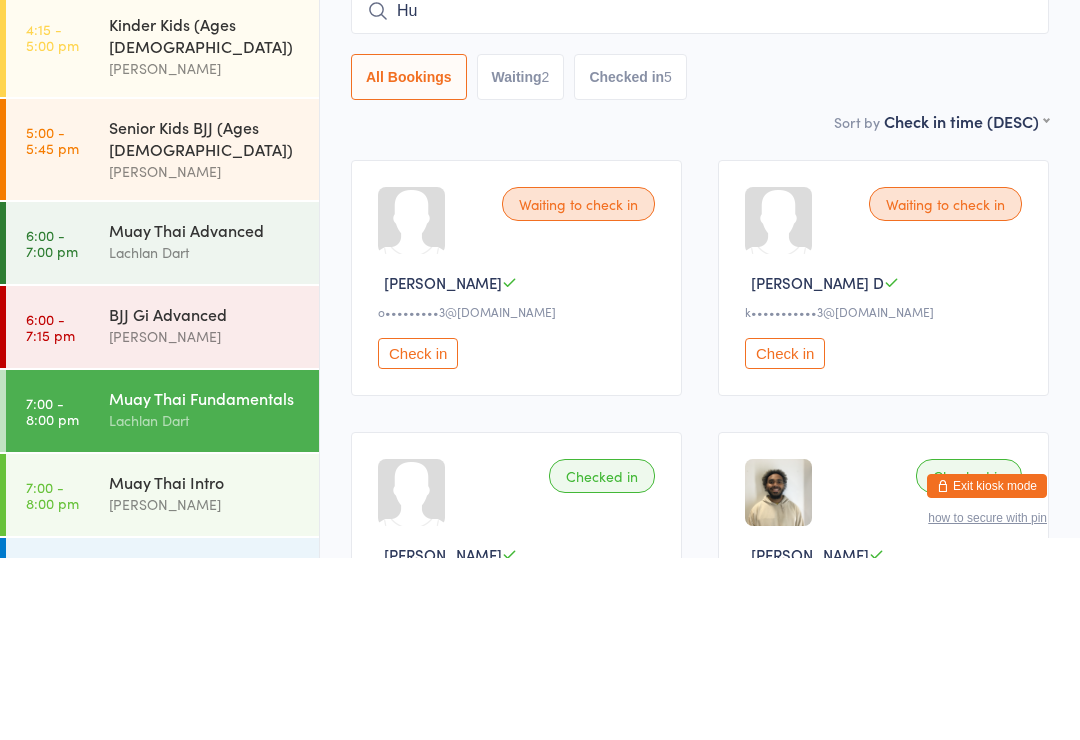 type on "H" 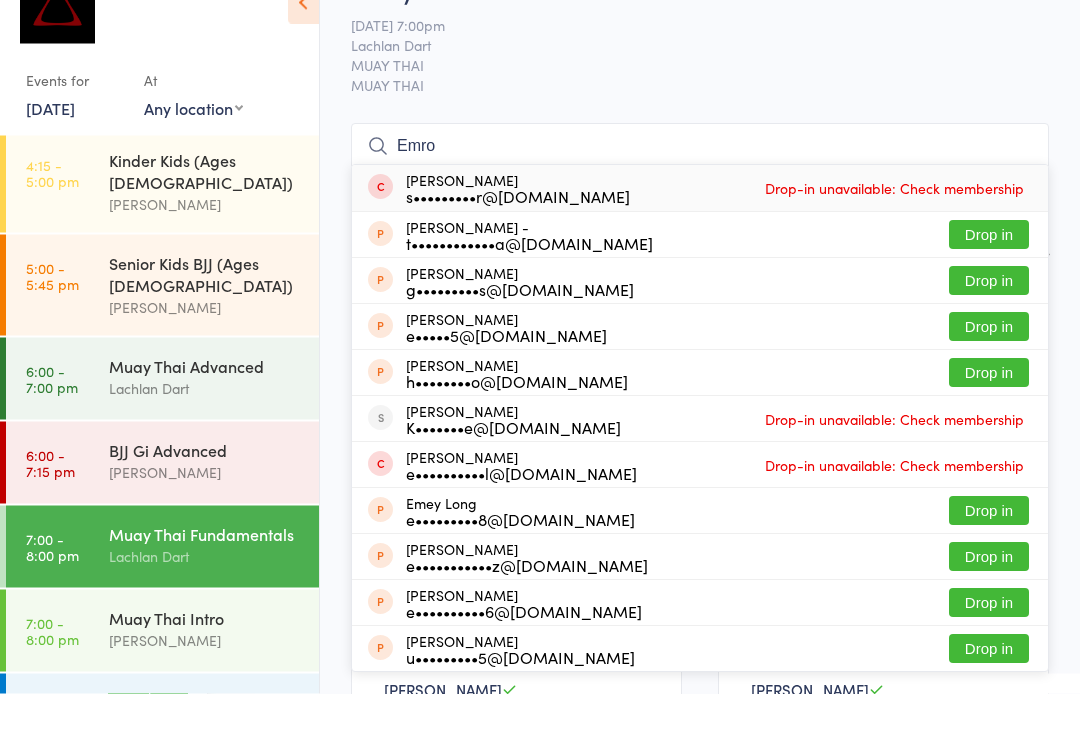scroll, scrollTop: 0, scrollLeft: 0, axis: both 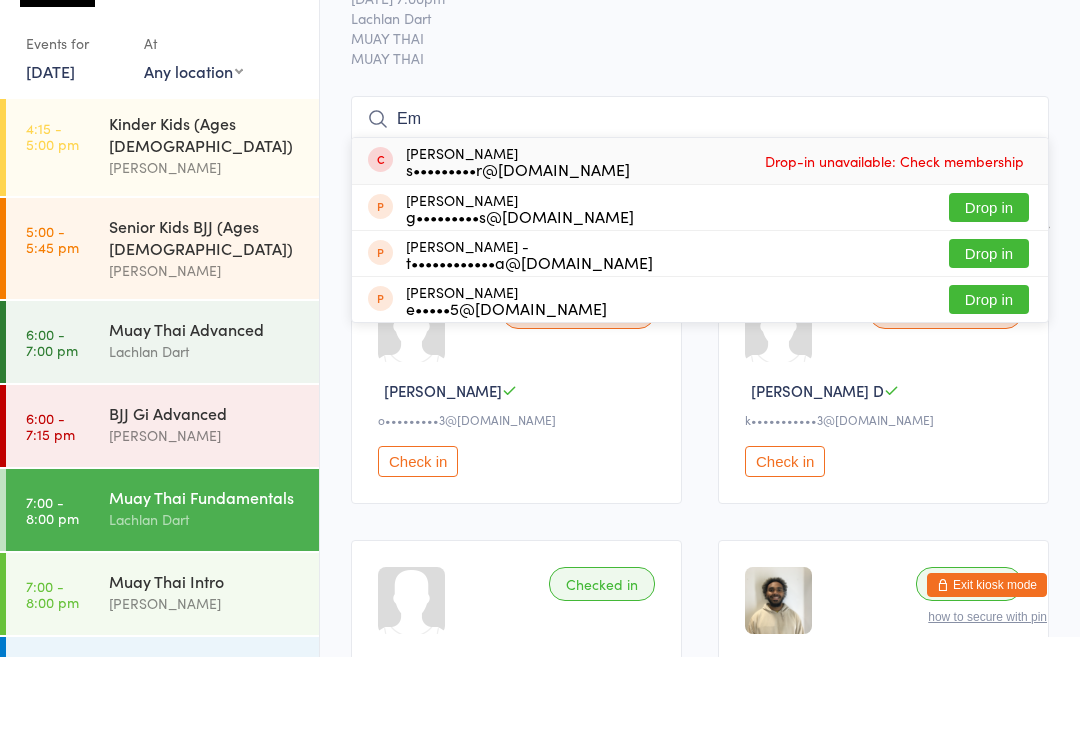 type on "E" 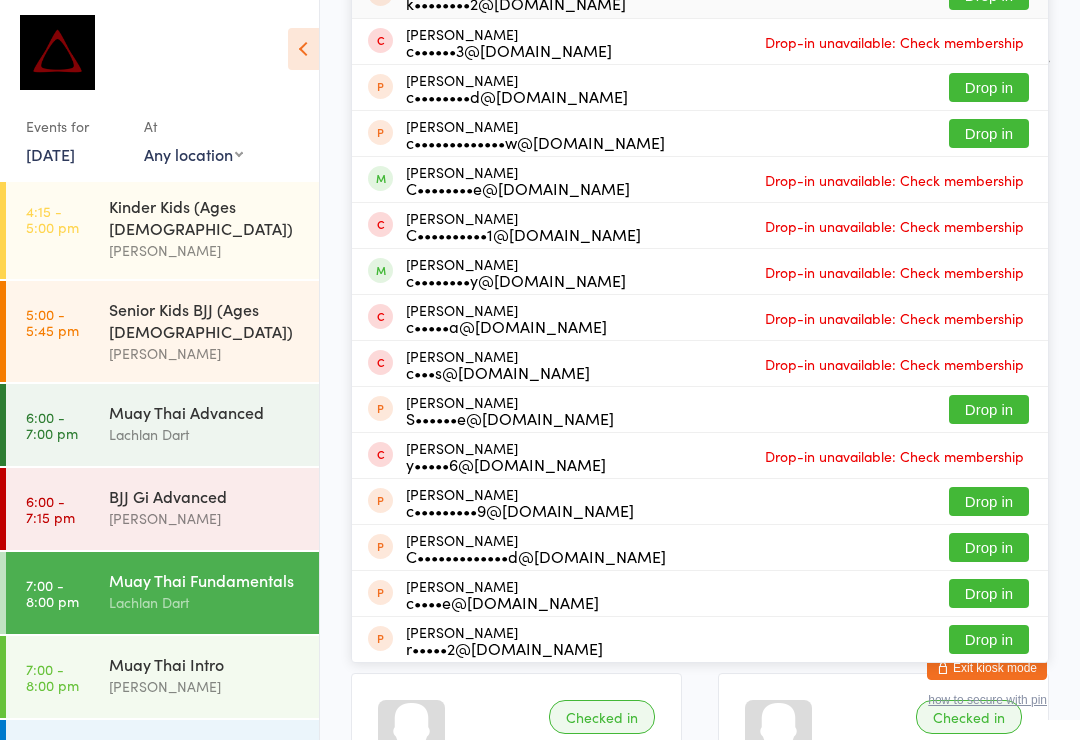 scroll, scrollTop: 0, scrollLeft: 0, axis: both 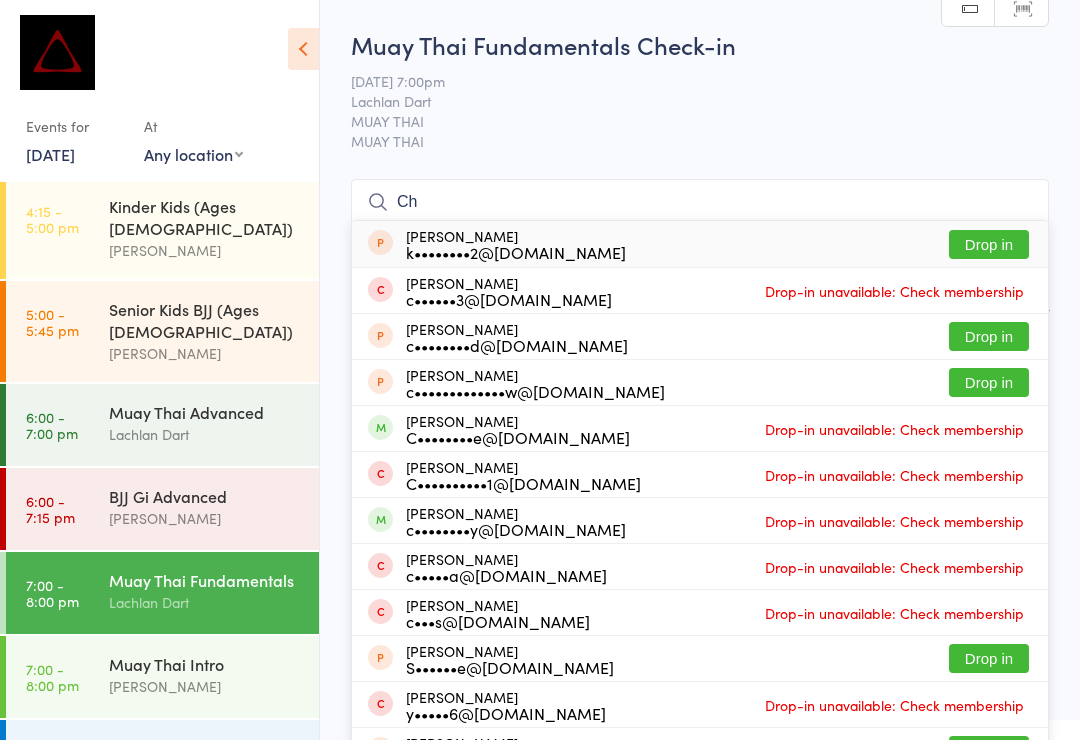 type on "C" 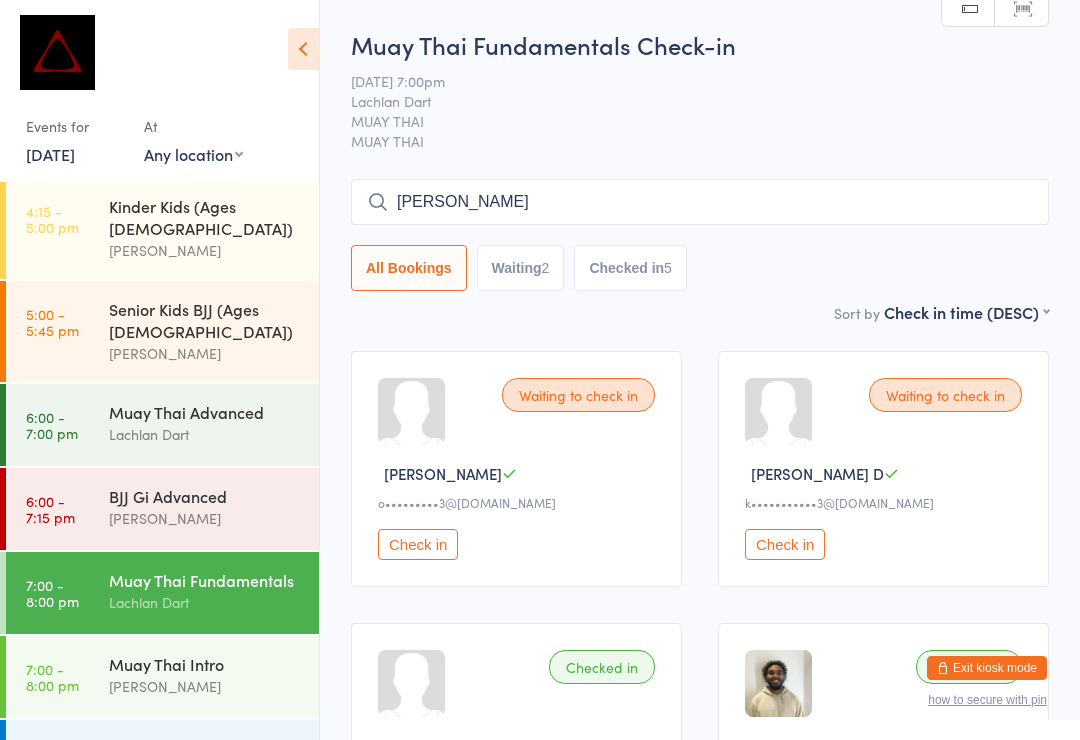 type on "huang" 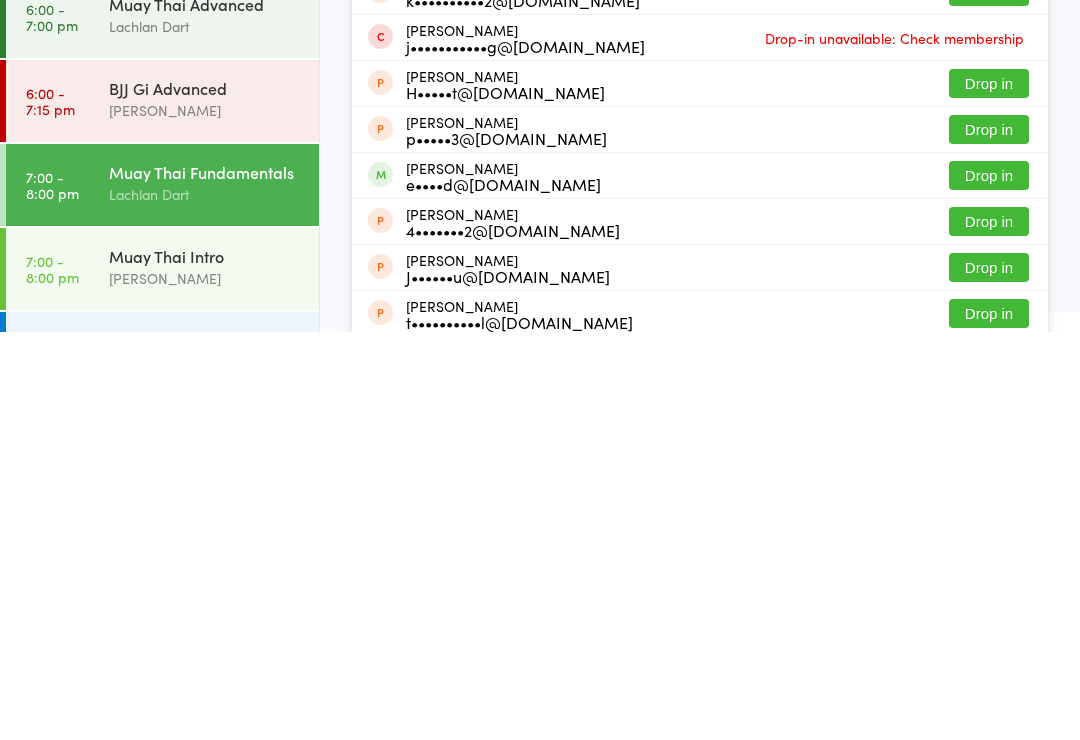 scroll, scrollTop: 31, scrollLeft: 0, axis: vertical 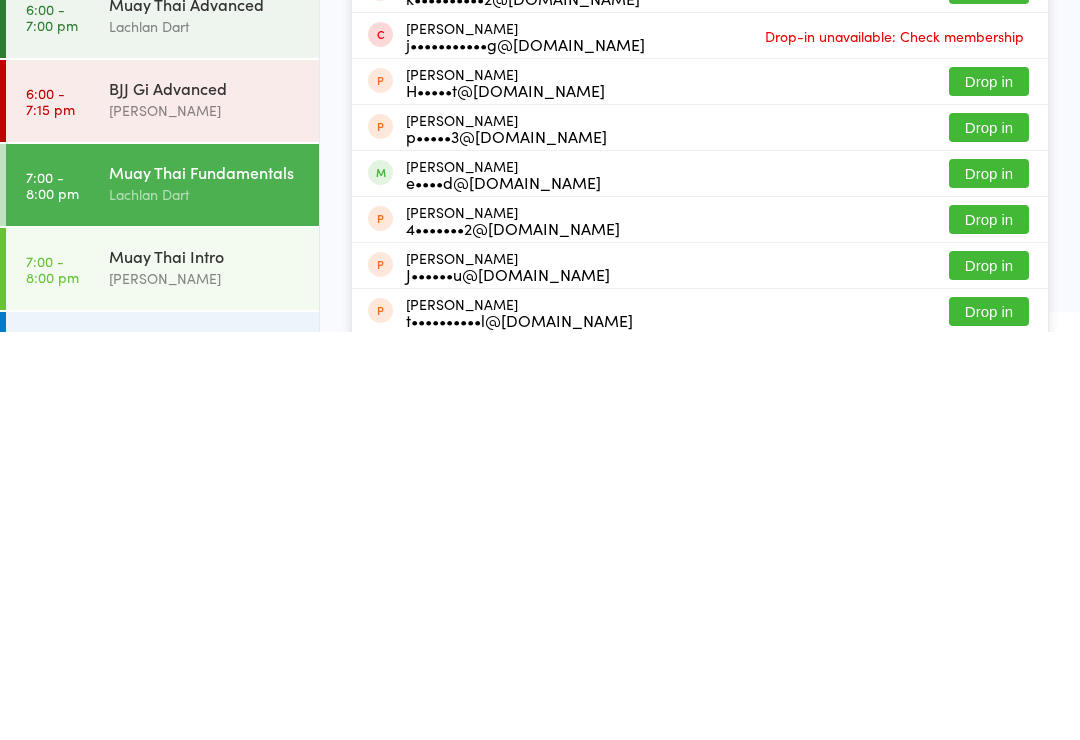 click on "Drop in" at bounding box center (989, 581) 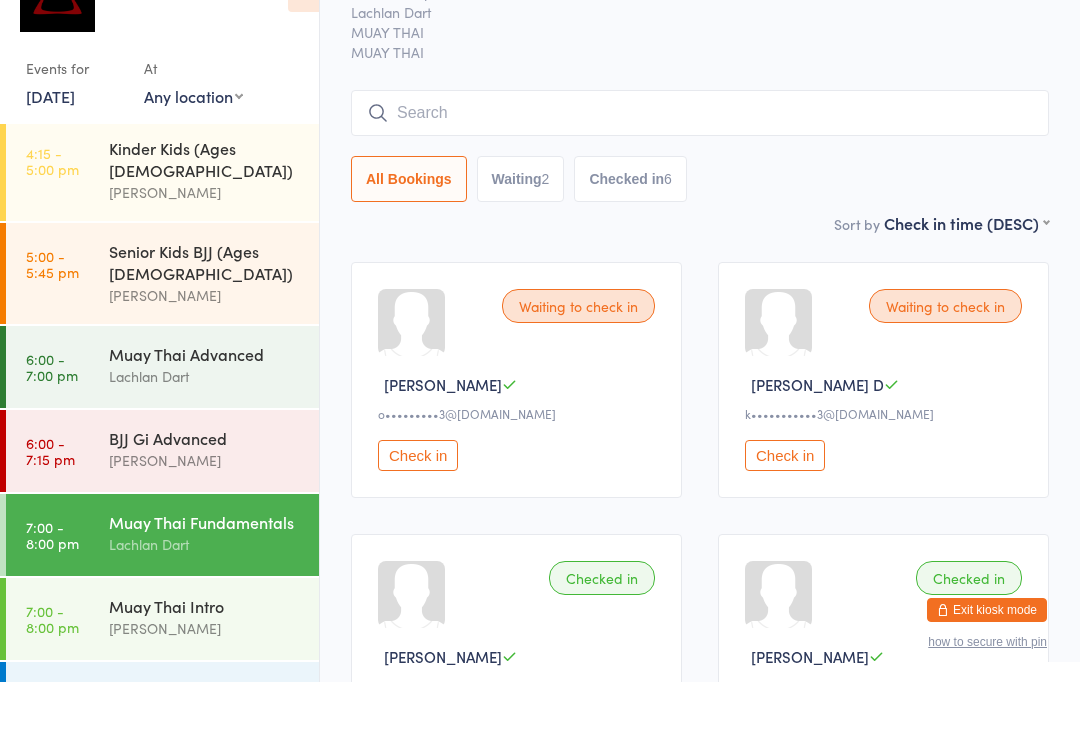 scroll, scrollTop: 0, scrollLeft: 0, axis: both 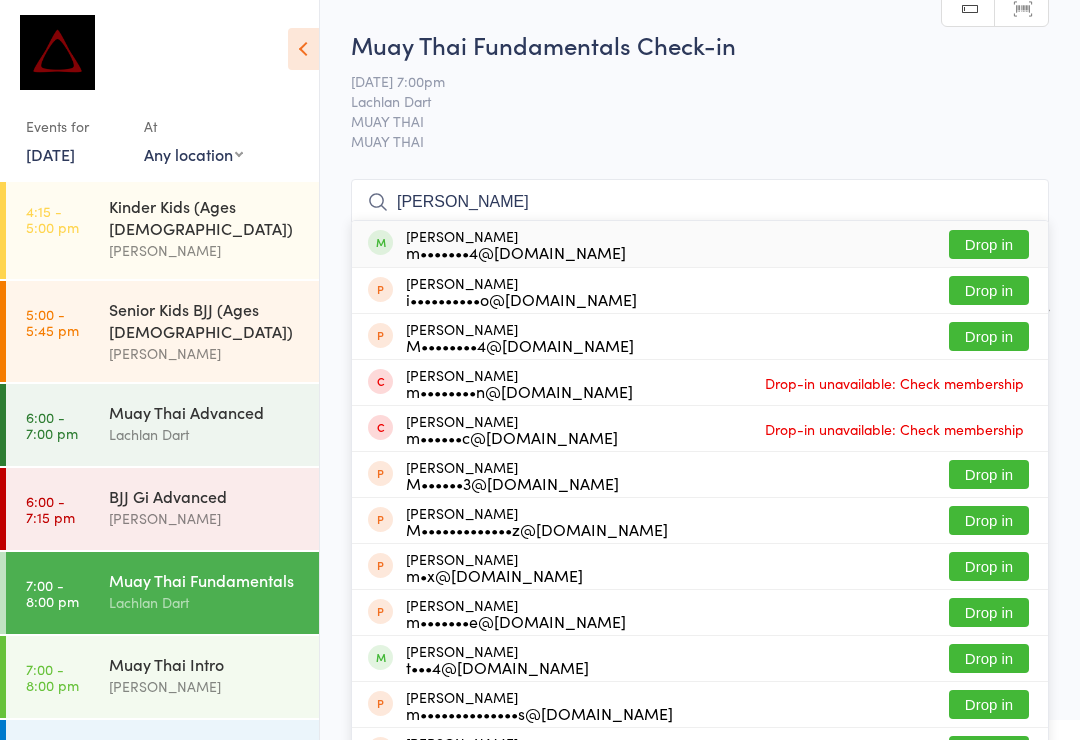 type on "[PERSON_NAME]" 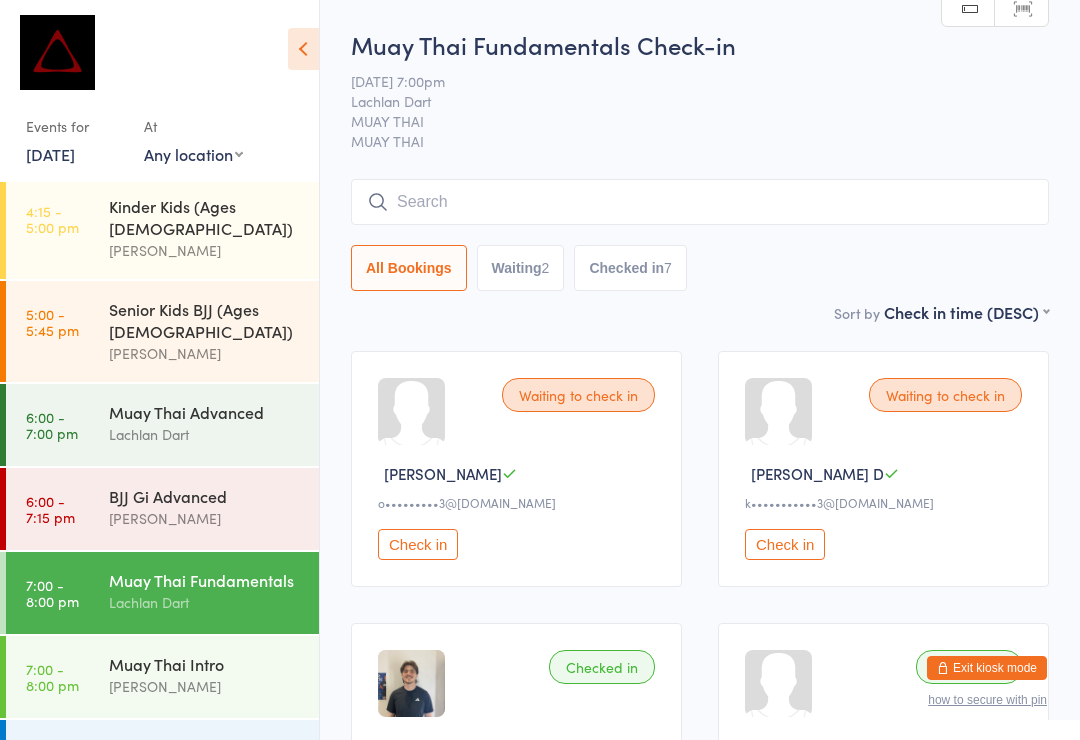 click on "Exit kiosk mode" at bounding box center [987, 668] 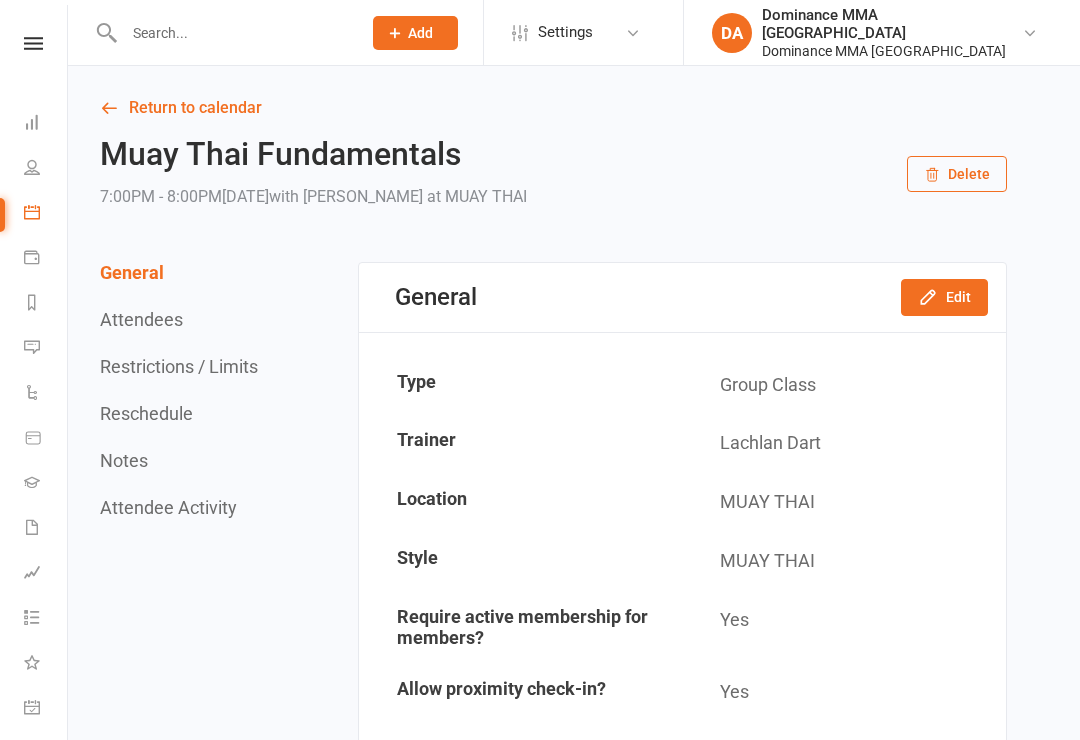 scroll, scrollTop: 0, scrollLeft: 0, axis: both 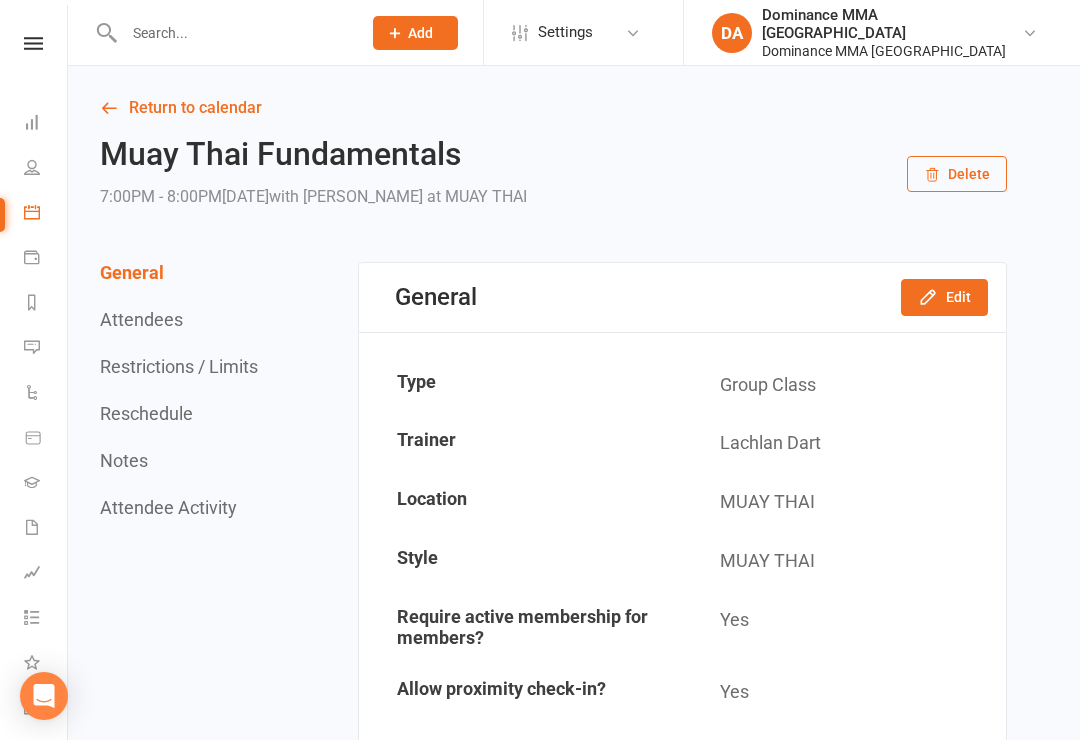 click at bounding box center (232, 33) 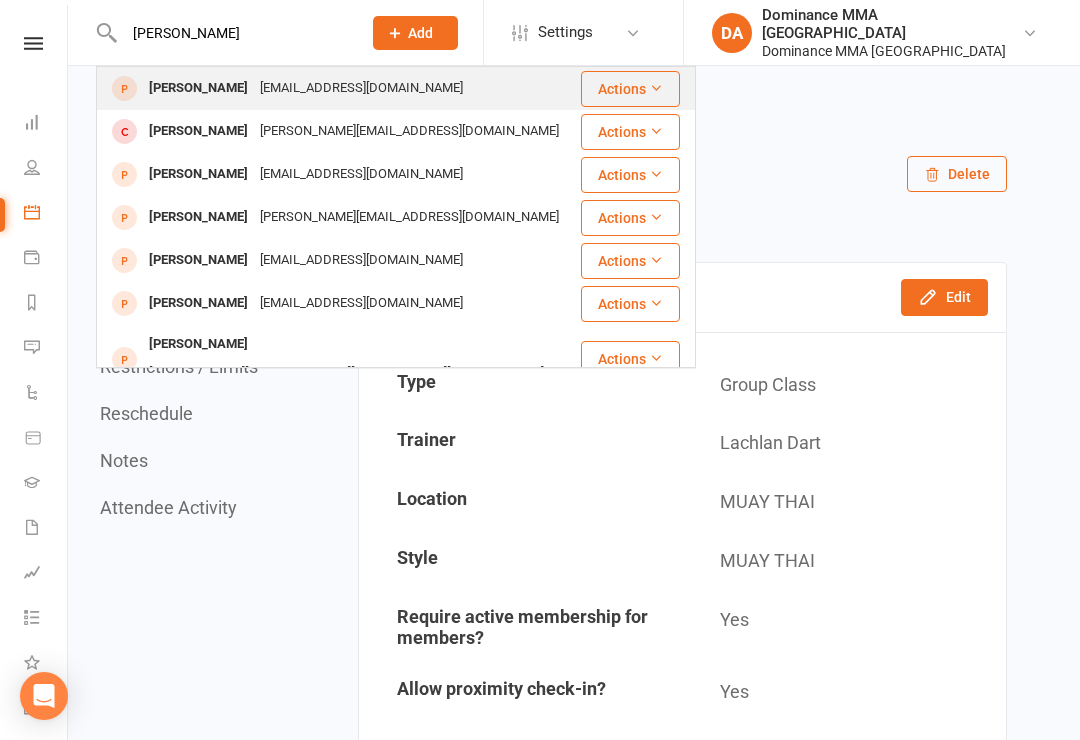 type on "[PERSON_NAME]" 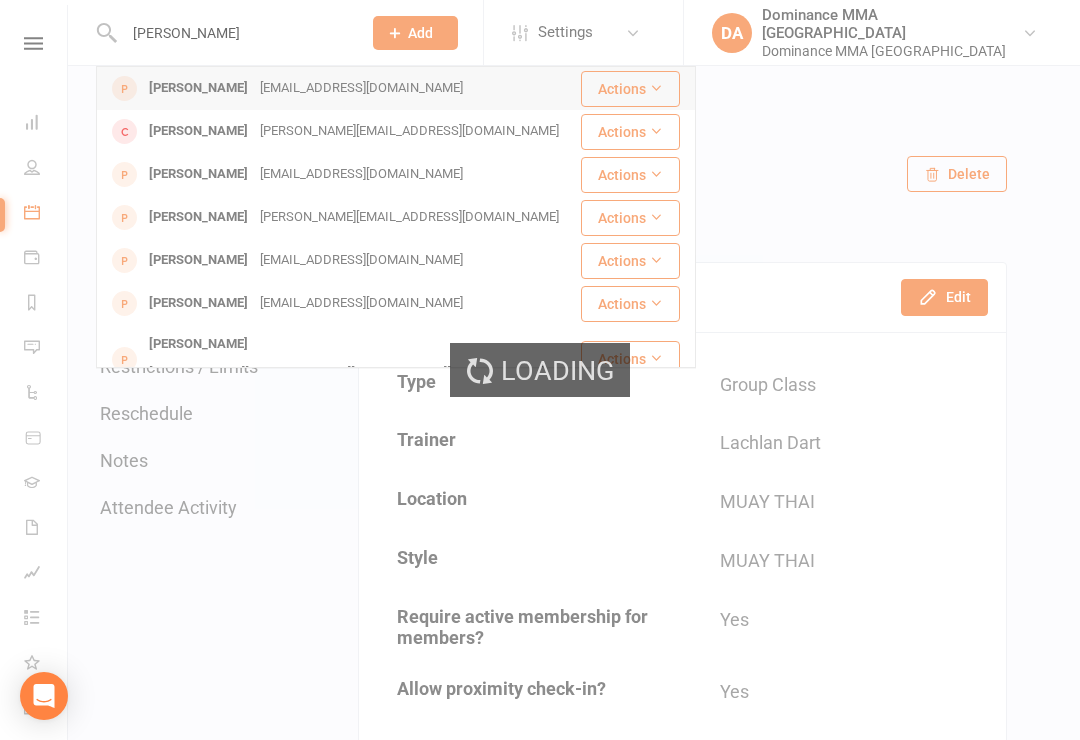 type 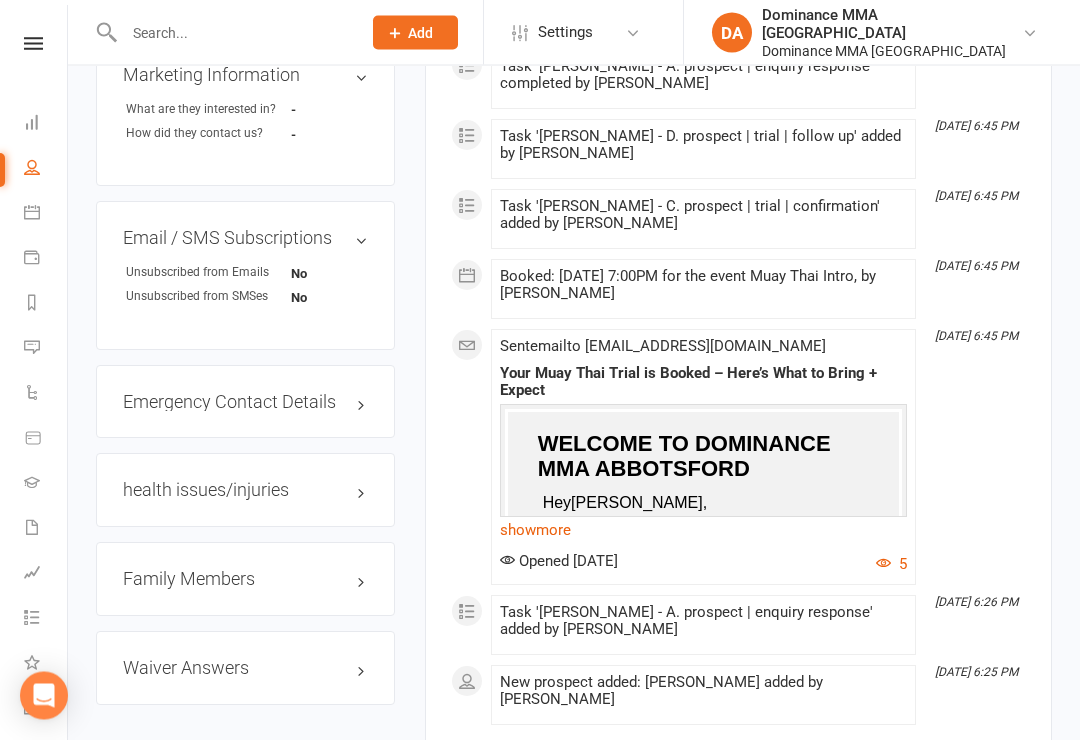 scroll, scrollTop: 1086, scrollLeft: 0, axis: vertical 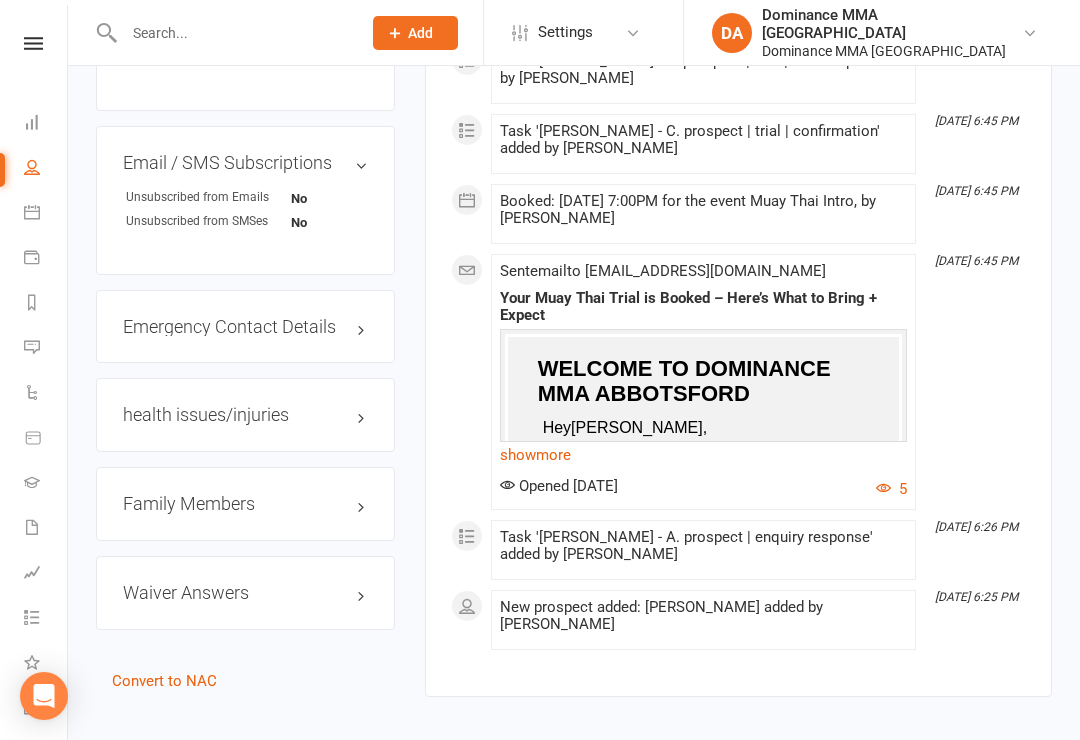 click on "Family Members" at bounding box center (245, 504) 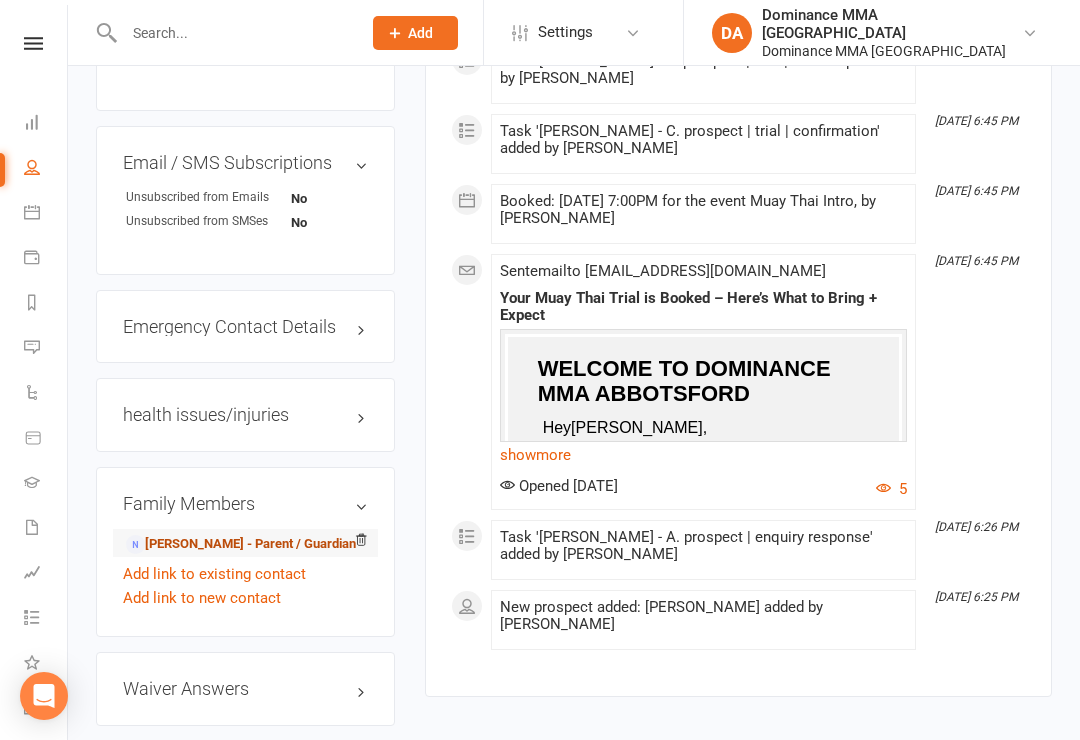 click on "[PERSON_NAME] - Parent / Guardian" at bounding box center [241, 544] 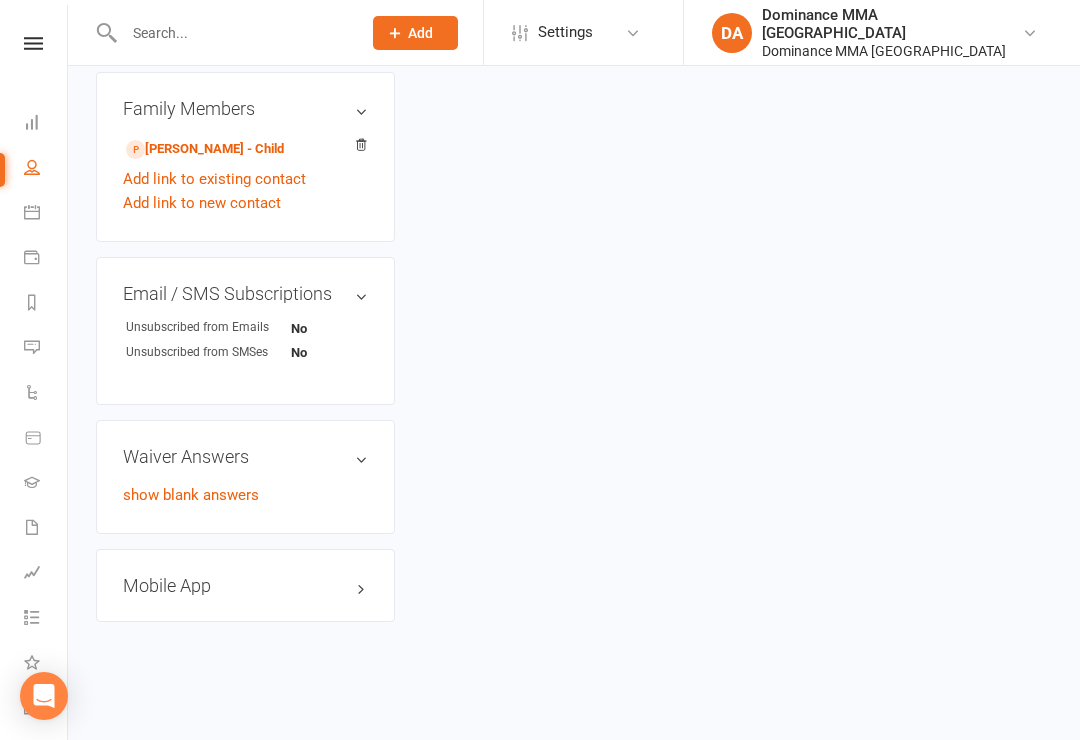 scroll, scrollTop: 0, scrollLeft: 0, axis: both 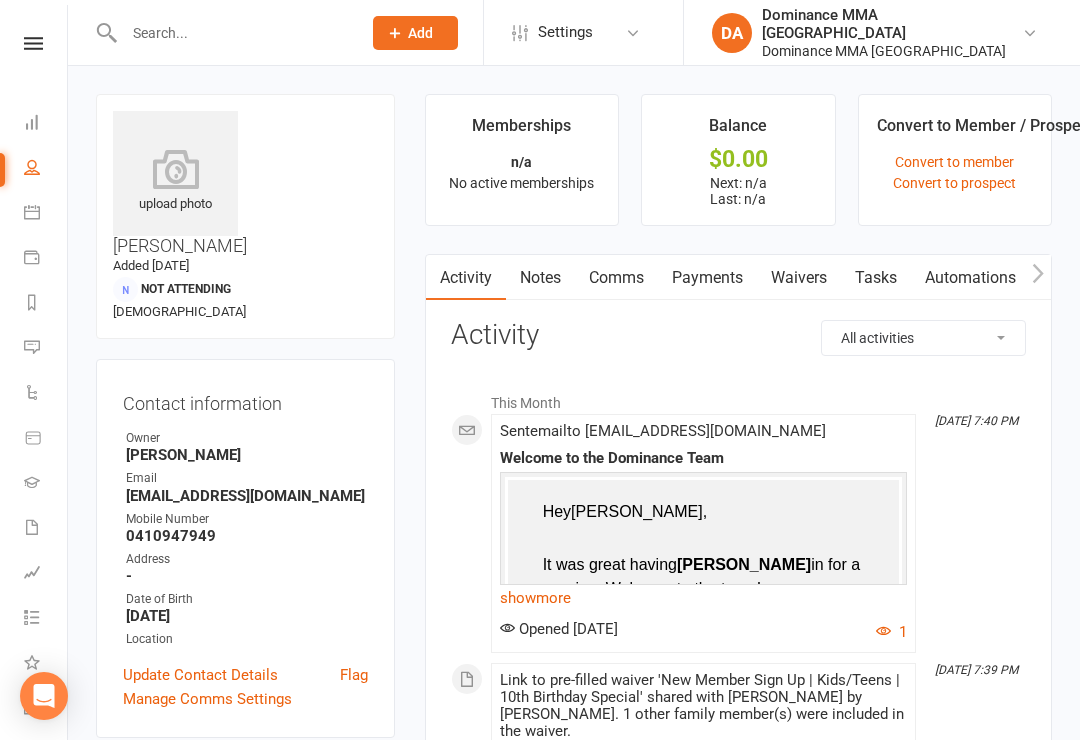 click on "Waivers" at bounding box center (799, 278) 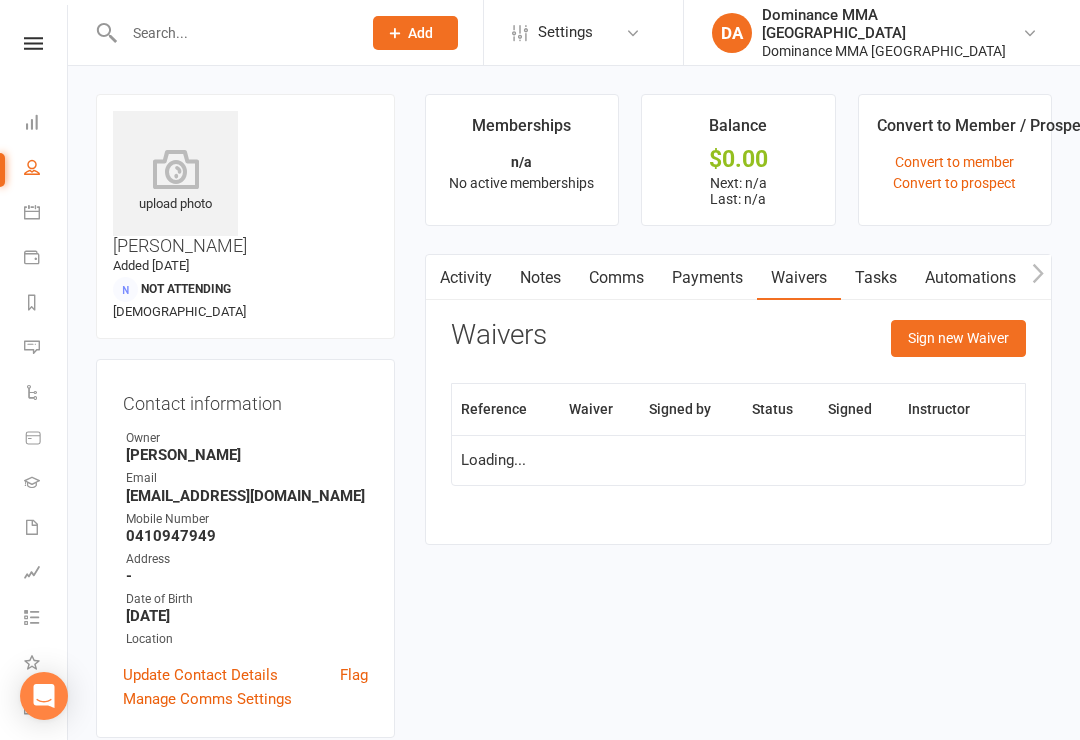 scroll, scrollTop: 31, scrollLeft: 0, axis: vertical 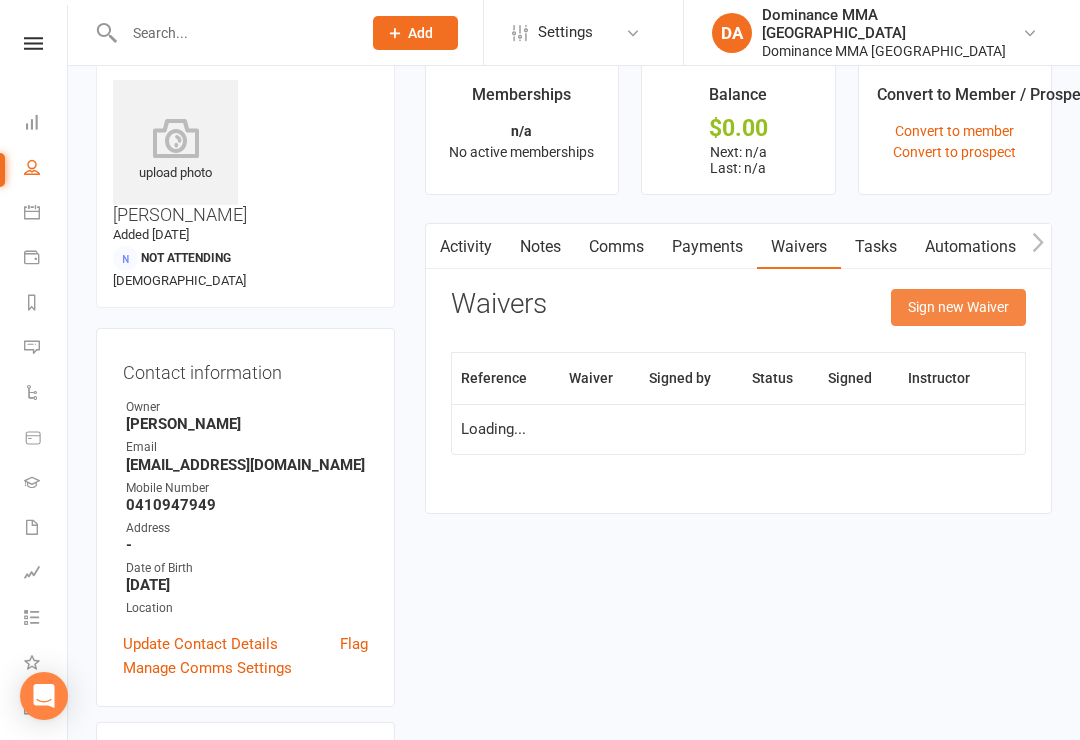 click on "Sign new Waiver" at bounding box center (958, 307) 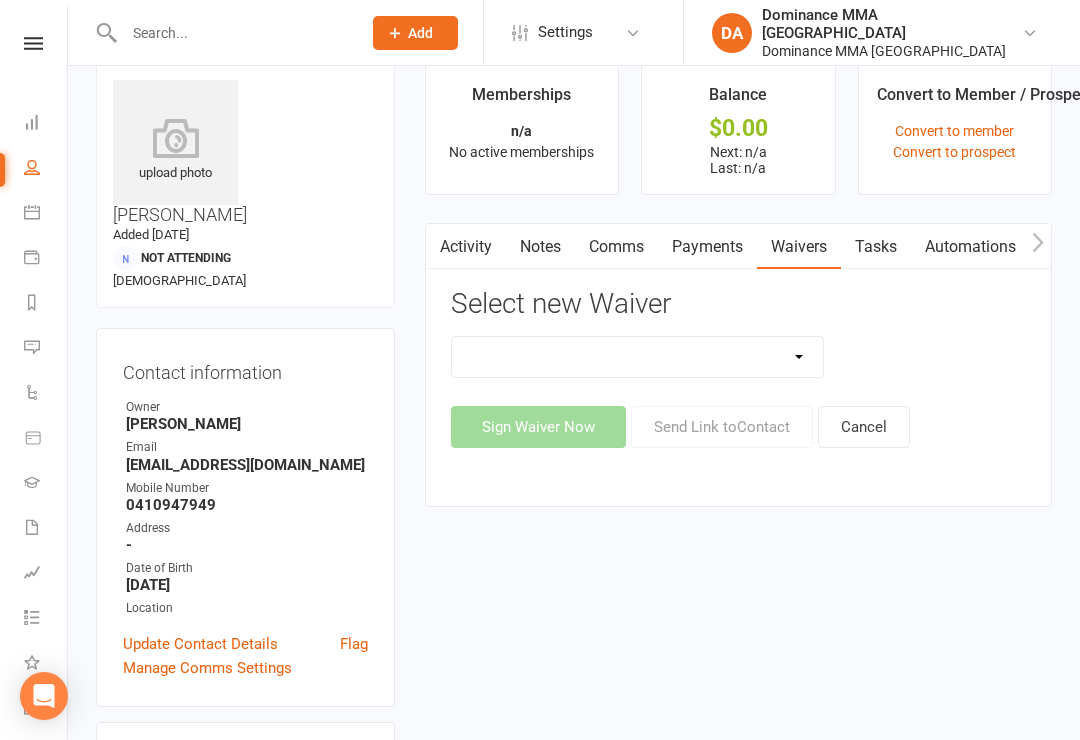 click on "Member | Cancellation | Adults Member | Cancellation | Kids/Teens Member | Injury Report Form (FOH staff use only) Member | Suspension | Adults Member | Suspension | Kids/Teens New Member Agreement Form | Adults Paid in Full | 10% New Member Agreement Form | Adults Paid in Full | F.I.F.O 1/2 Time New Member Agreement Form | Foundation S&C Paid in Full | 10% New Member Agreement Form | Kids/Teens Paid in Full | 10% New Member Sign Up | Adults New Member Sign Up | Adults | 10th Birthday Special New Member Sign Up | Adults | $120 Off Special New Member Sign Up | Adults | Once Per Week New Member Sign Up | Kids/Teens New Member Sign Up | Kids/Teens | 10th Birthday Special New Member Sign Up | Kids/Teens | Once Per Week New Member Sign up | S&C Gym FOUNDATION | 10th Birthday Participation Consent Form Participation Consent Form | S&C Gym Trial Prospect | Injury Report Form (FOH staff use only)" at bounding box center [638, 357] 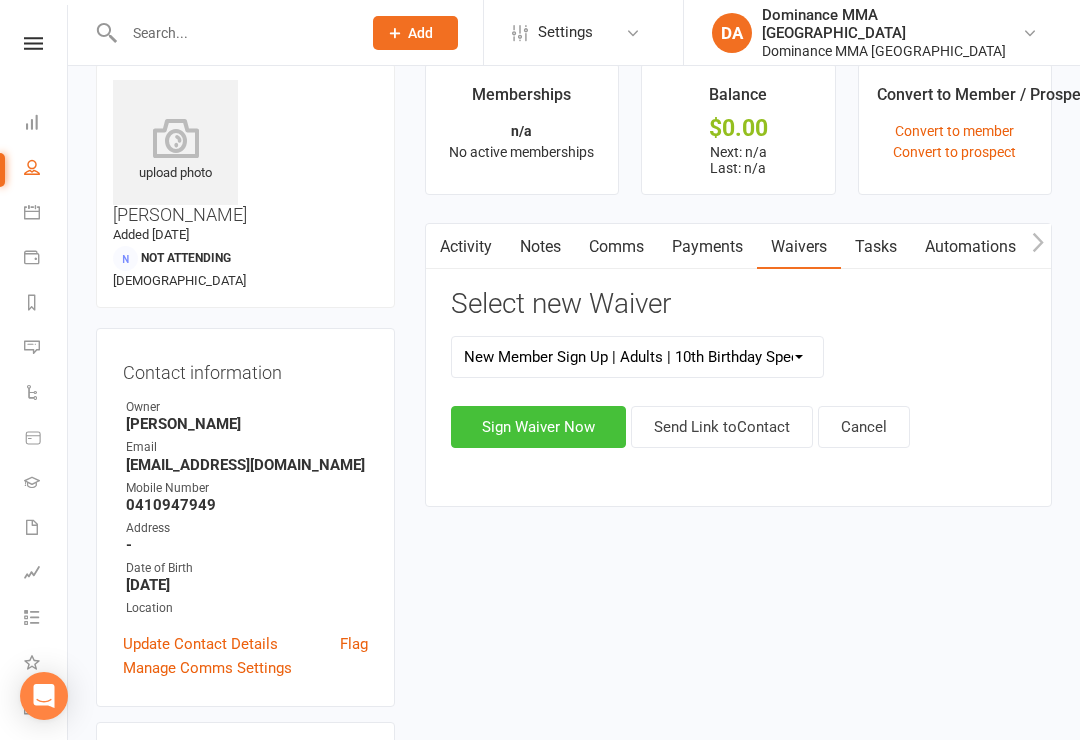 click on "Sign Waiver Now" at bounding box center (538, 427) 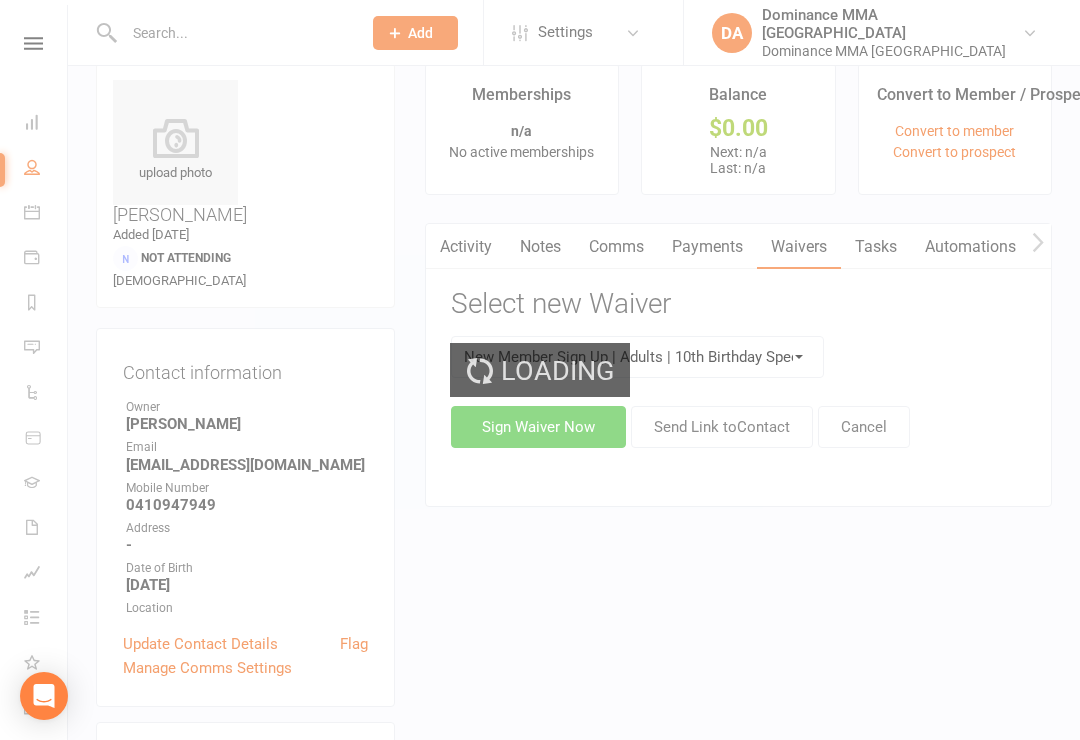 scroll, scrollTop: 0, scrollLeft: 0, axis: both 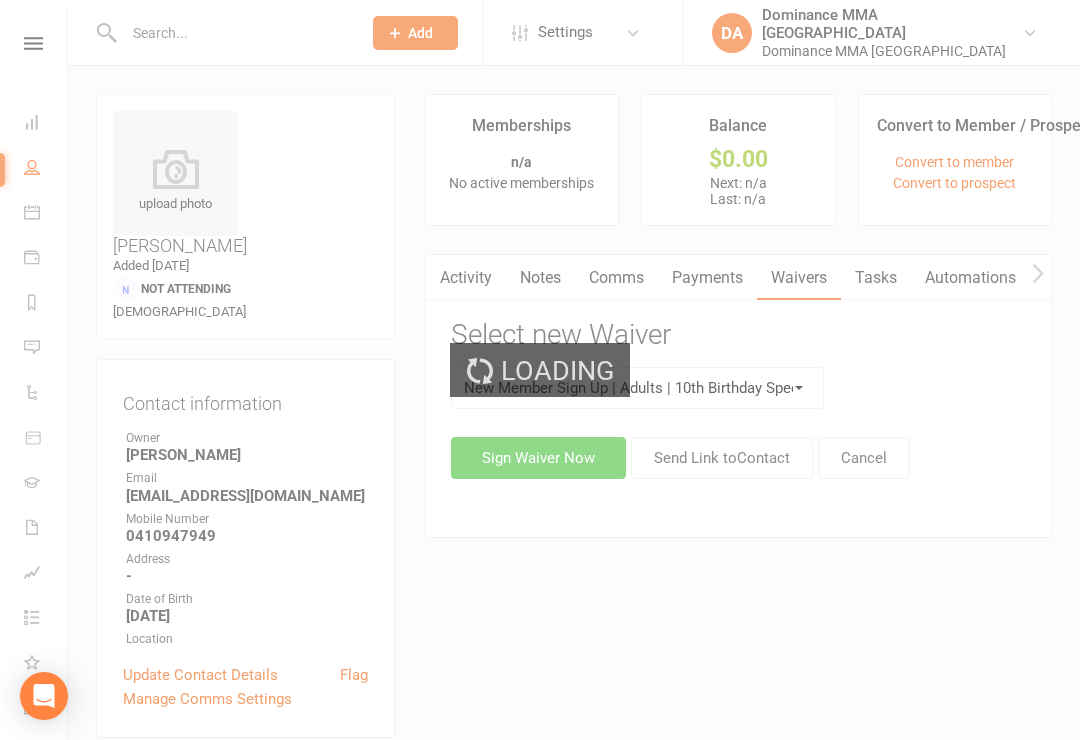 select on "bank_account" 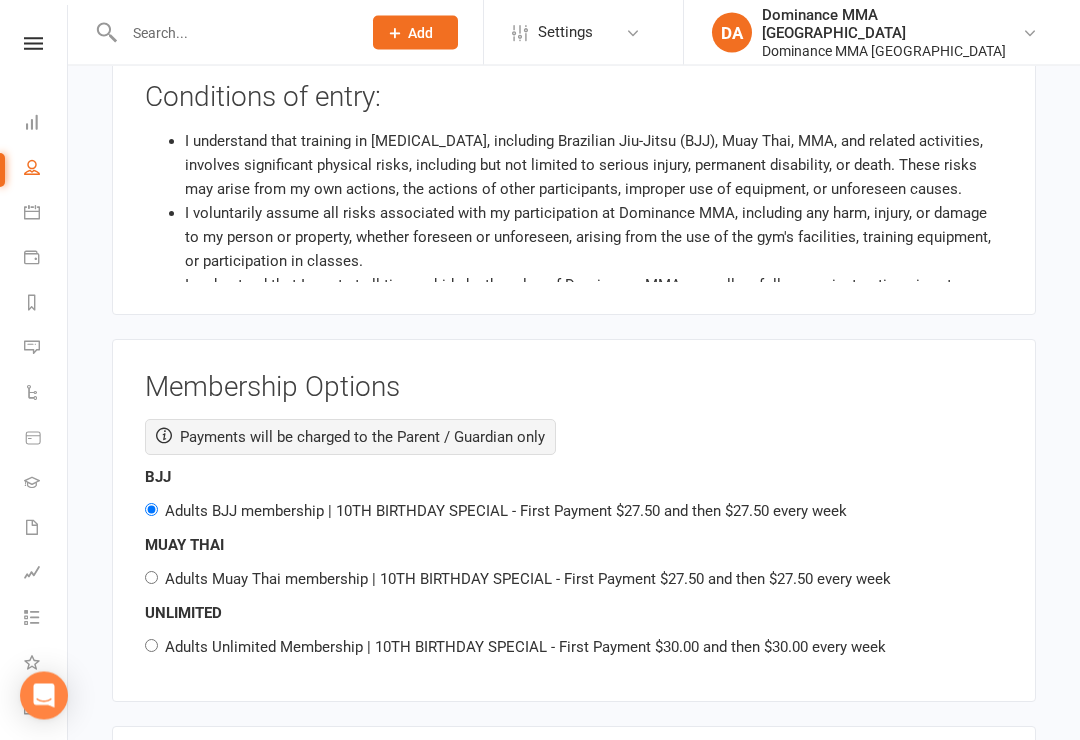 scroll, scrollTop: 2737, scrollLeft: 0, axis: vertical 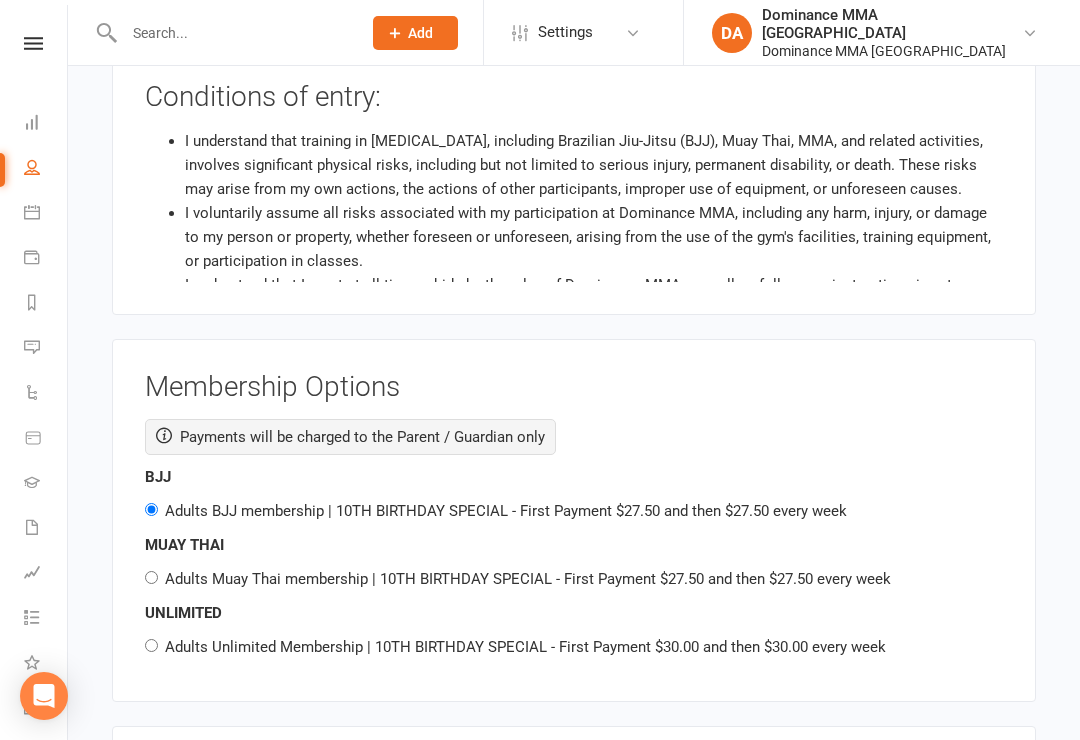click on "Adults Muay Thai membership | 10TH BIRTHDAY SPECIAL - First Payment $27.50 and then $27.50 every week" at bounding box center (528, 579) 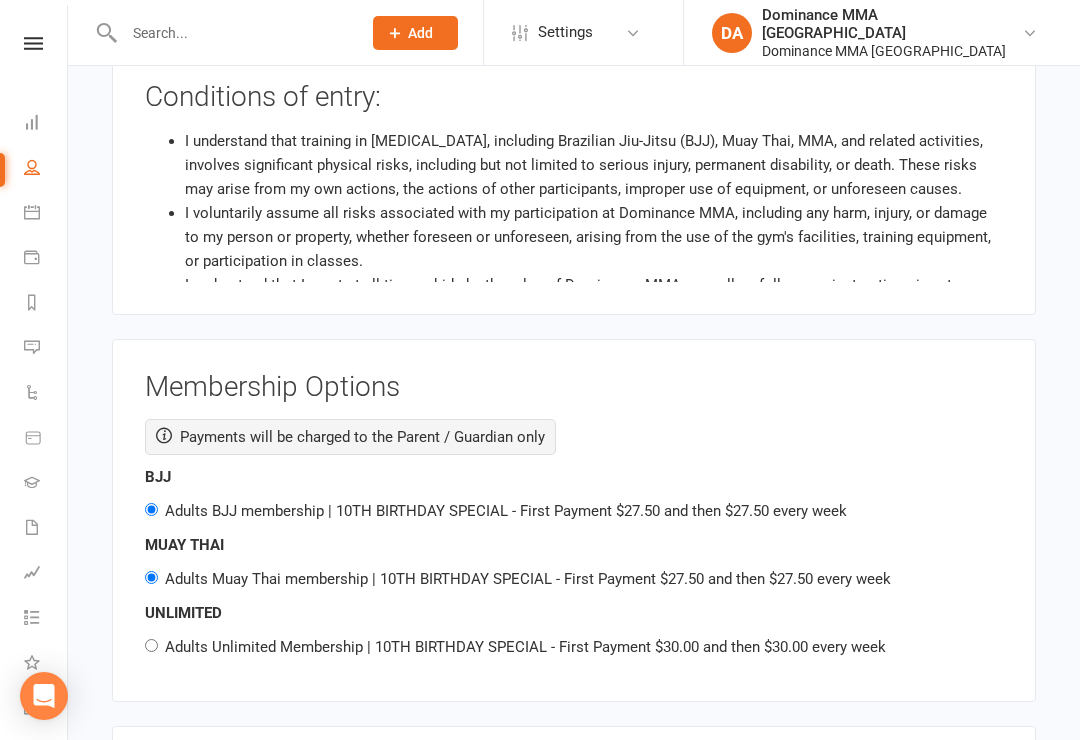 radio on "false" 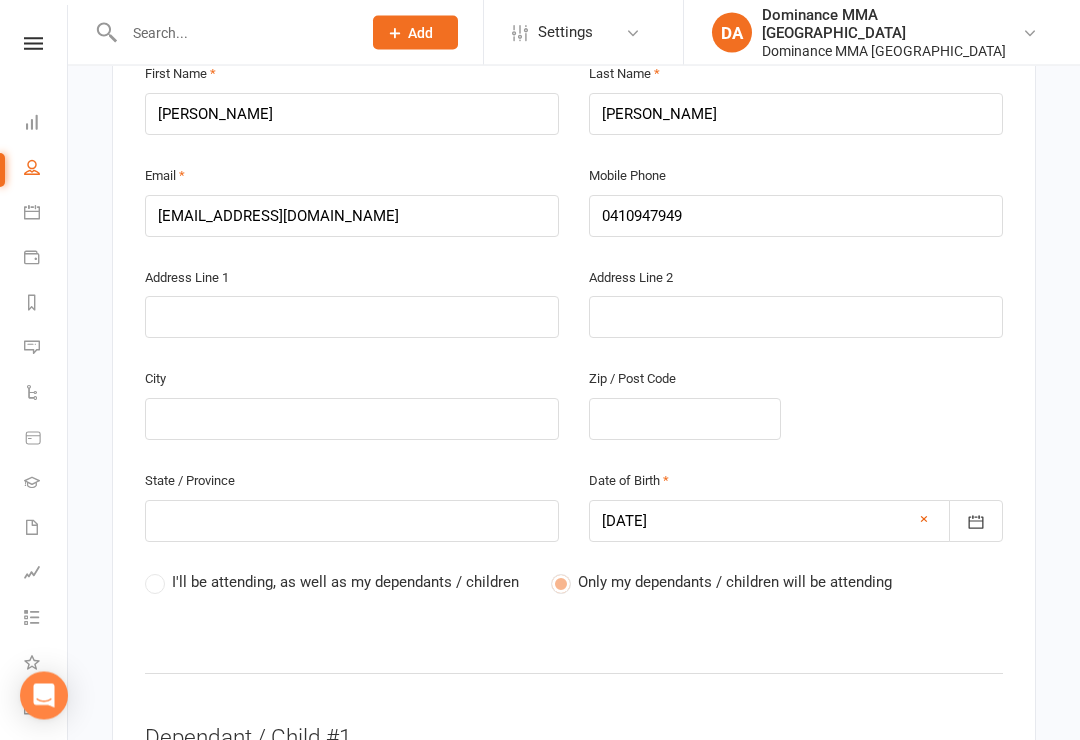 scroll, scrollTop: 580, scrollLeft: 0, axis: vertical 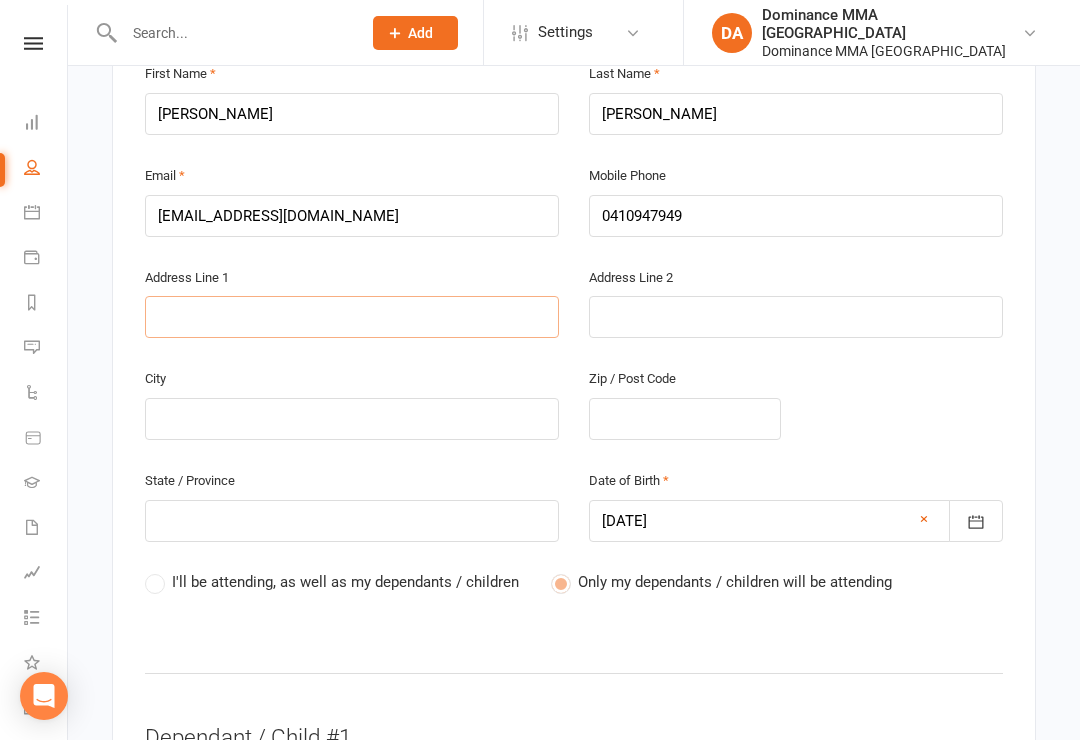 click at bounding box center [352, 317] 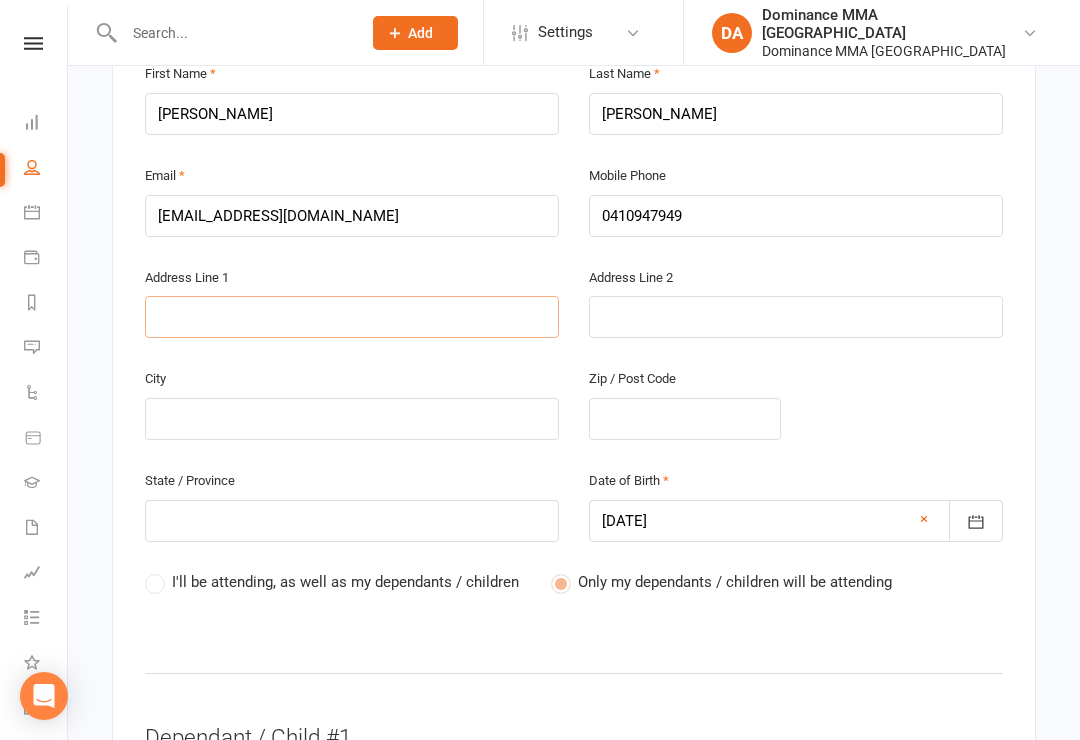 type on "4" 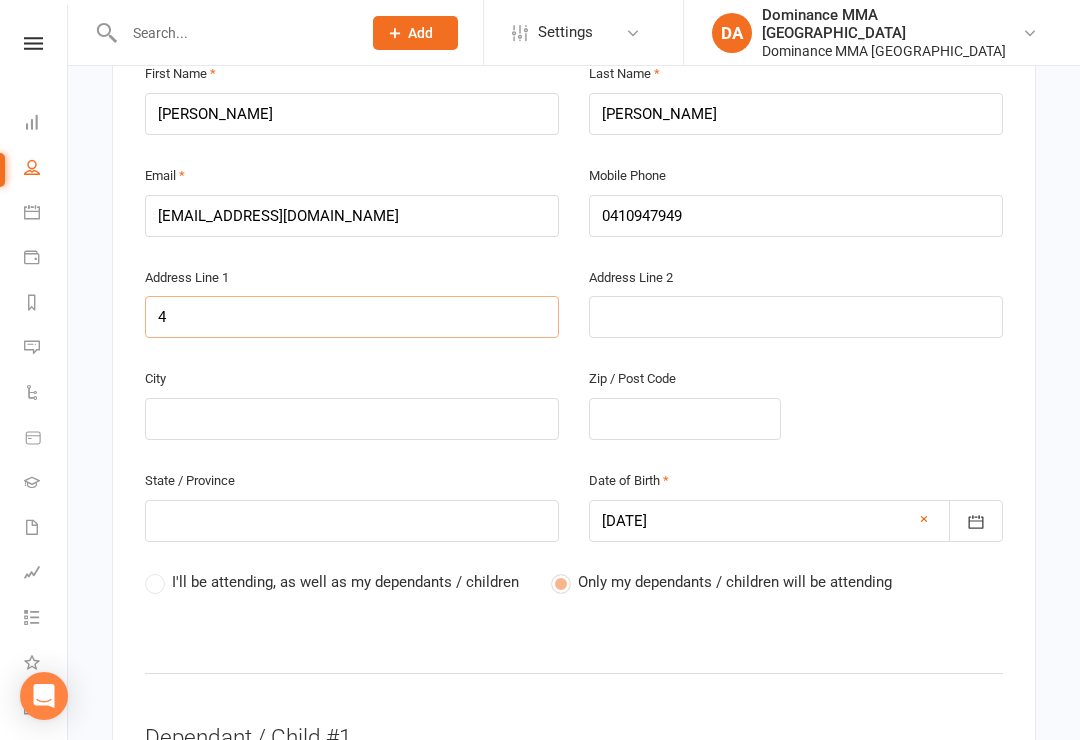 type on "4" 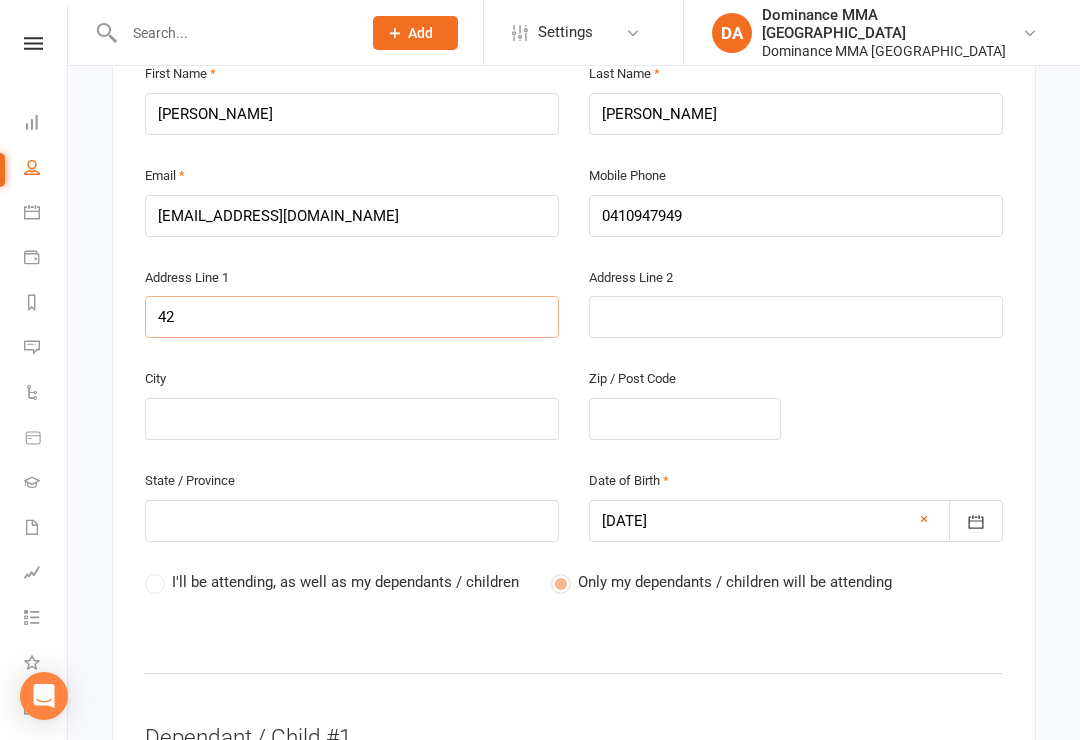 type on "42" 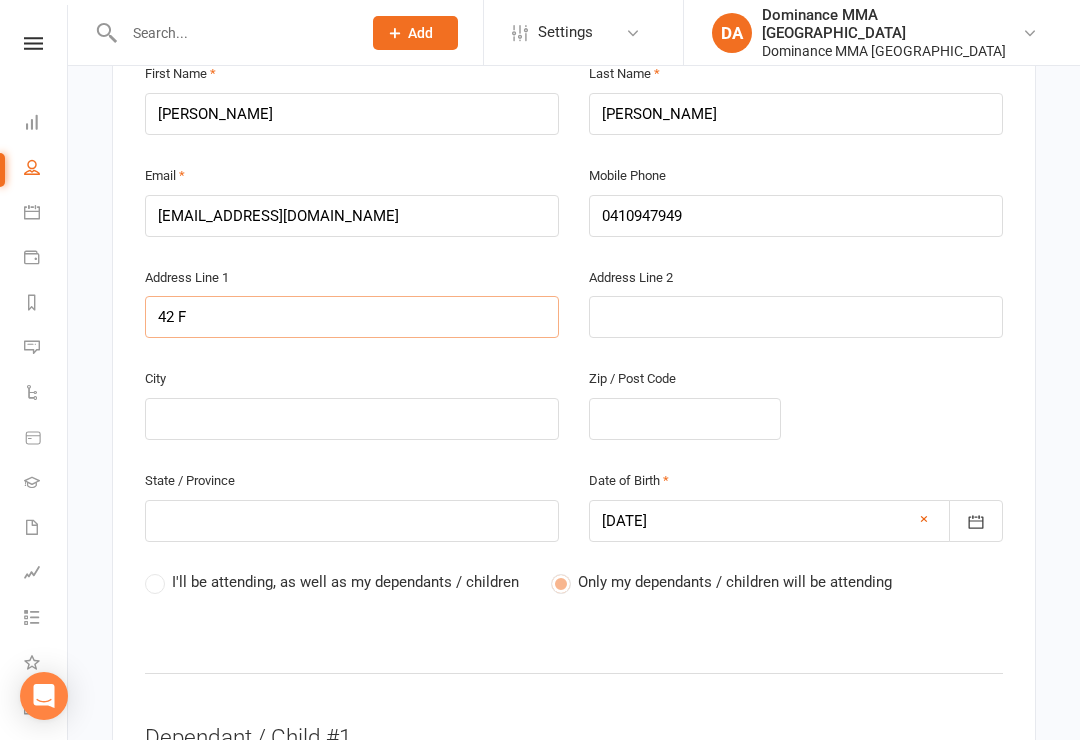 type on "42 F" 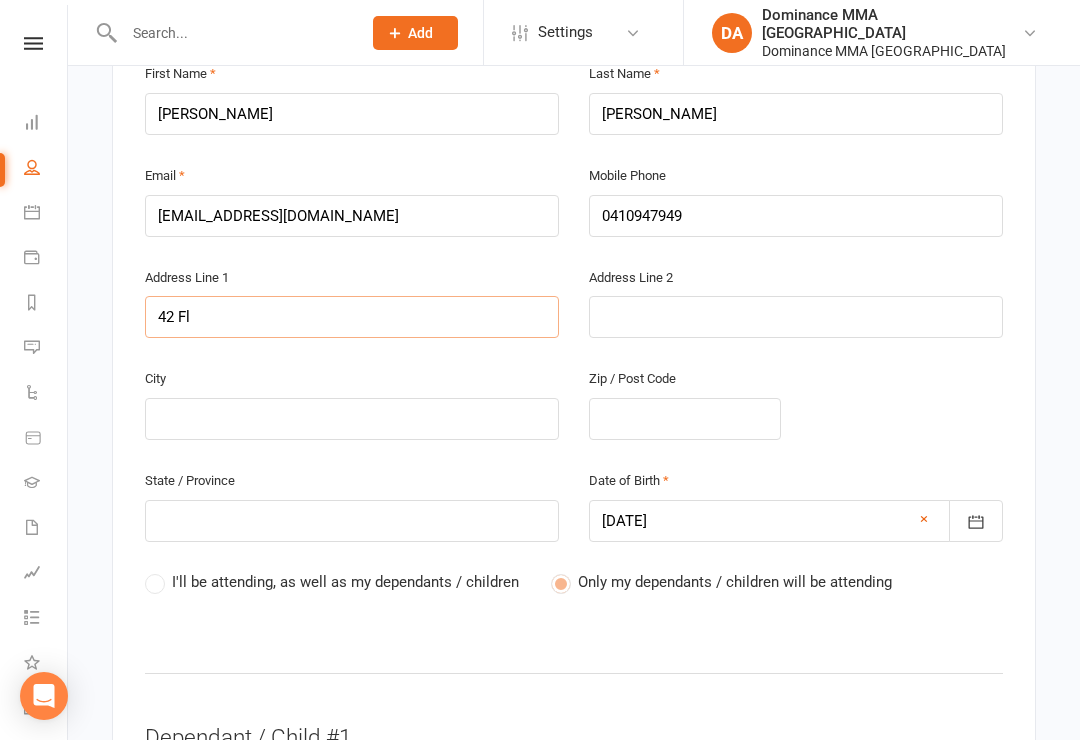 type on "42 Fl" 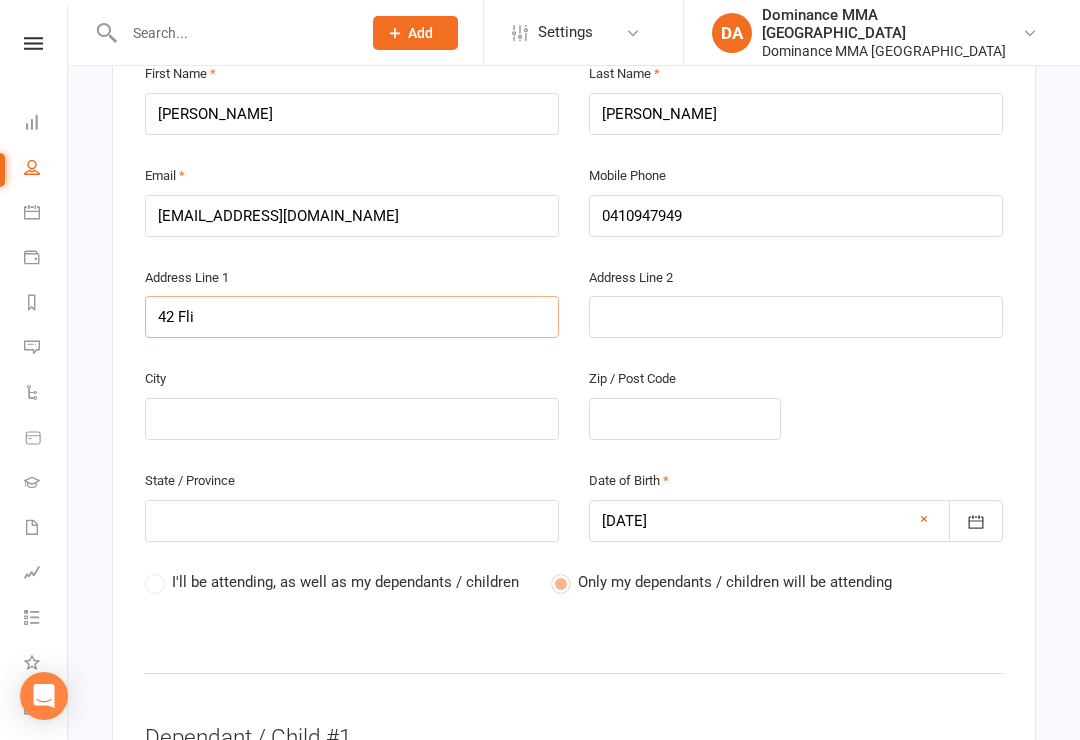type on "42 Fli" 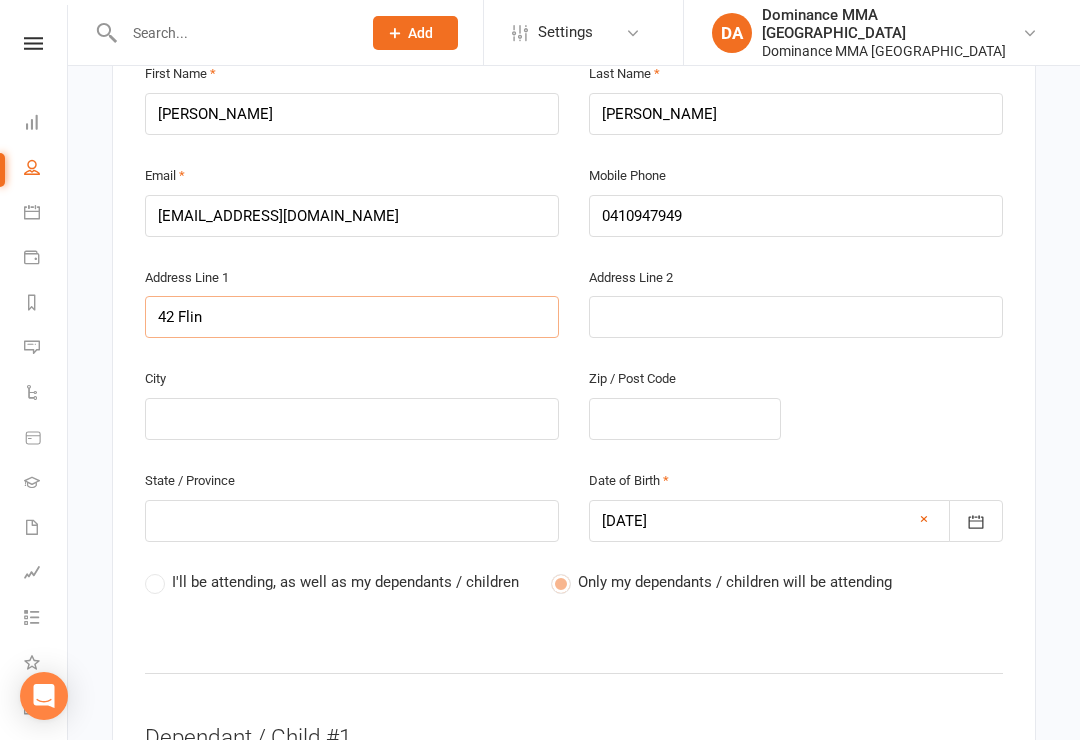 type on "42 Flin" 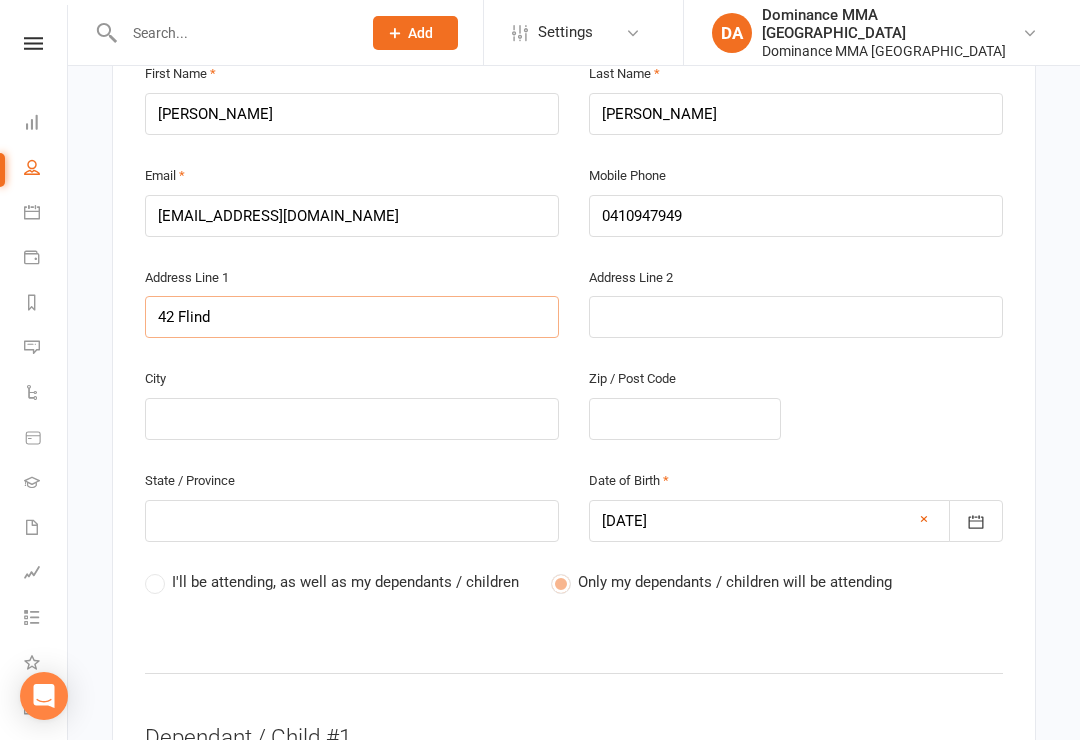 type on "42 Flind" 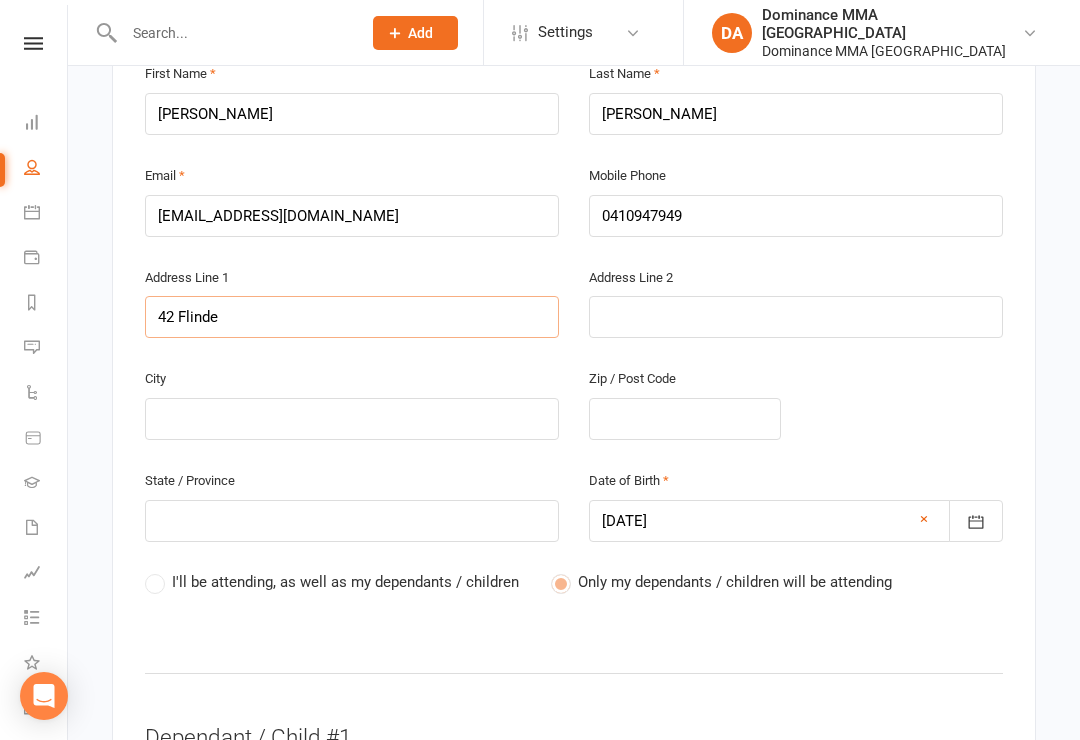 type on "42 Flinde" 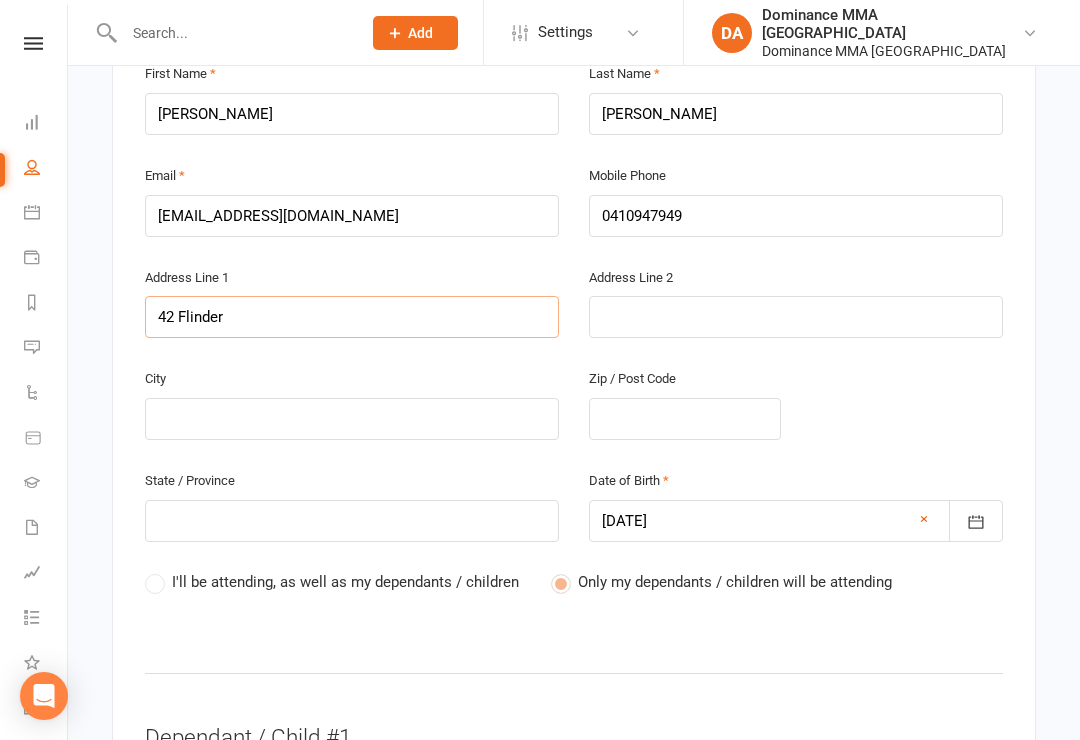 type on "42 Flinder" 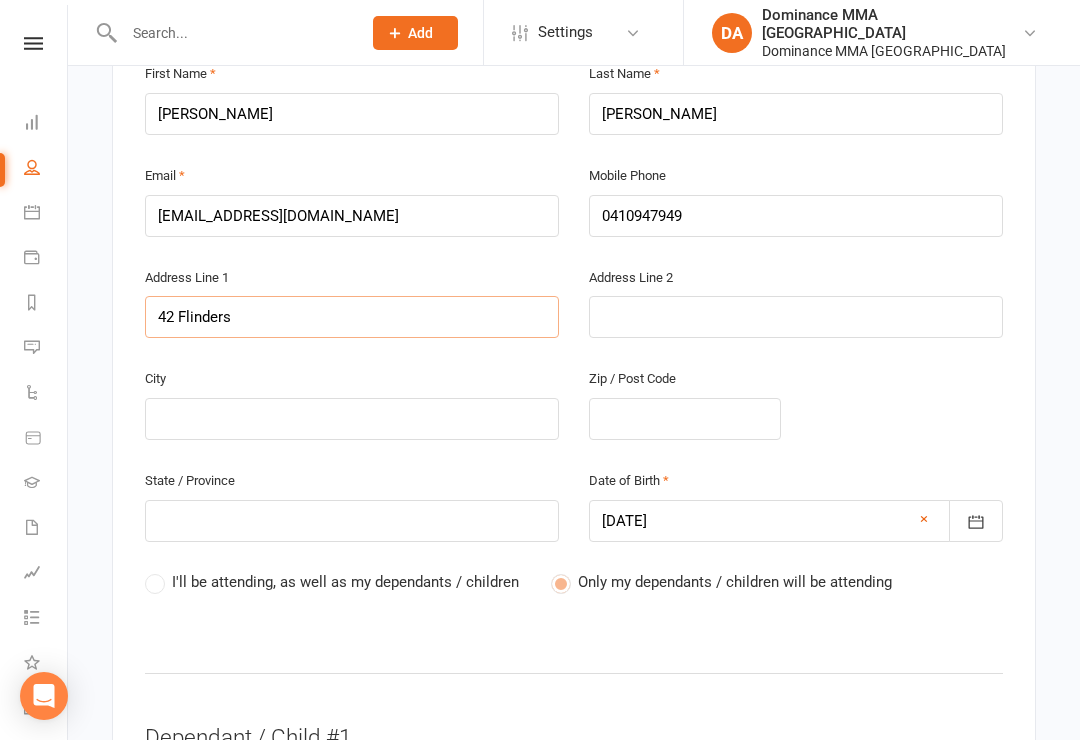type on "42 Flinders" 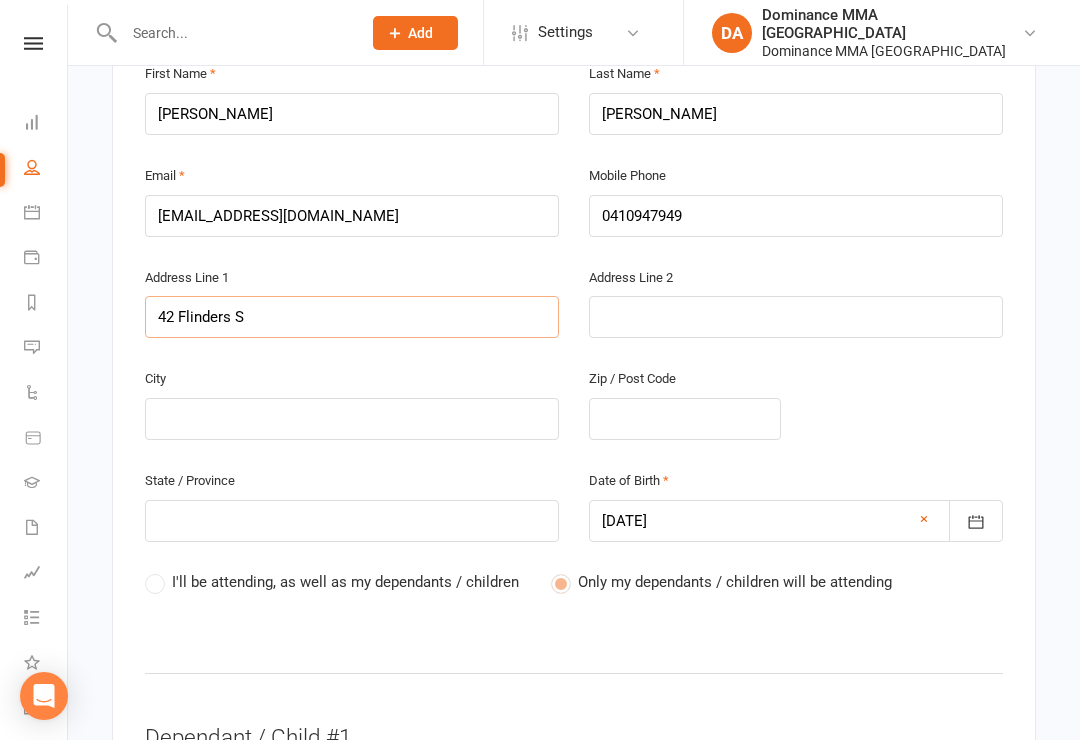 type on "42 Flinders S" 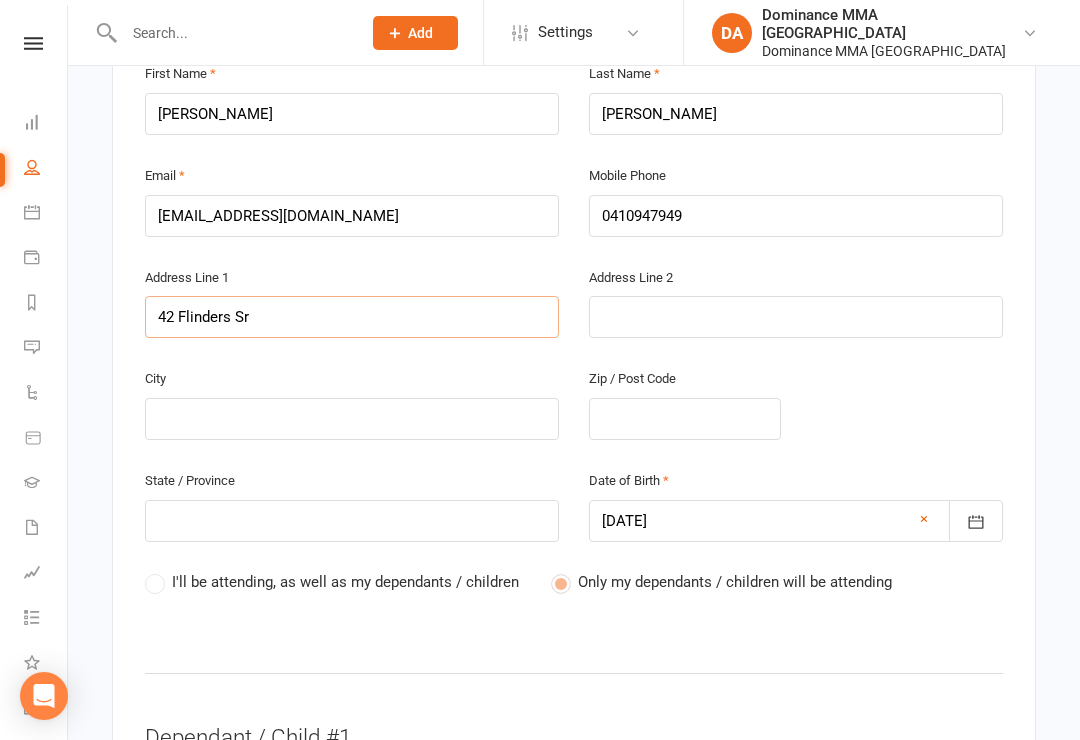 type on "42 Flinders Sr" 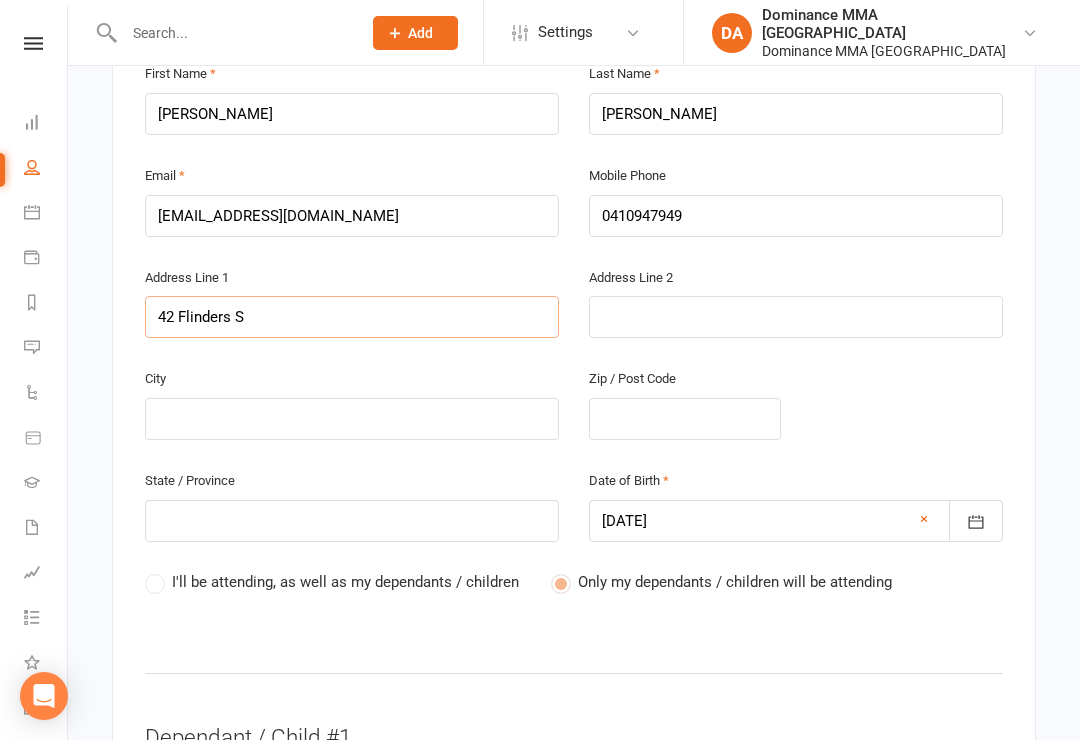 type on "42 Flinders S" 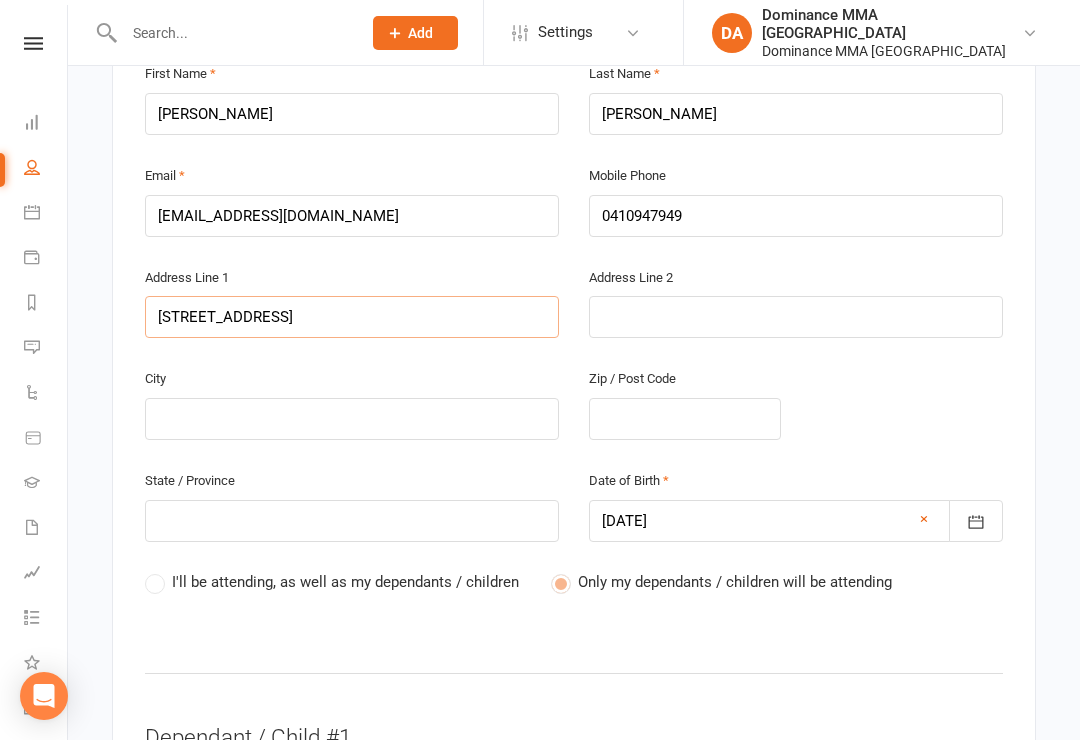 type on "[STREET_ADDRESS]" 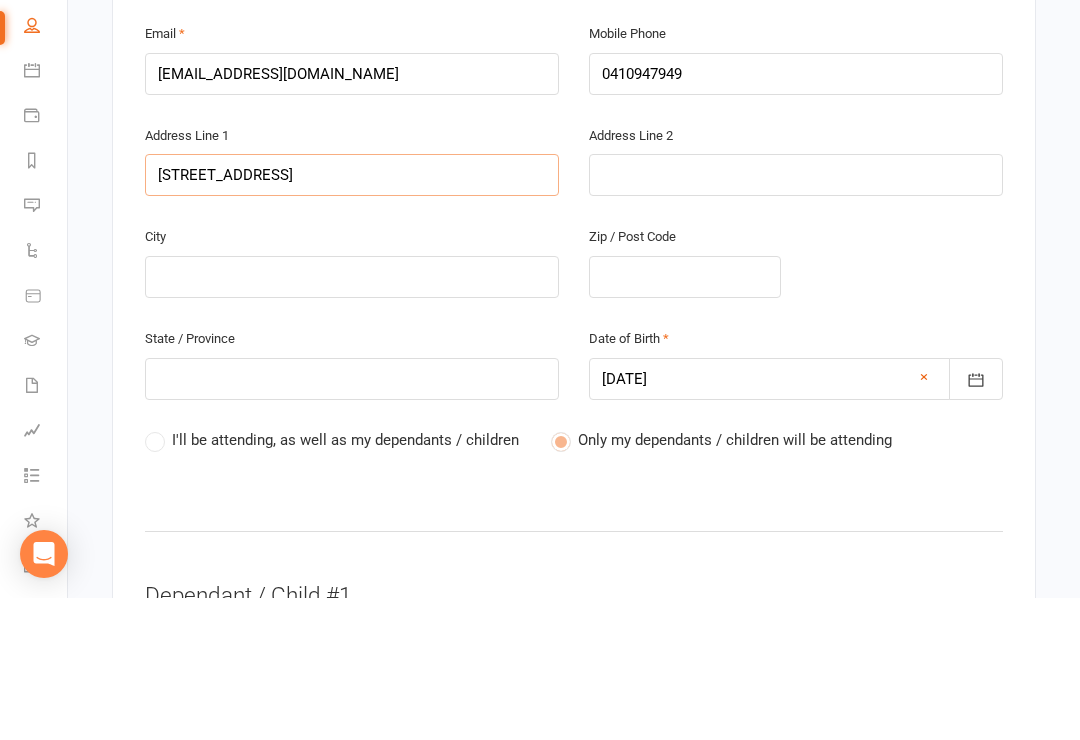 type on "[STREET_ADDRESS]" 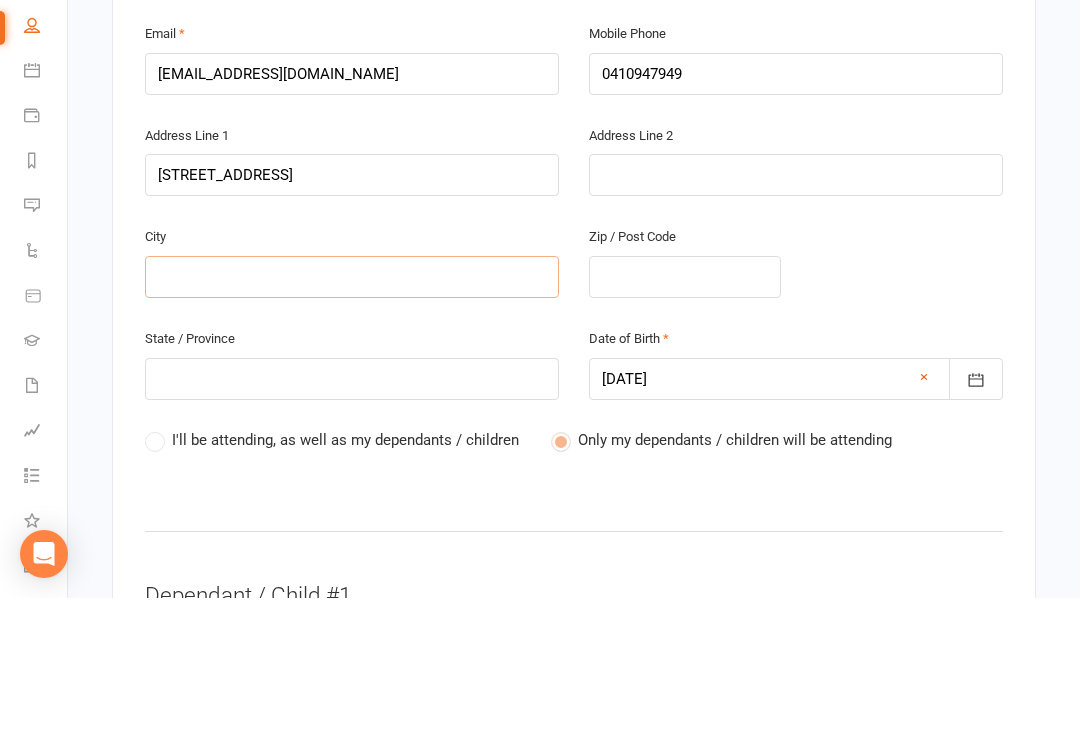 click at bounding box center [352, 419] 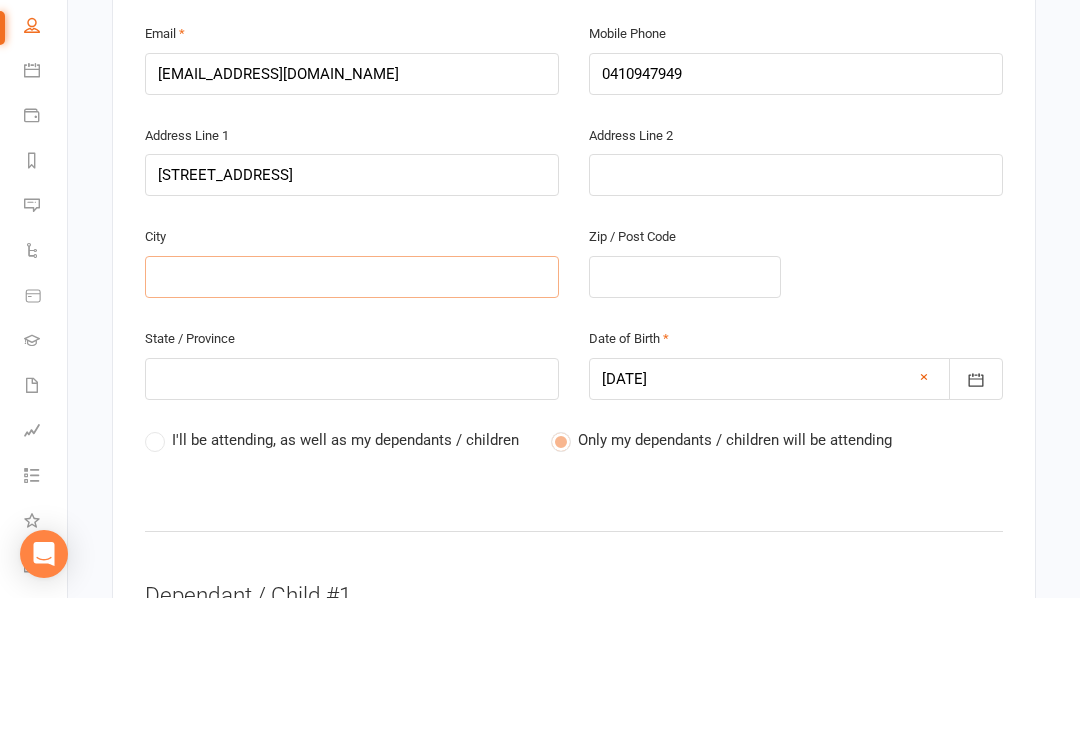 type on "T" 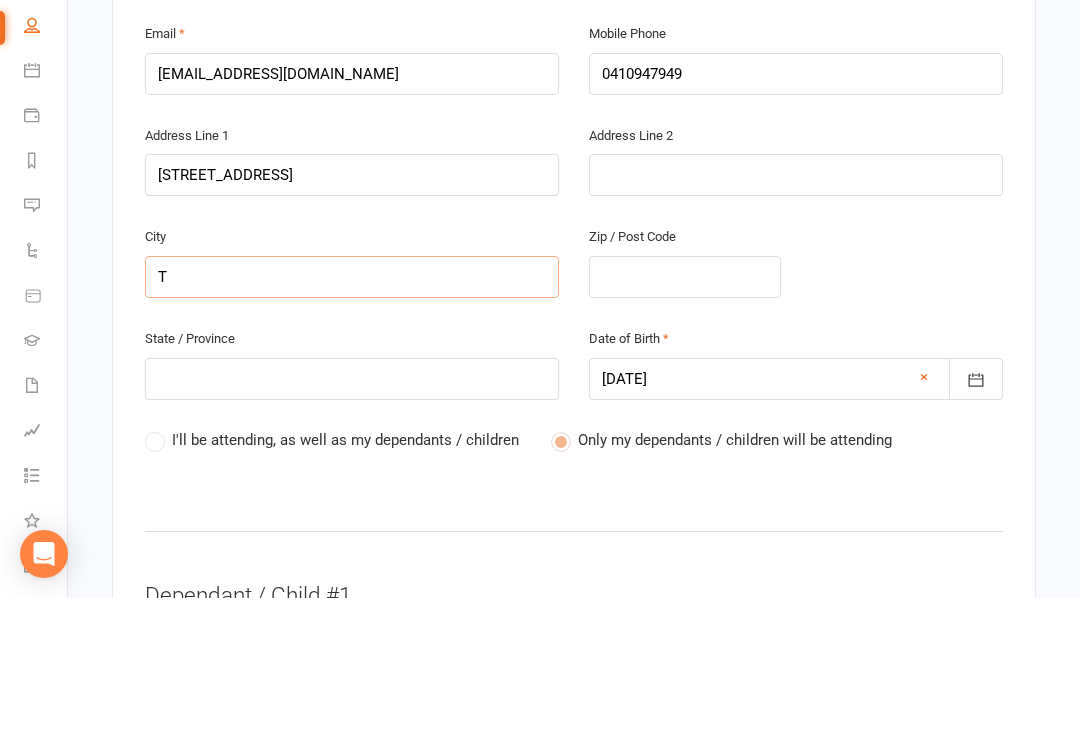 type on "Th" 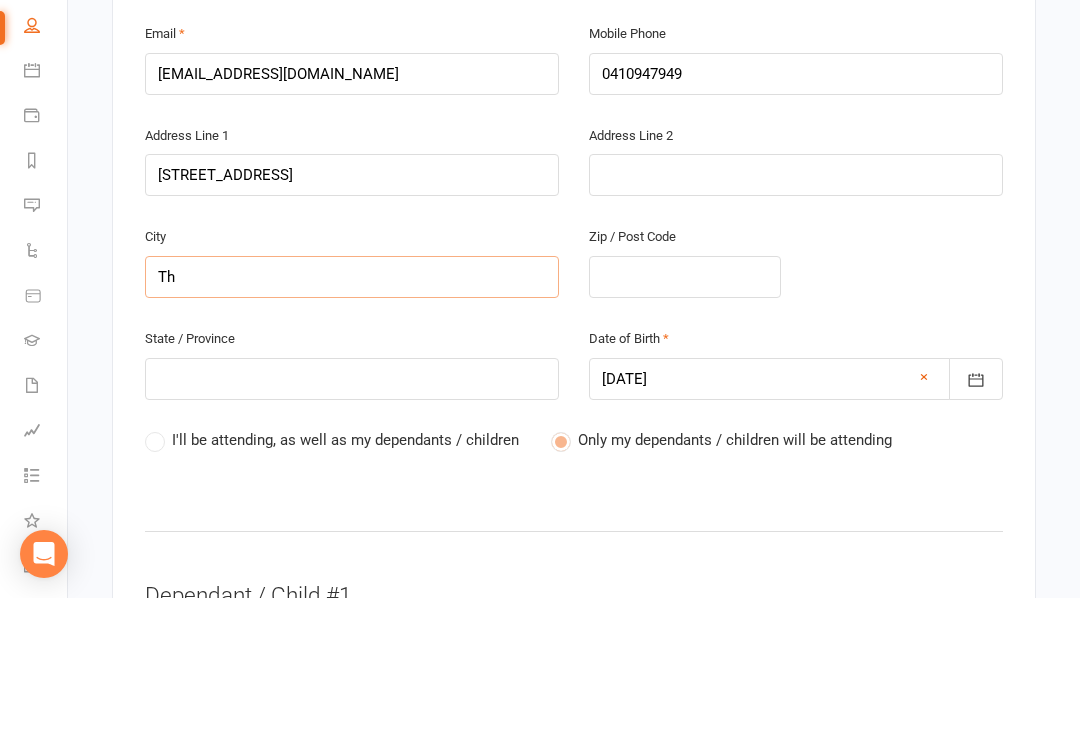 type on "Th" 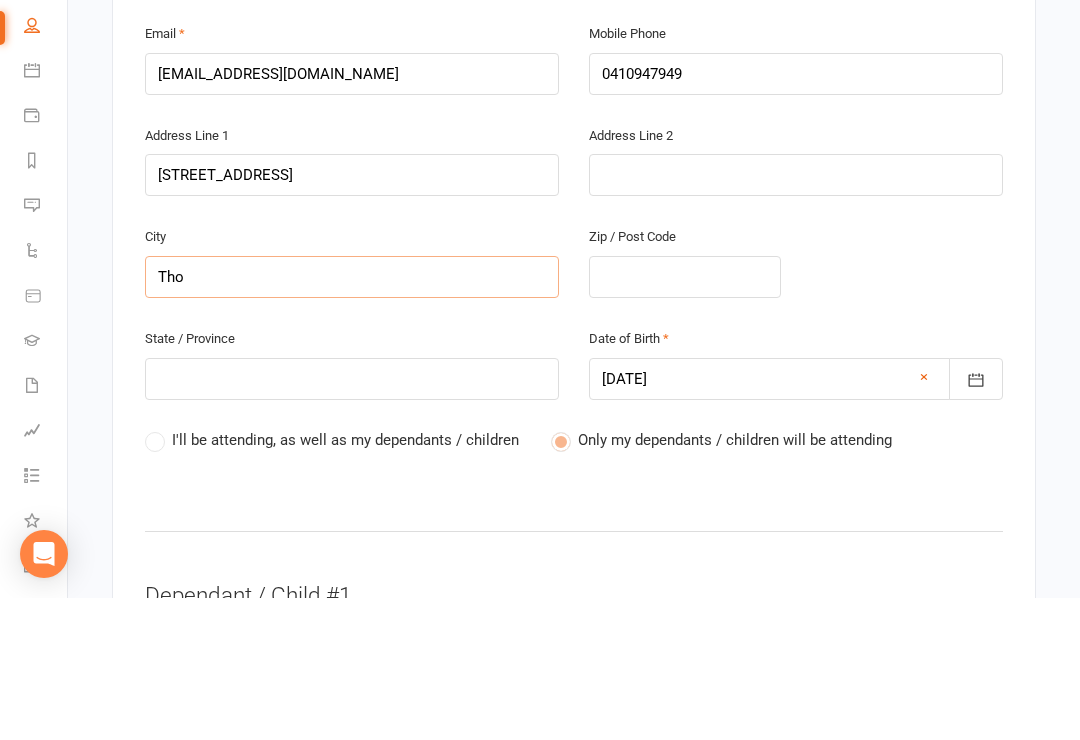 type on "Tho" 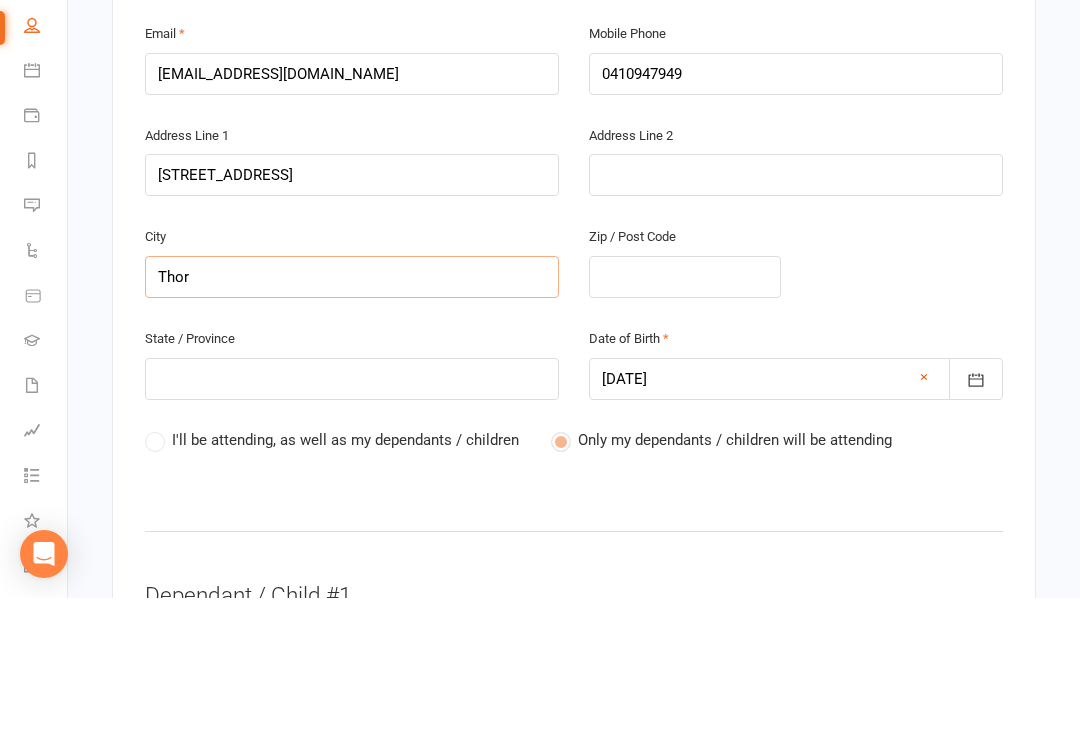 type on "Thor" 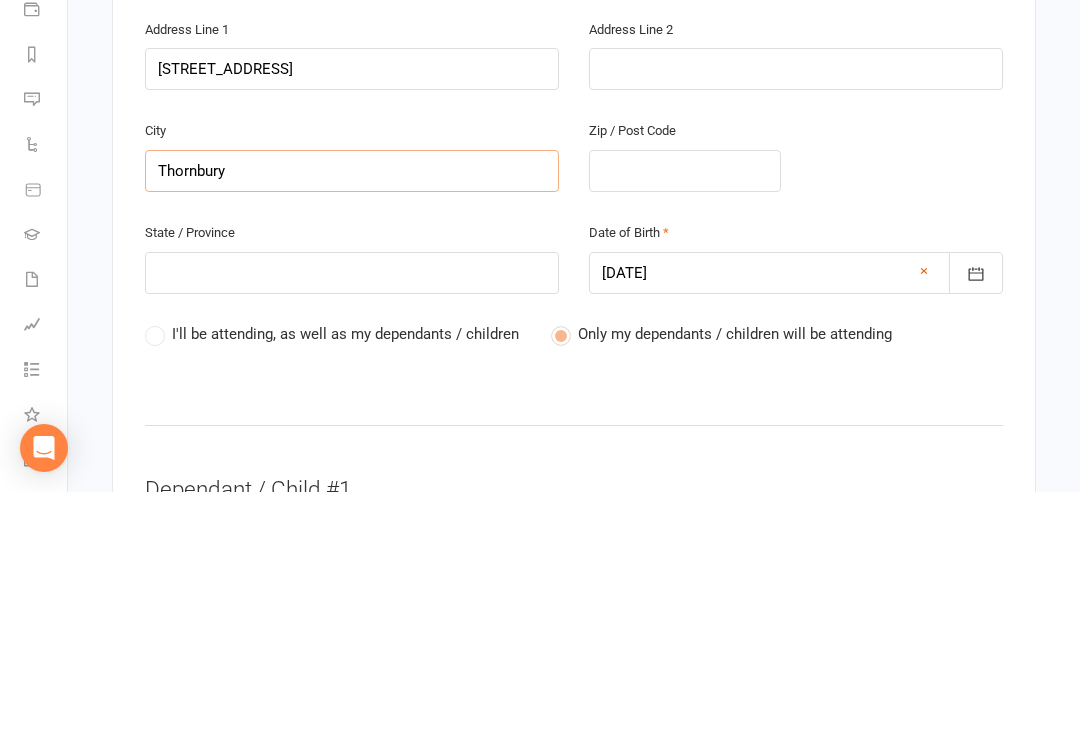 type on "Thornbury" 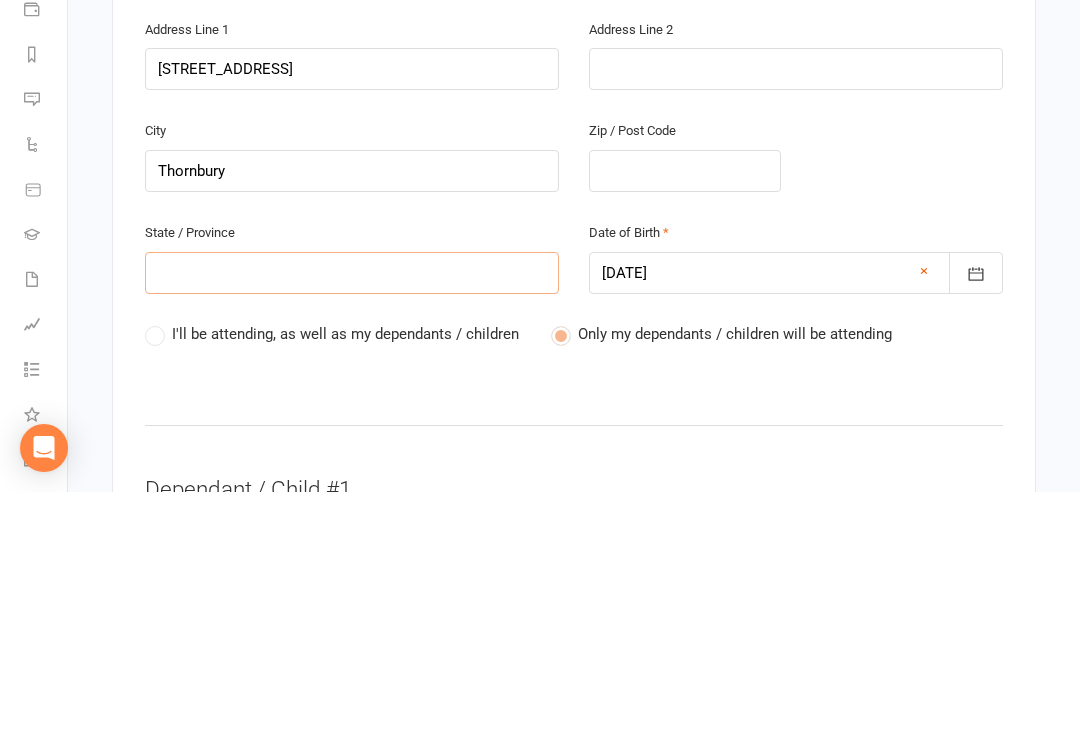 click at bounding box center (352, 521) 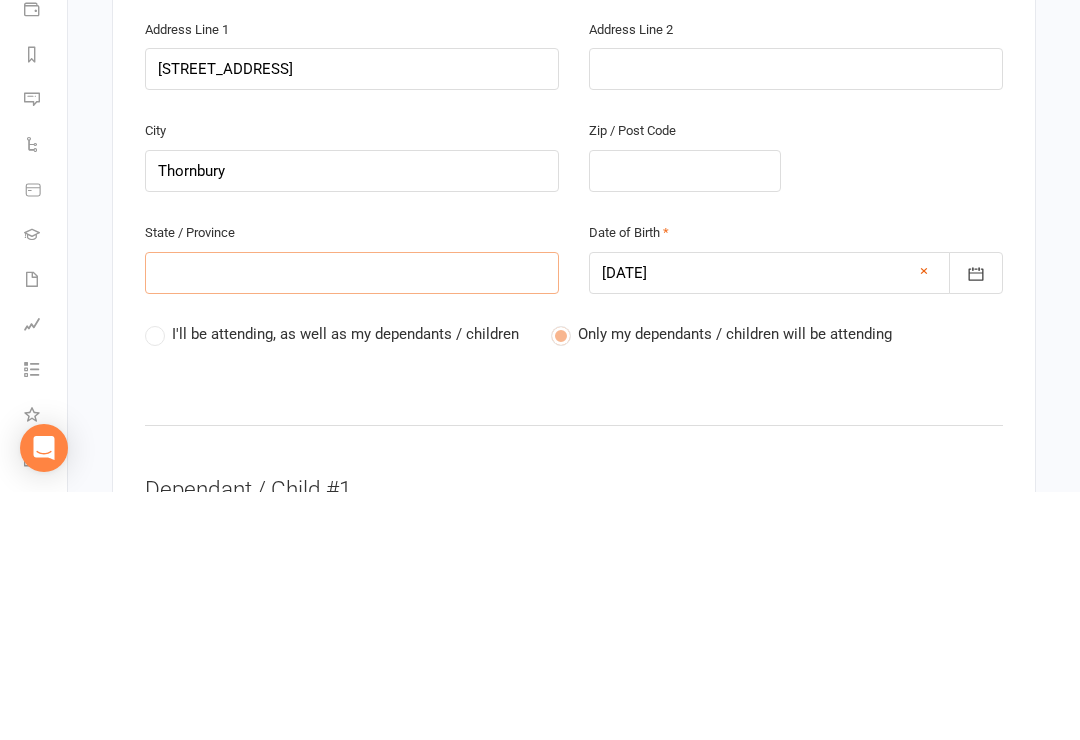 type on "V" 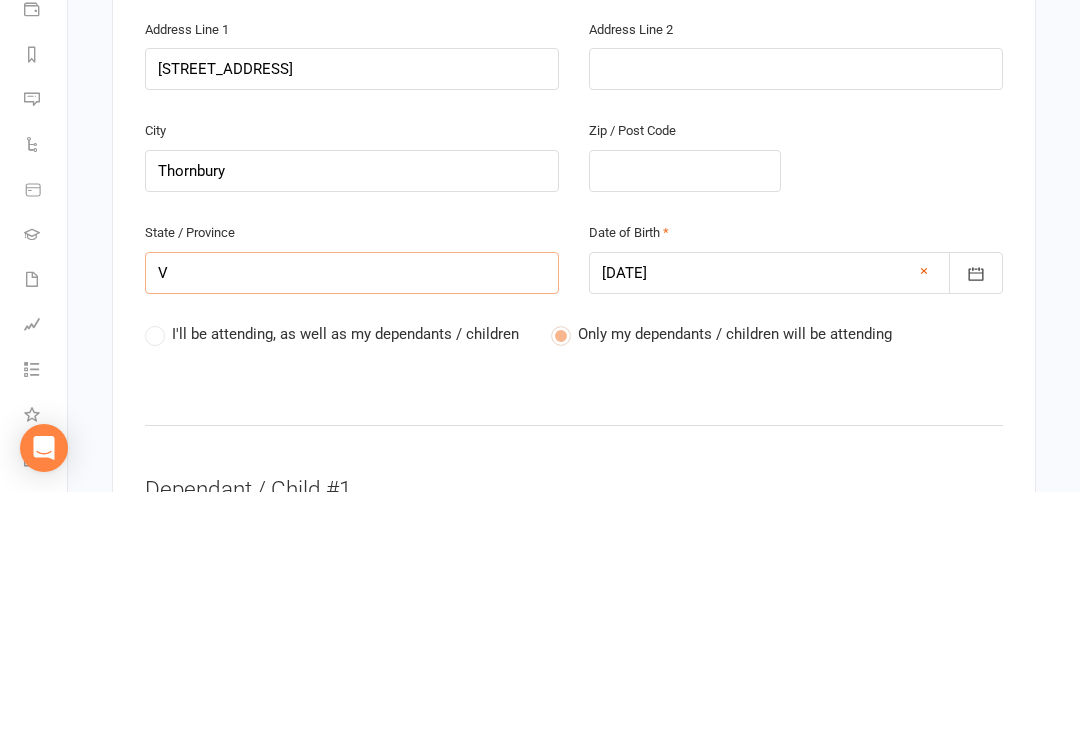 type on "Vi" 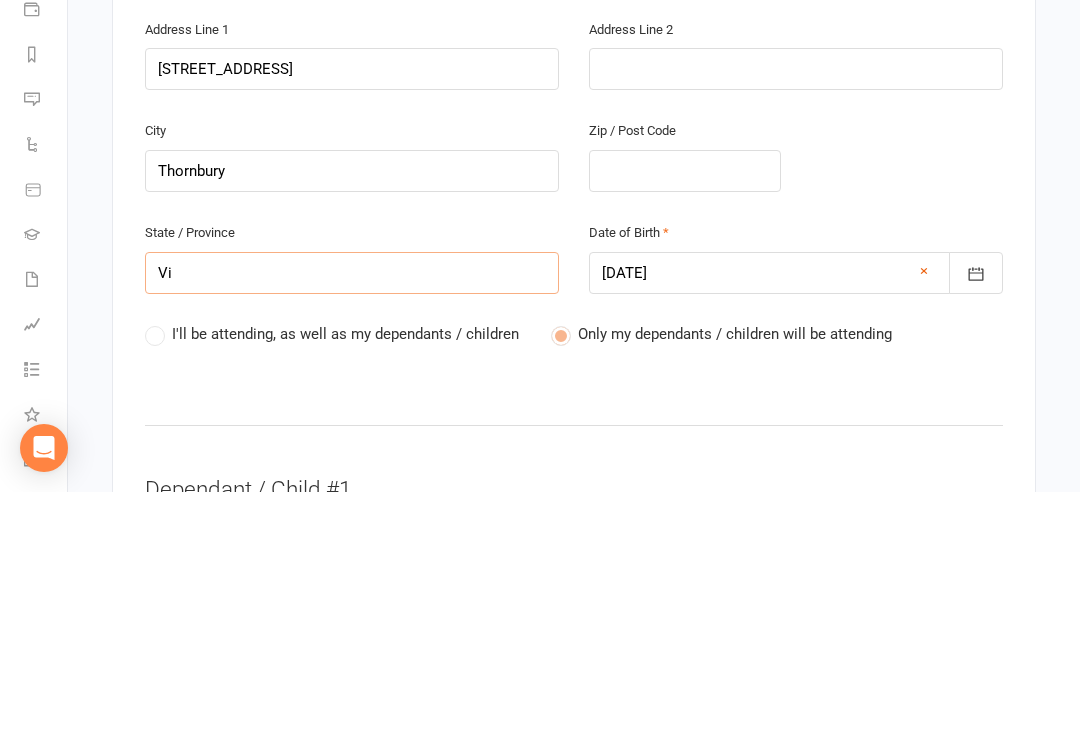 type on "Vi" 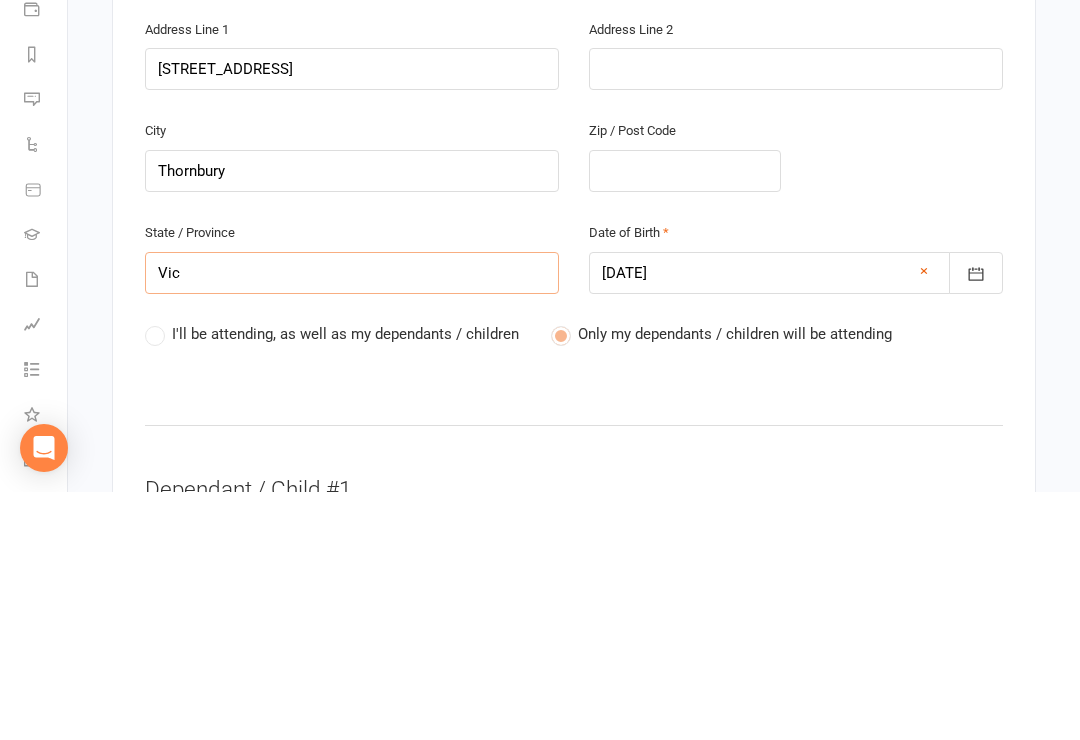 type on "Vic" 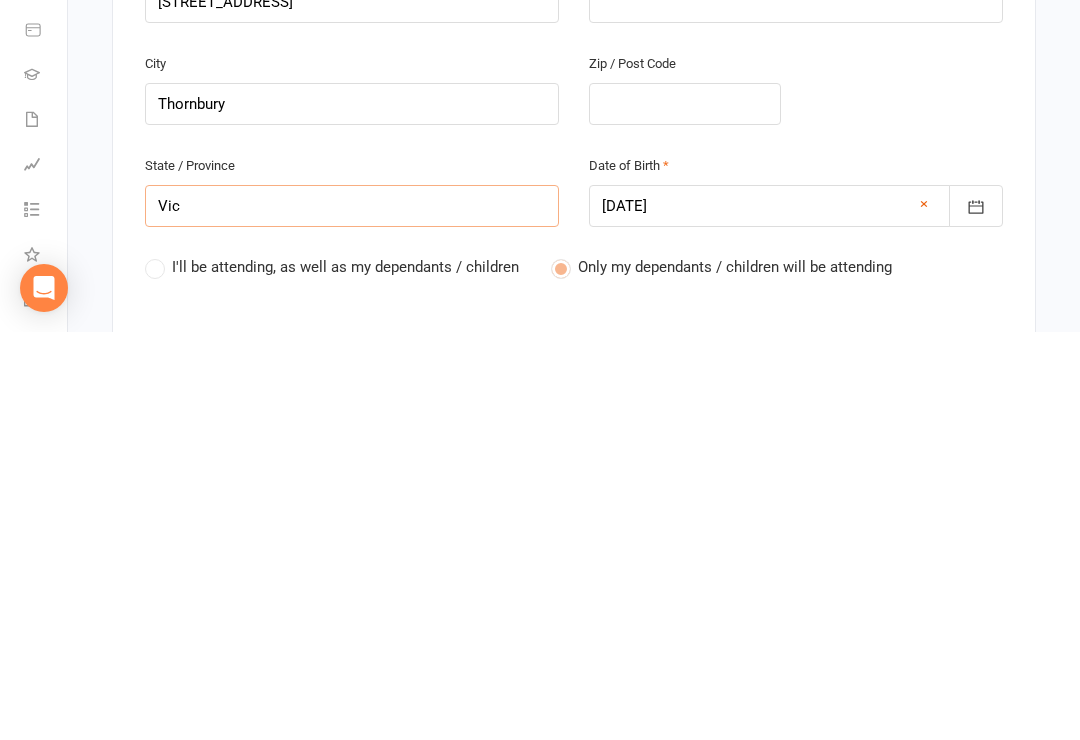 scroll, scrollTop: 493, scrollLeft: 0, axis: vertical 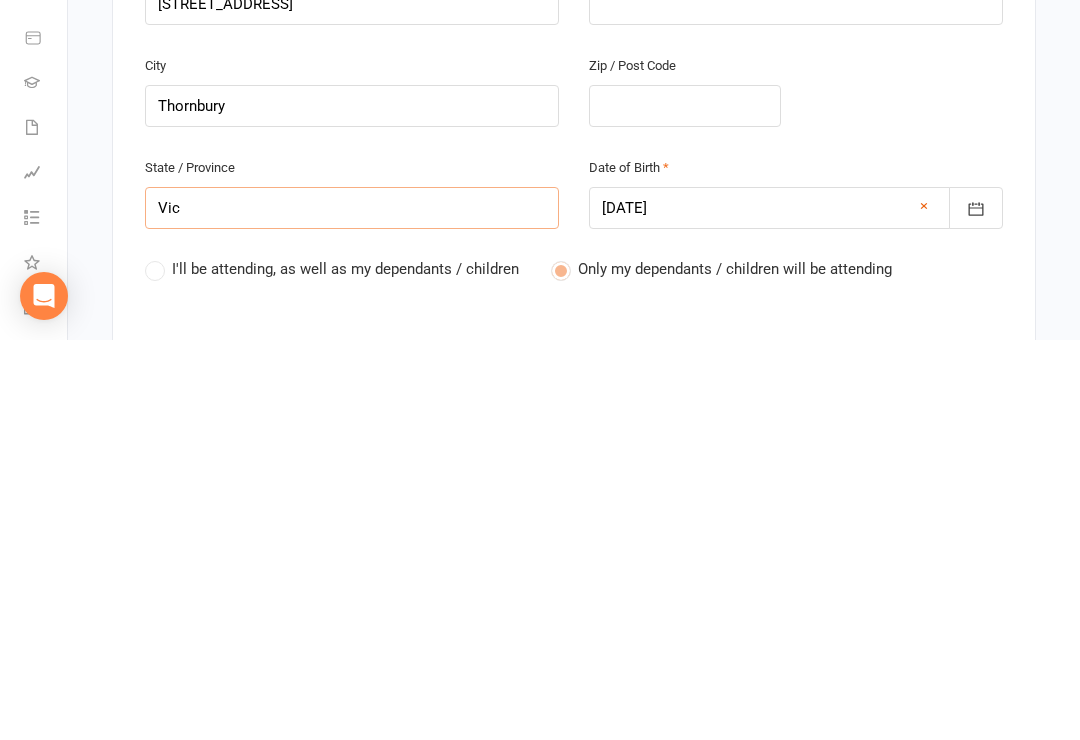 type on "Vic" 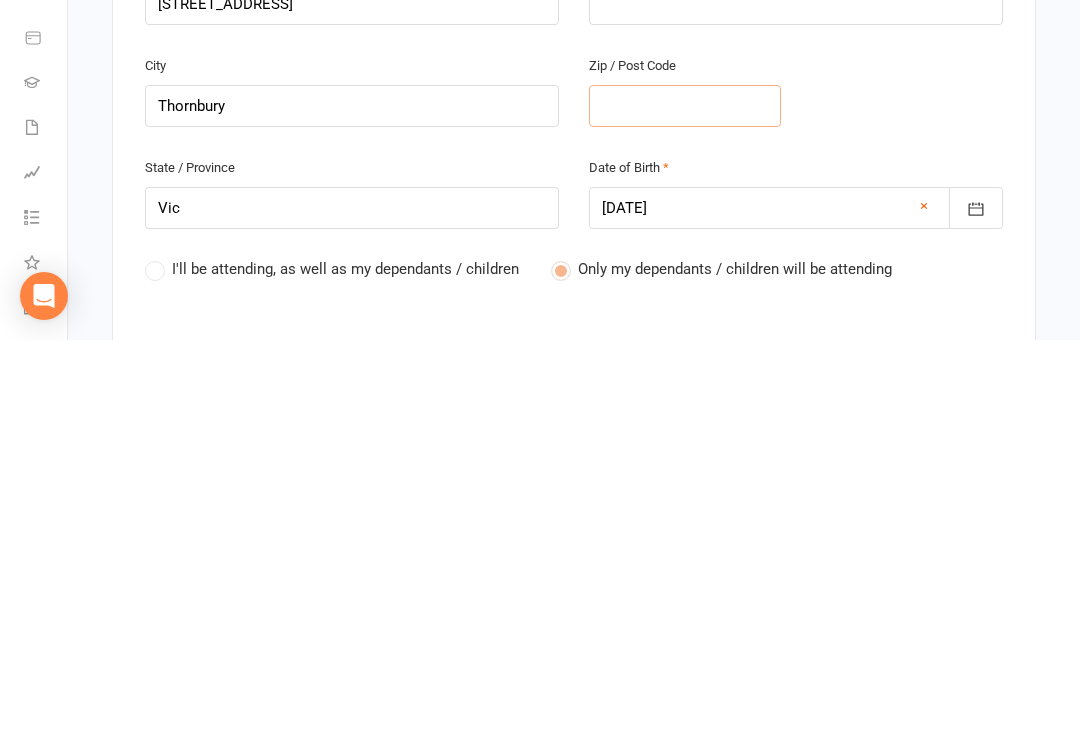 click at bounding box center [685, 506] 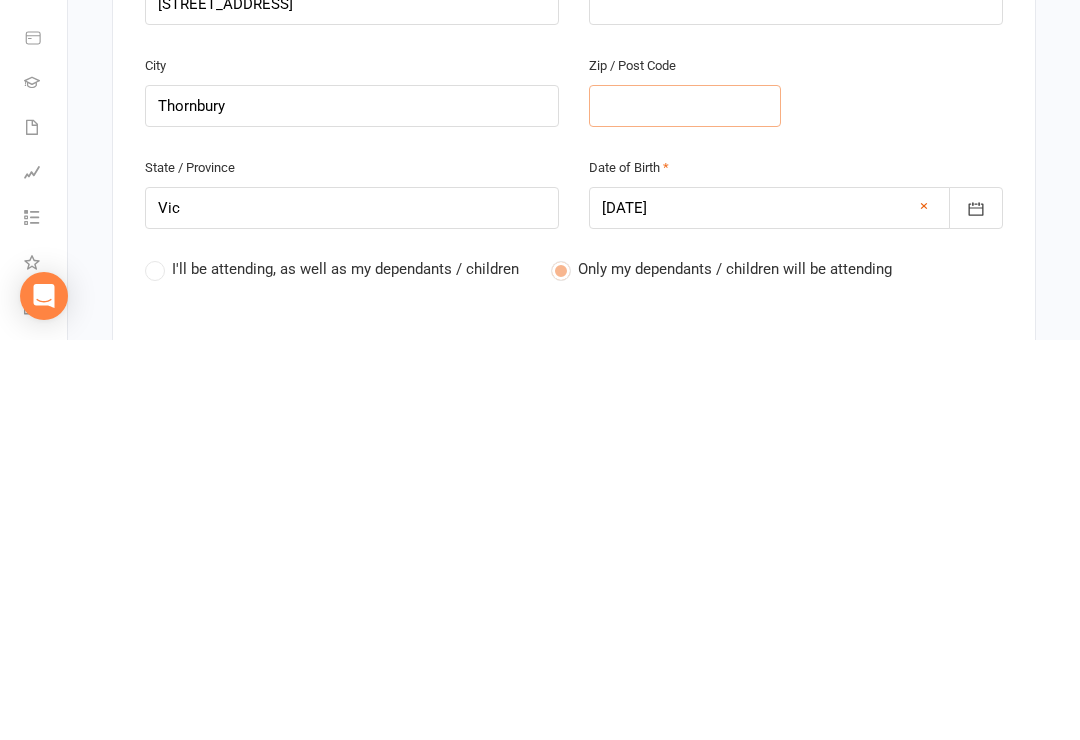 type on "3" 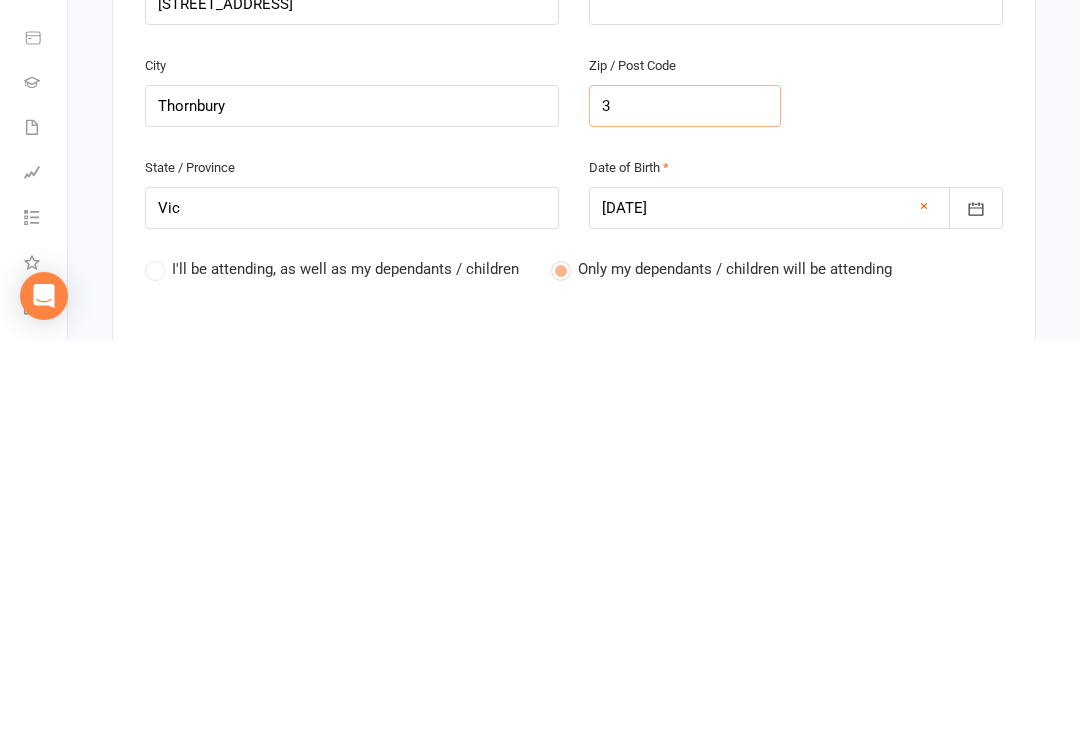 type on "3" 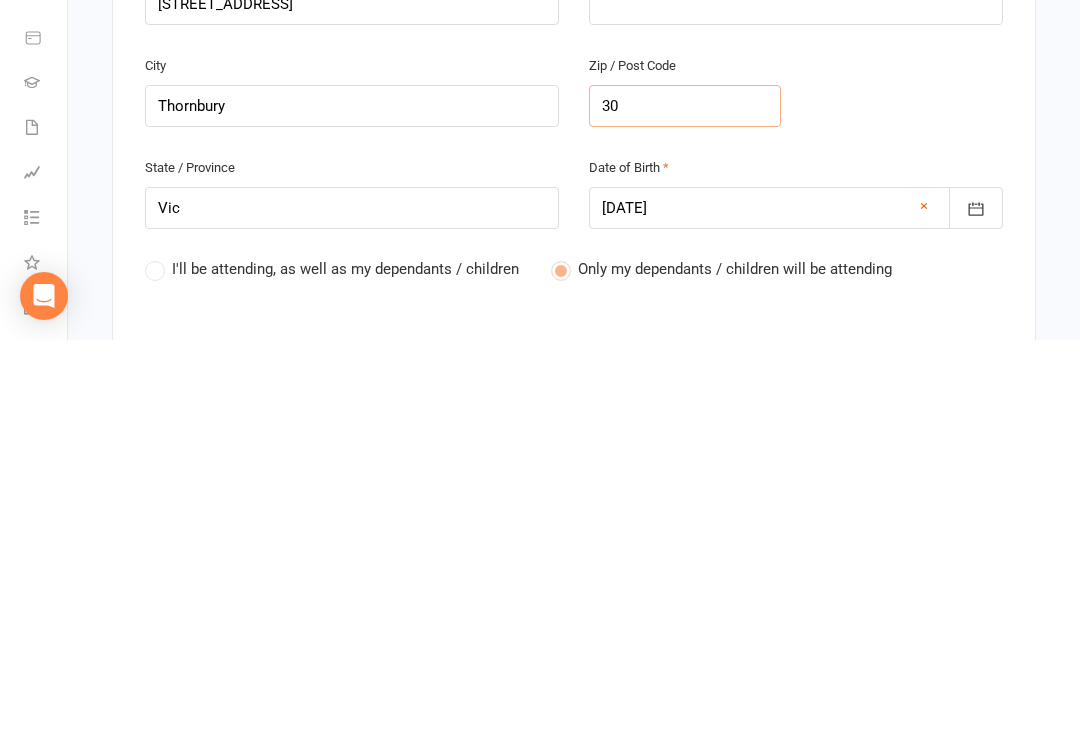 type on "307" 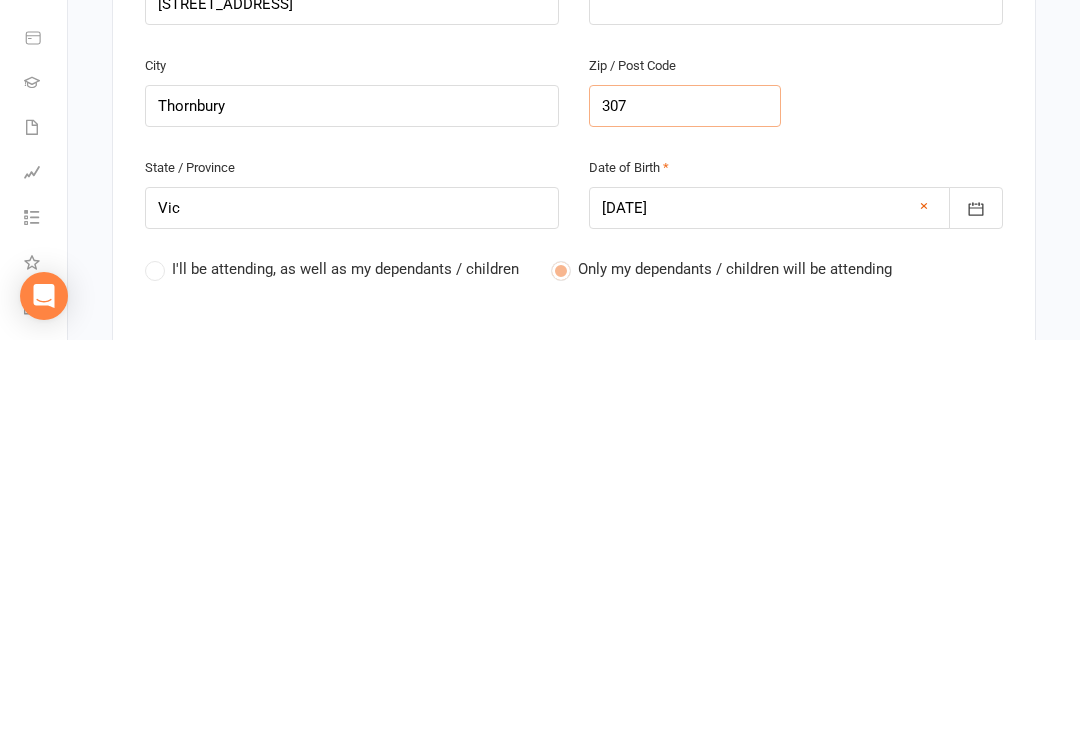 type on "307" 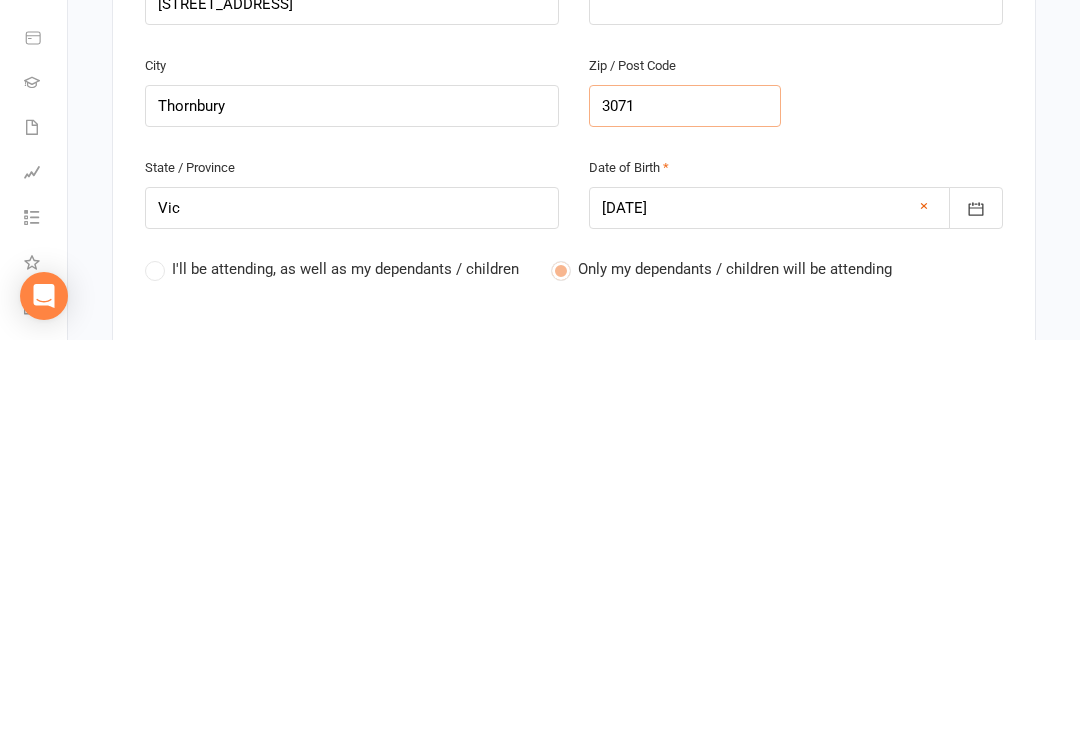 type on "3071" 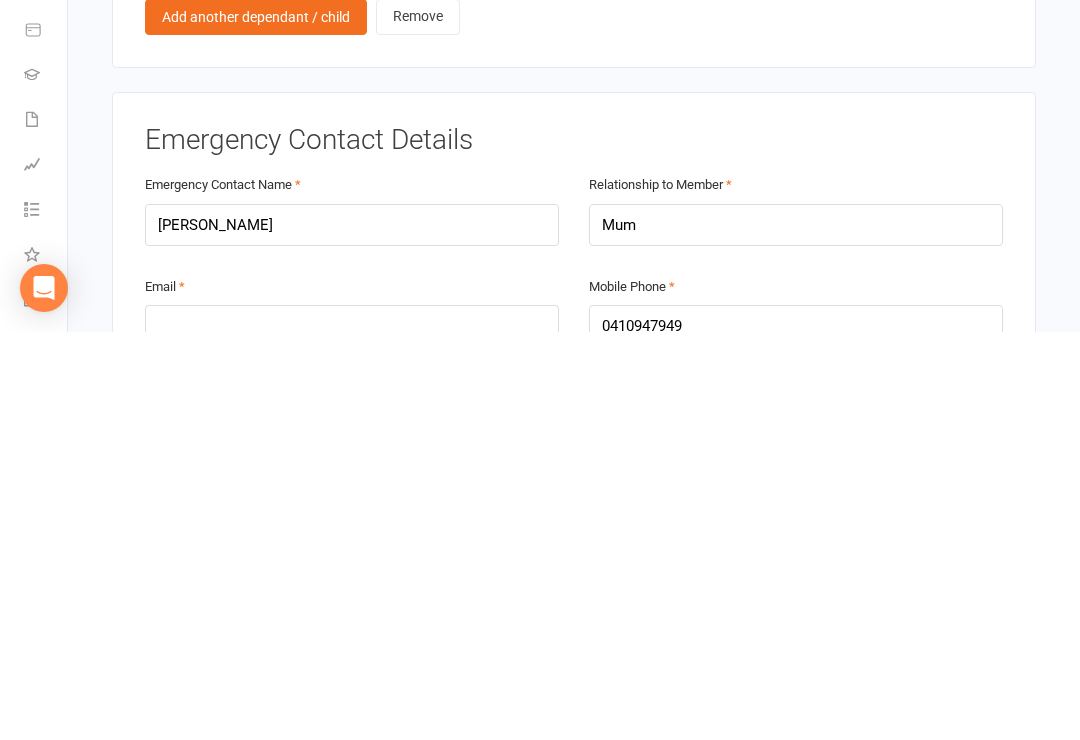 scroll, scrollTop: 1509, scrollLeft: 0, axis: vertical 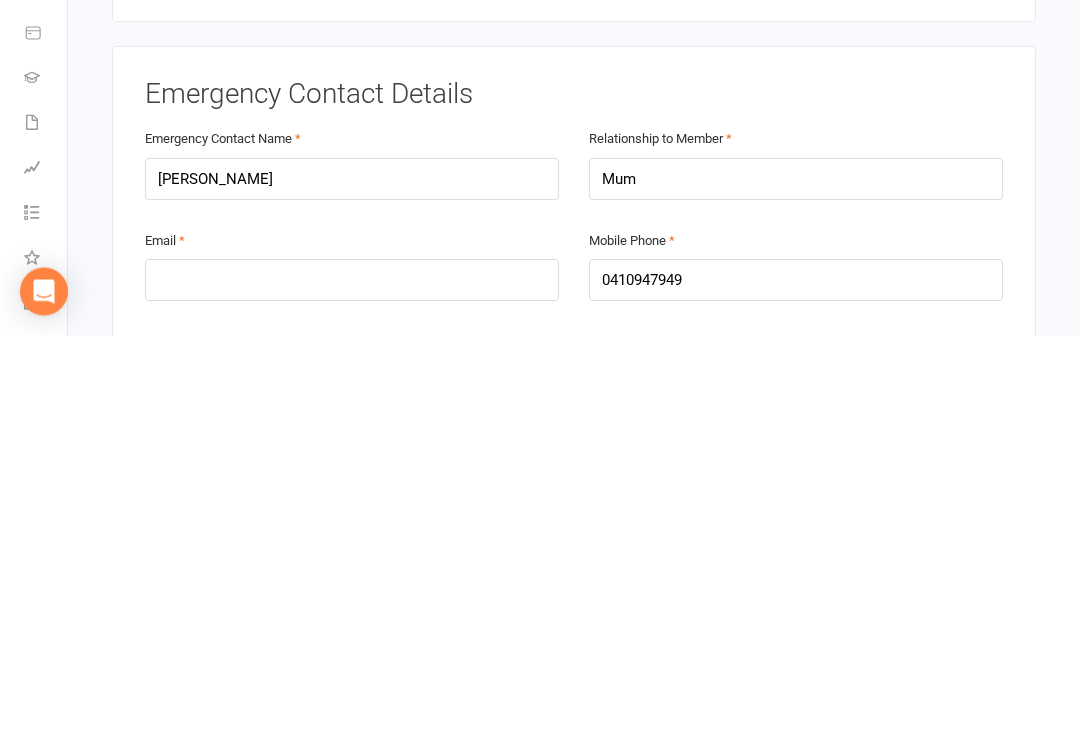 type on "3071" 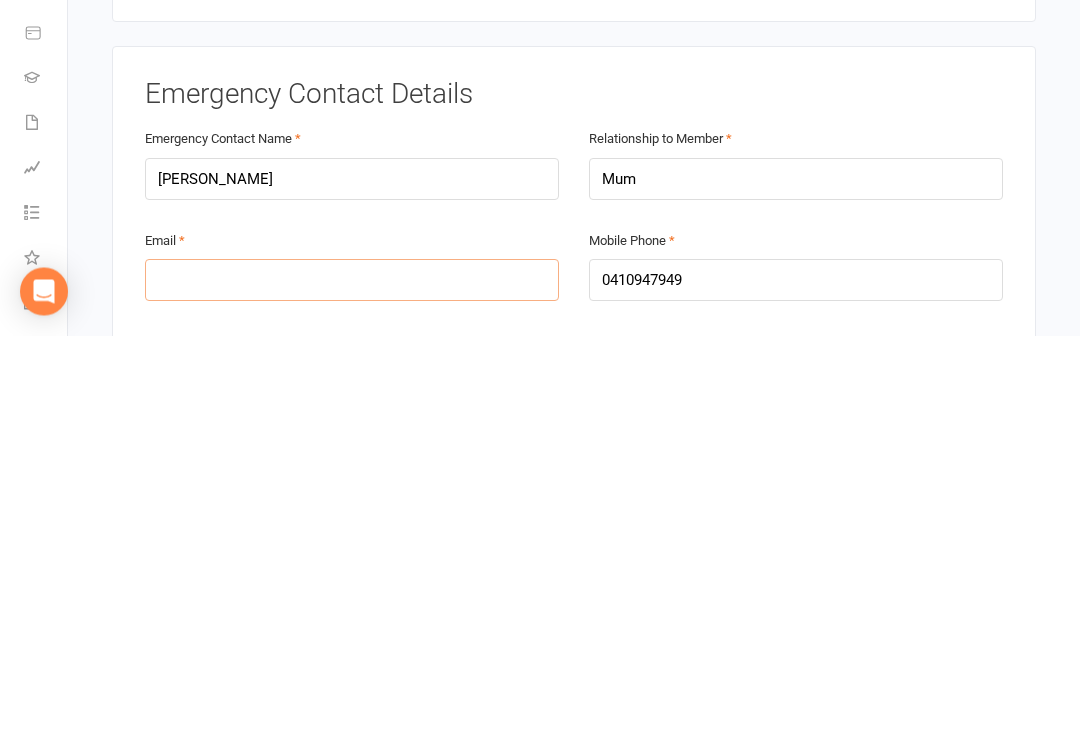 click at bounding box center [352, 685] 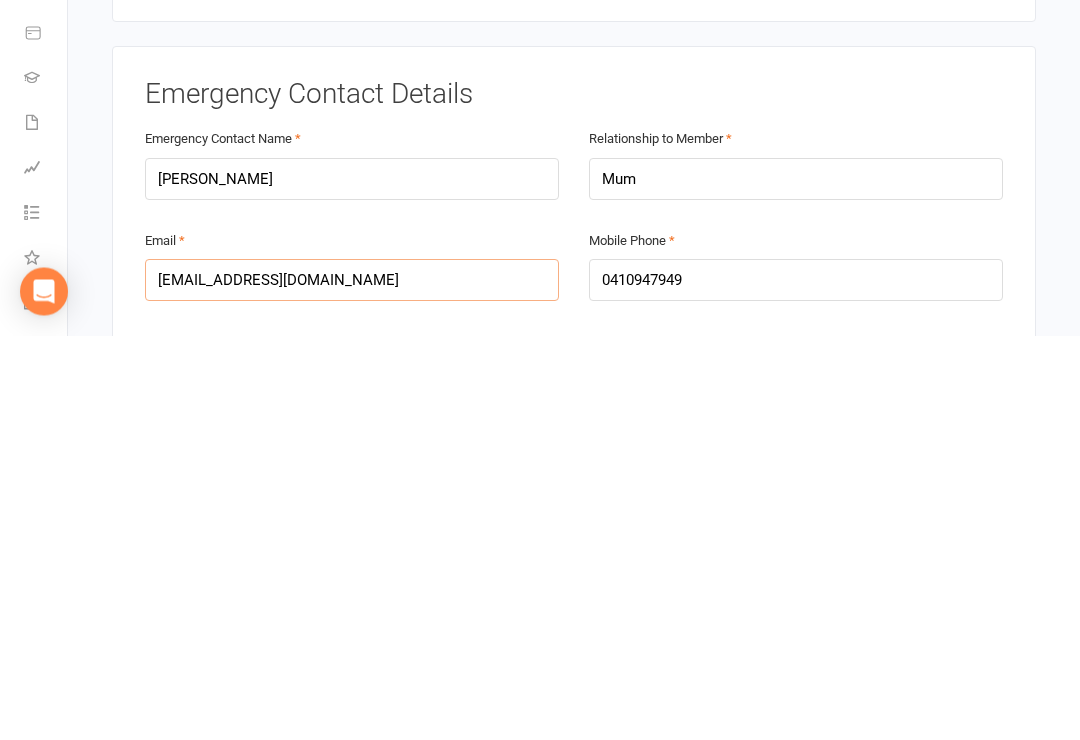 type on "[EMAIL_ADDRESS][DOMAIN_NAME]" 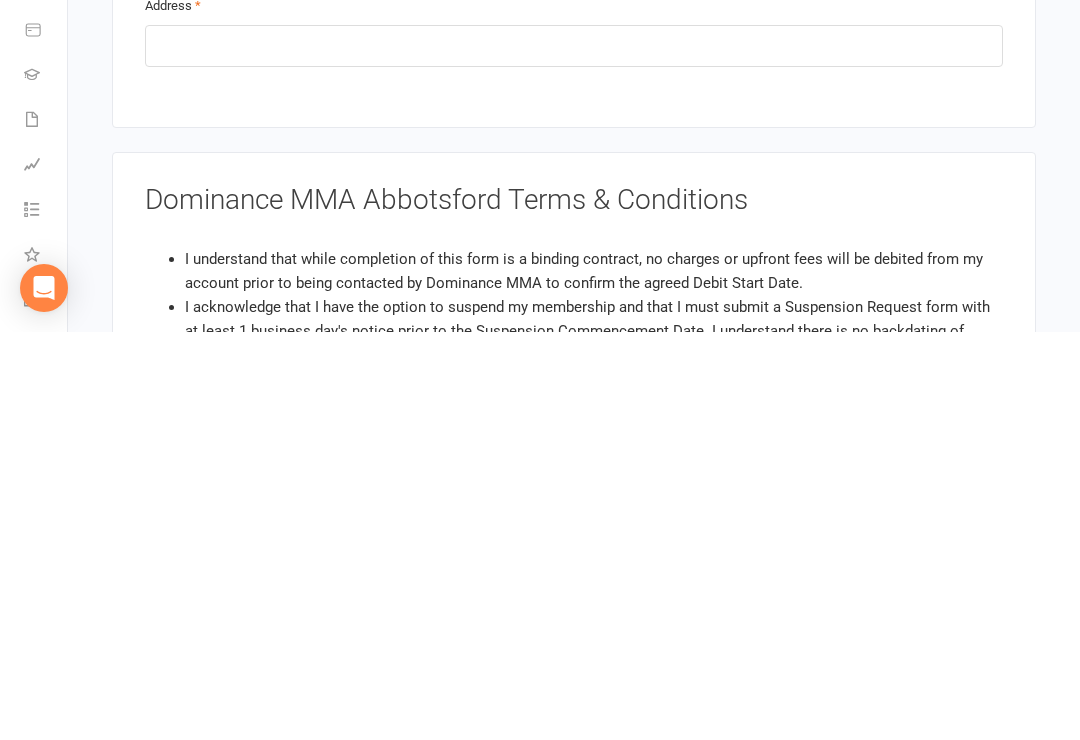 scroll, scrollTop: 1846, scrollLeft: 0, axis: vertical 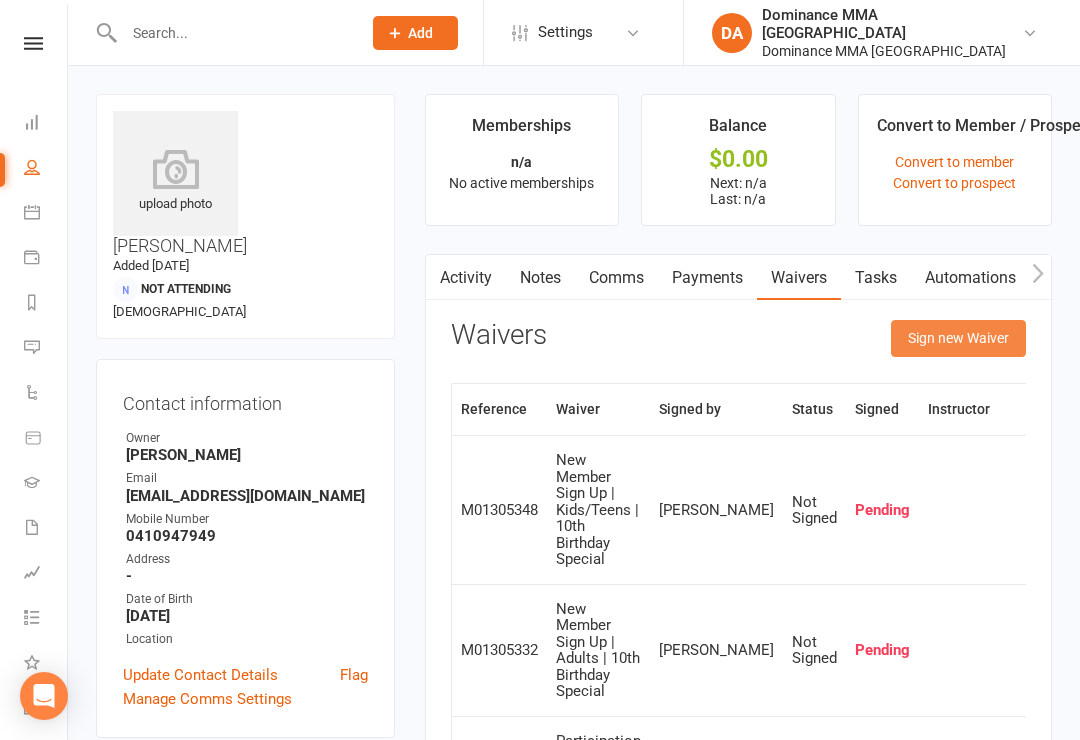 click on "Sign new Waiver" at bounding box center (958, 338) 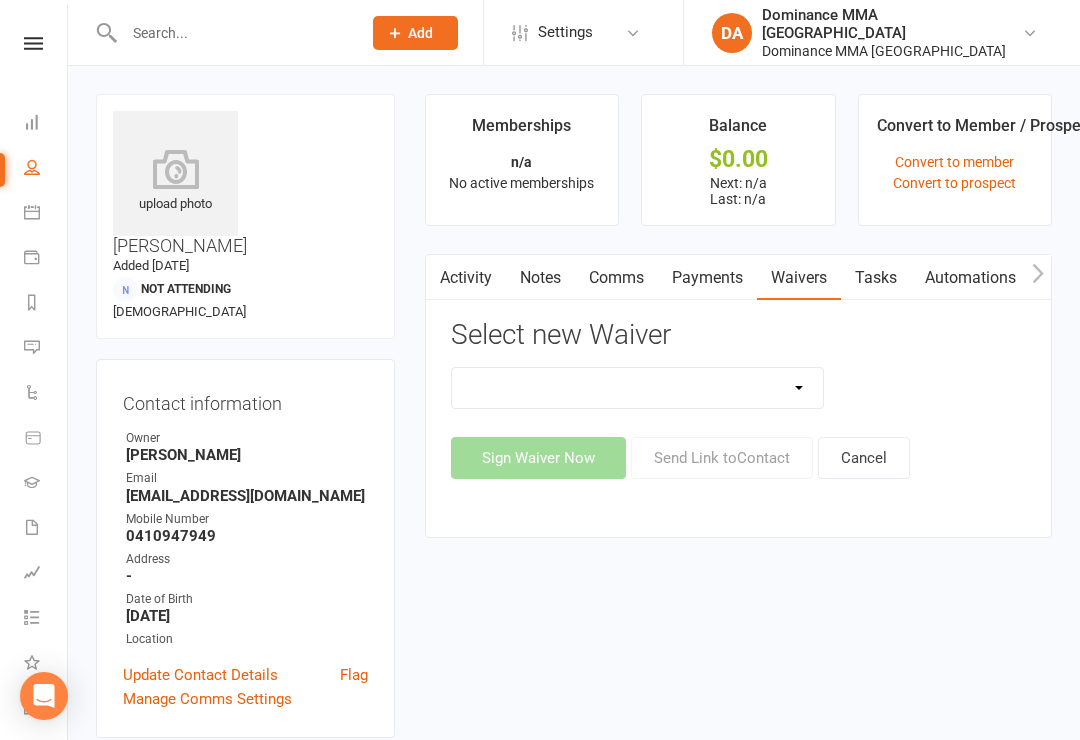 click on "Member | Cancellation | Adults Member | Cancellation | Kids/Teens Member | Injury Report Form (FOH staff use only) Member | Suspension | Adults Member | Suspension | Kids/Teens New Member Agreement Form | Adults Paid in Full | 10% New Member Agreement Form | Adults Paid in Full | F.I.F.O 1/2 Time New Member Agreement Form | Foundation S&C Paid in Full | 10% New Member Agreement Form | Kids/Teens Paid in Full | 10% New Member Sign Up | Adults New Member Sign Up | Adults | 10th Birthday Special New Member Sign Up | Adults | $120 Off Special New Member Sign Up | Adults | Once Per Week New Member Sign Up | Kids/Teens New Member Sign Up | Kids/Teens | 10th Birthday Special New Member Sign Up | Kids/Teens | Once Per Week New Member Sign up | S&C Gym FOUNDATION | 10th Birthday Participation Consent Form Participation Consent Form | S&C Gym Trial Prospect | Injury Report Form (FOH staff use only)" at bounding box center [638, 388] 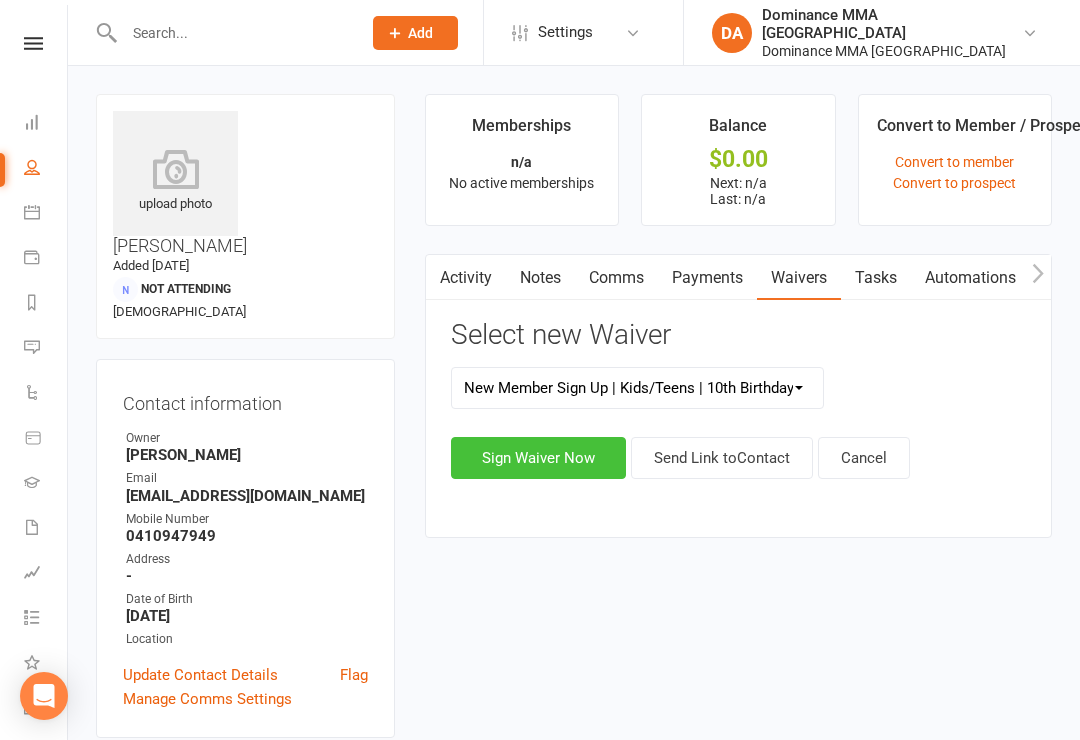 click on "Sign Waiver Now" at bounding box center (538, 458) 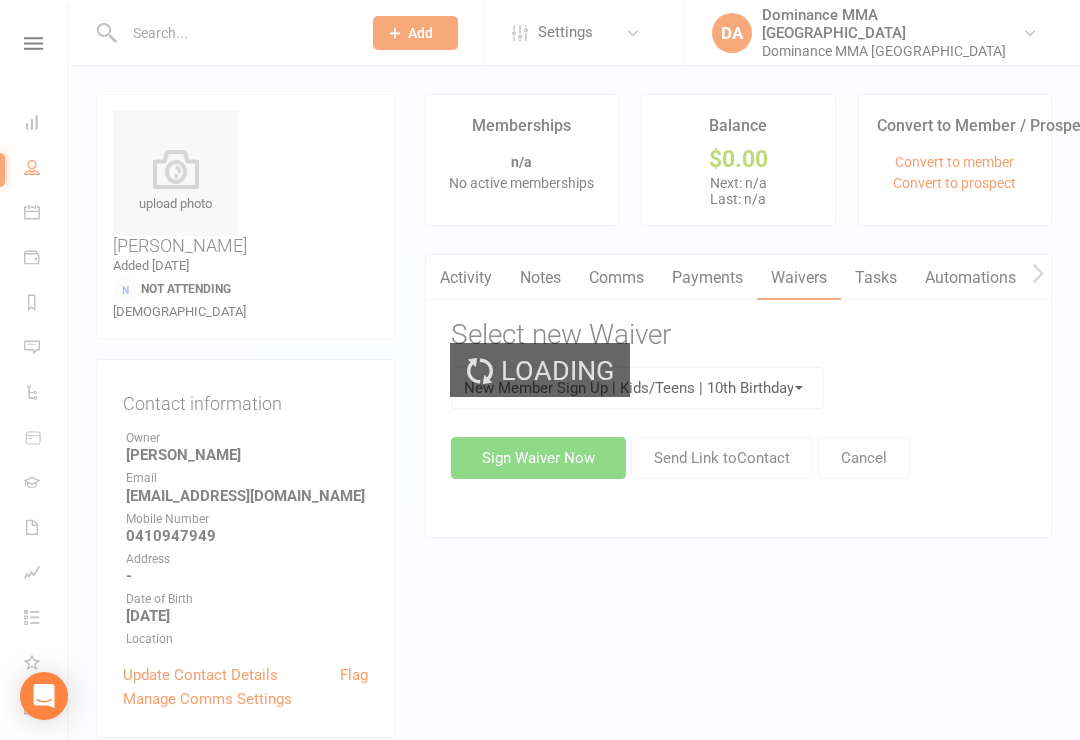 select on "bank_account" 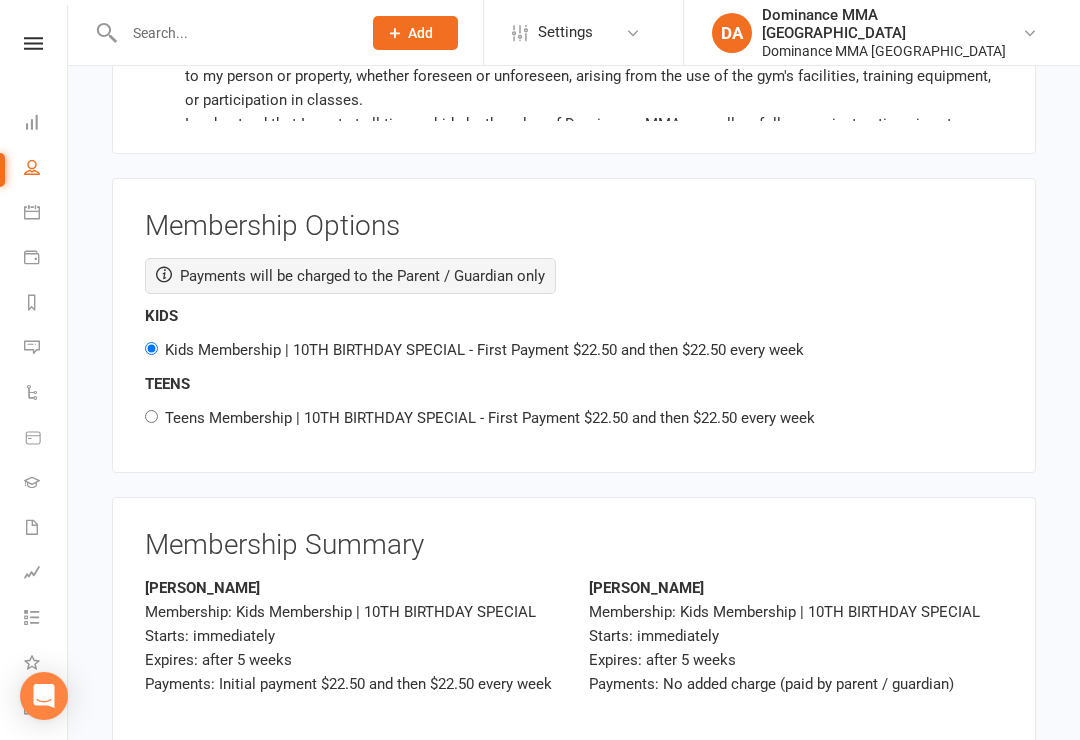 scroll, scrollTop: 2905, scrollLeft: 0, axis: vertical 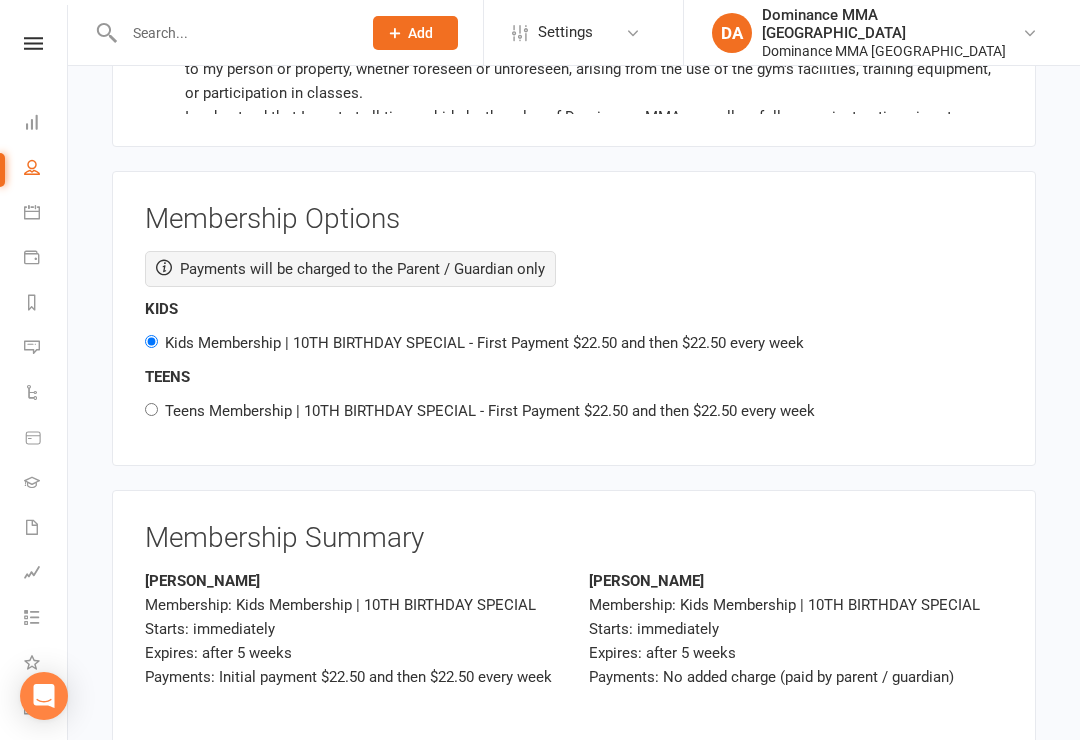 click on "Teens Membership | 10TH BIRTHDAY SPECIAL - First Payment $22.50 and then $22.50 every week" at bounding box center [151, 409] 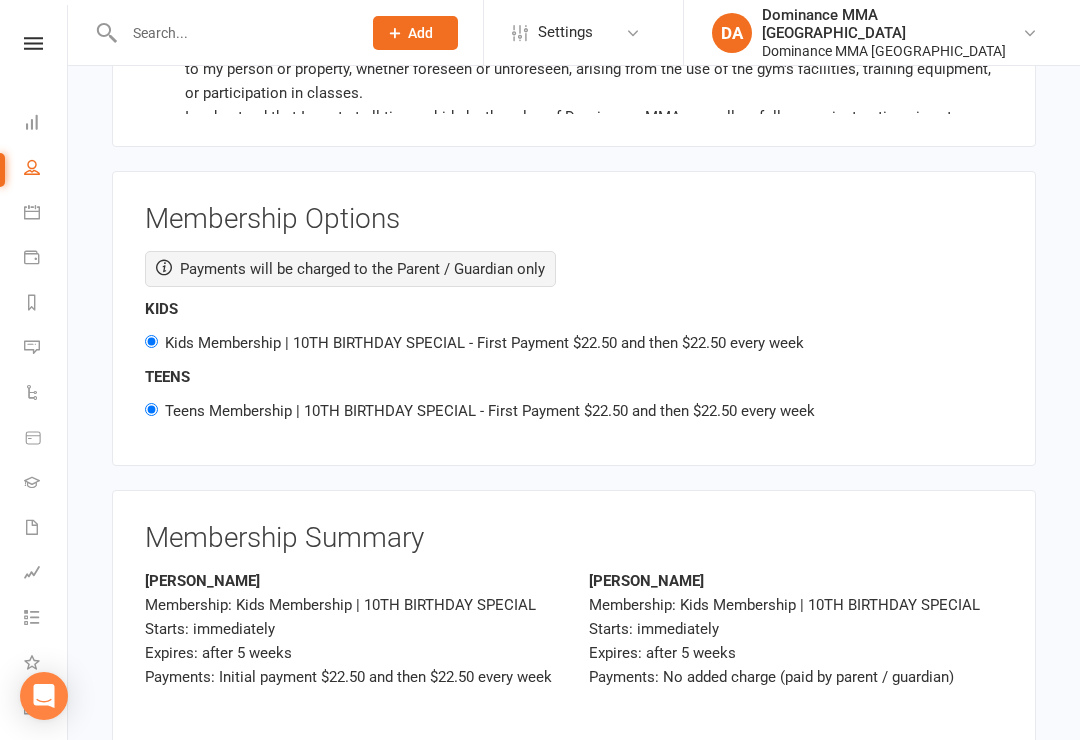 radio on "false" 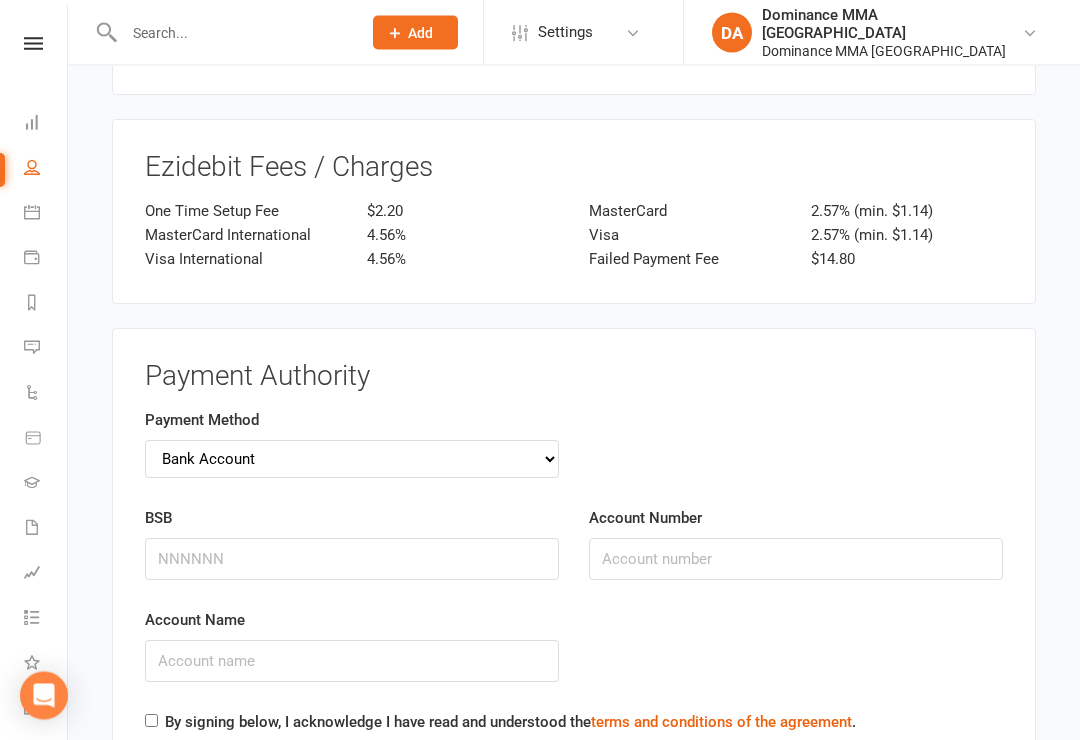 scroll, scrollTop: 3560, scrollLeft: 0, axis: vertical 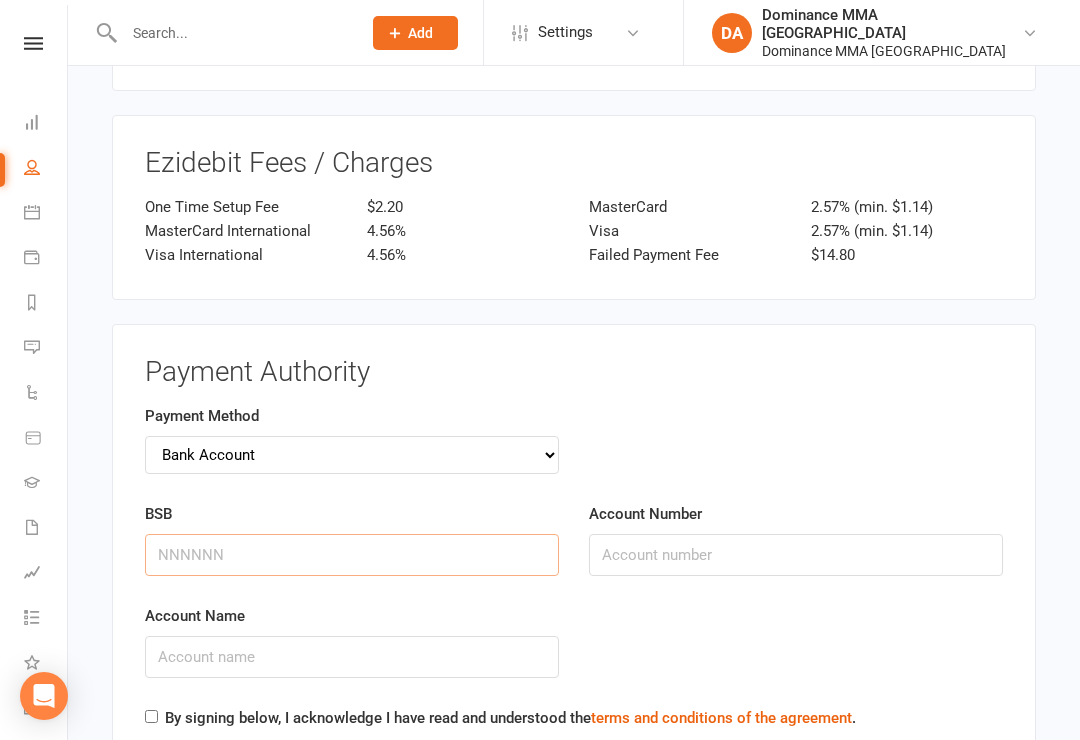 click on "BSB" at bounding box center [352, 555] 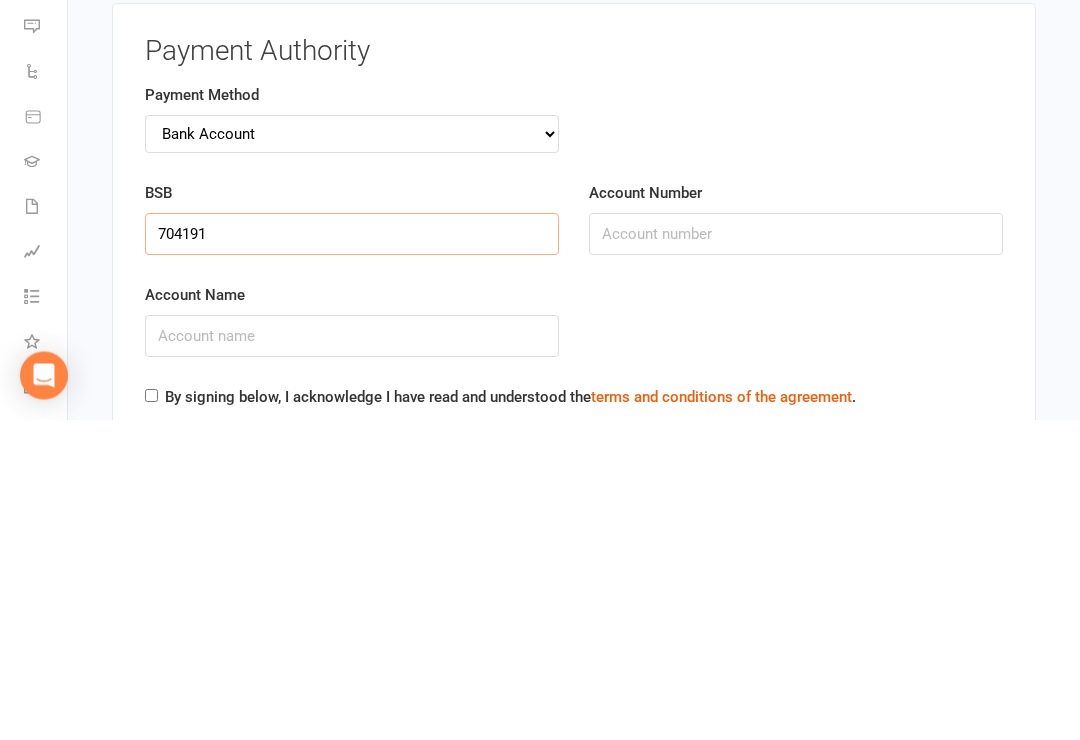 type on "704191" 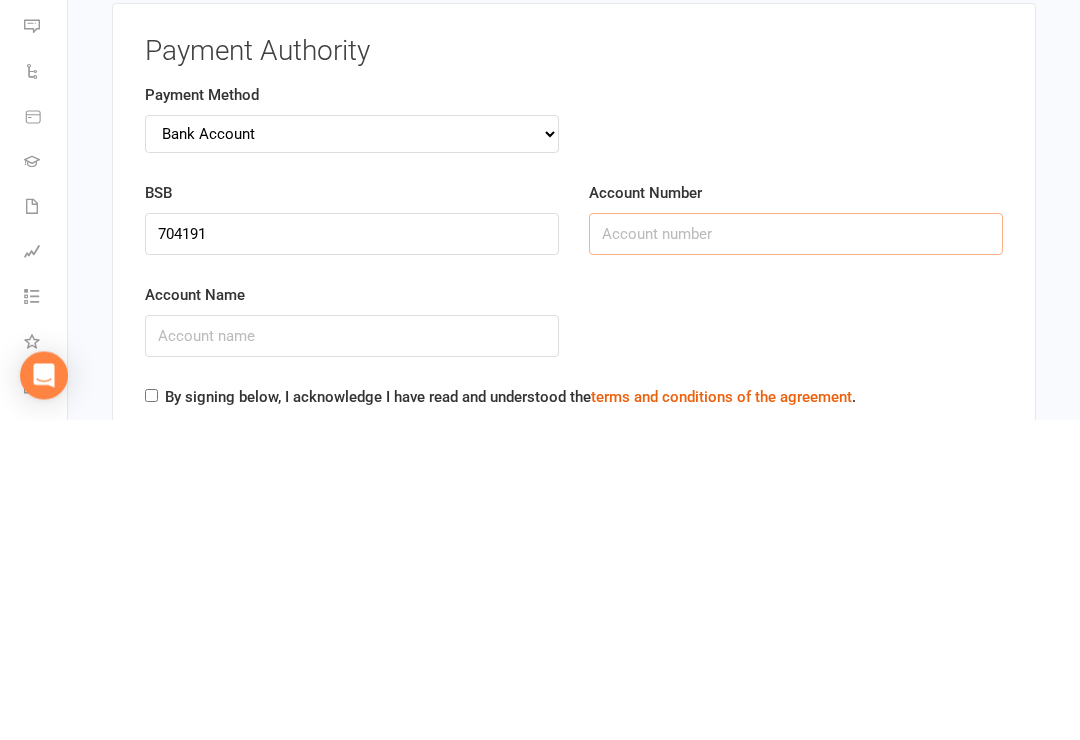 click on "Account Number" at bounding box center [796, 555] 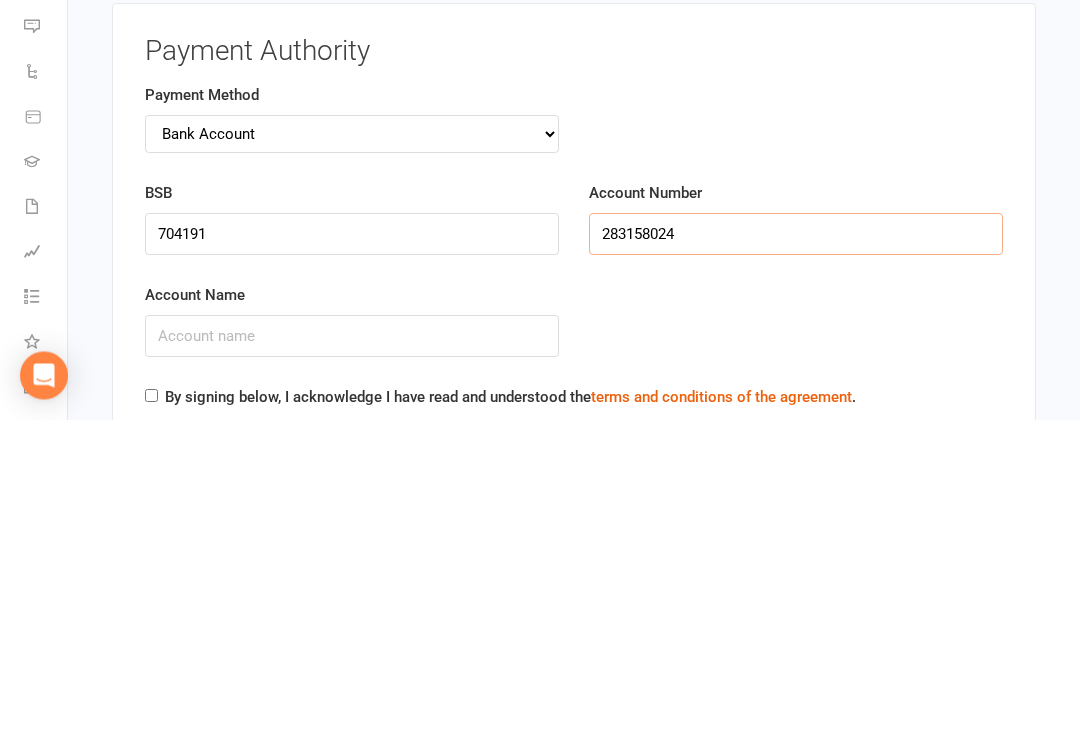 type on "283158024" 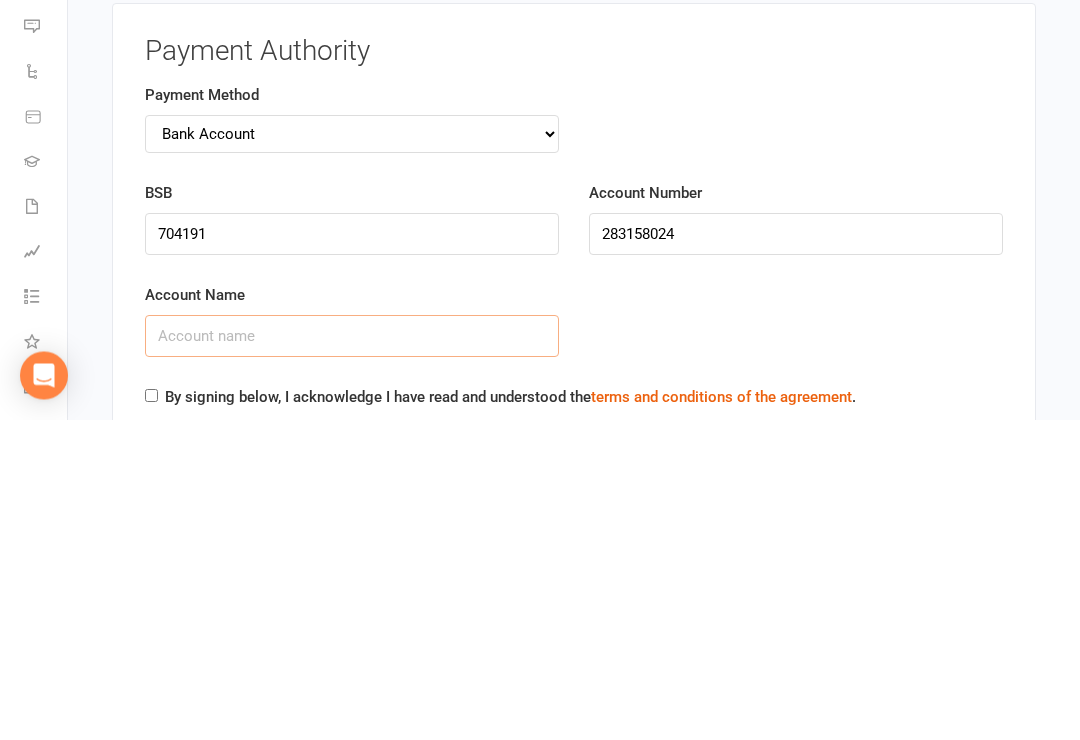 click on "Account Name" at bounding box center [352, 657] 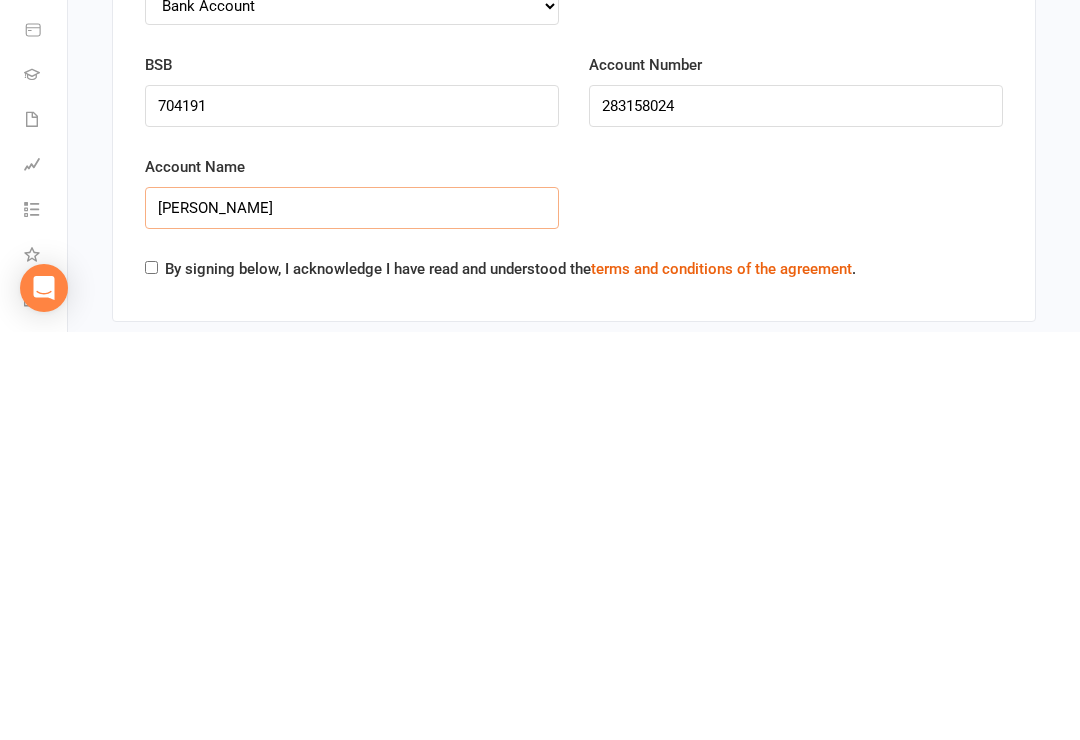 scroll, scrollTop: 3602, scrollLeft: 0, axis: vertical 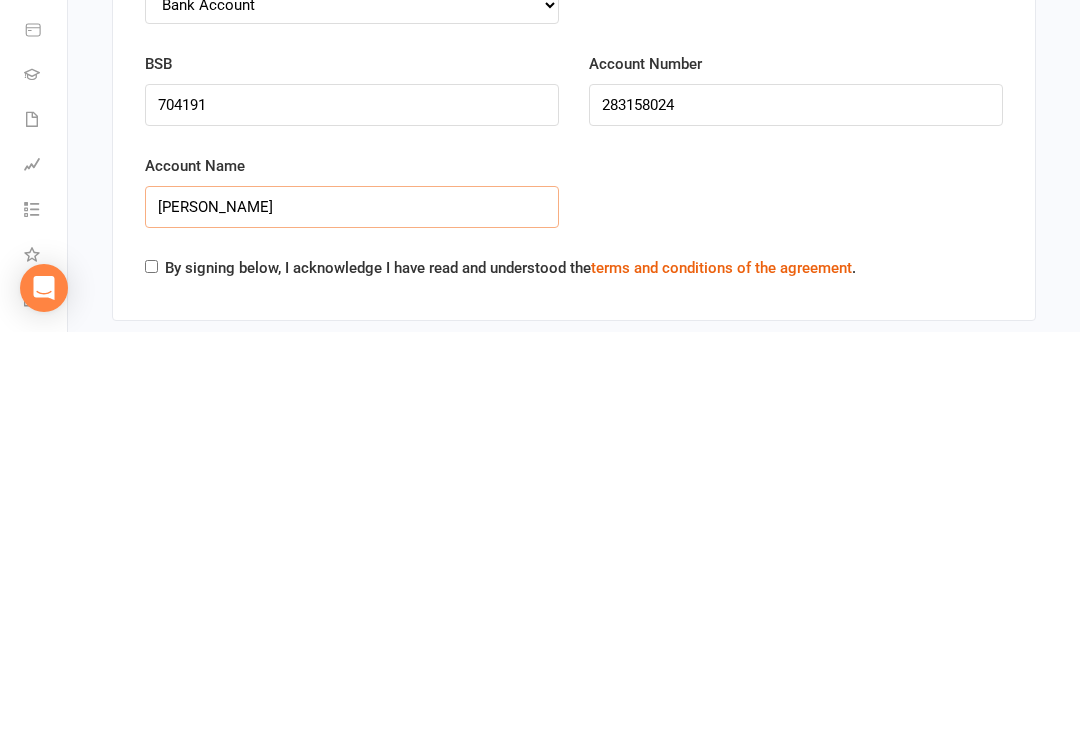 type on "[PERSON_NAME]" 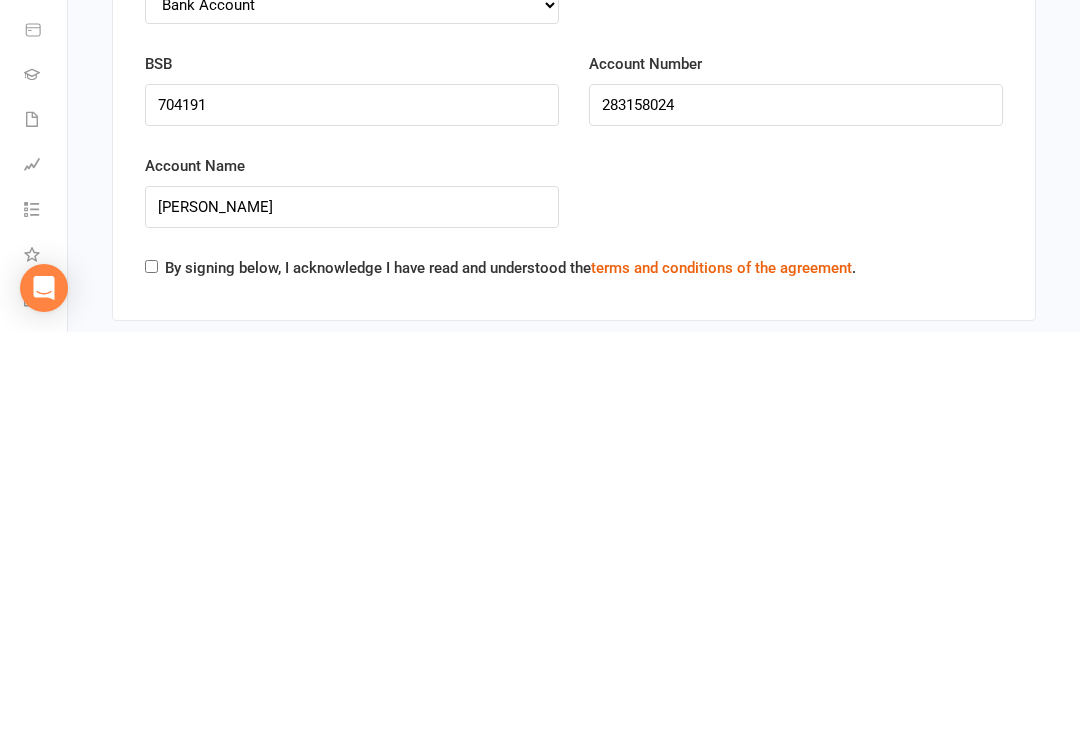 click on "By signing below, I acknowledge I have read and understood the  terms and conditions of the agreement ." at bounding box center (151, 674) 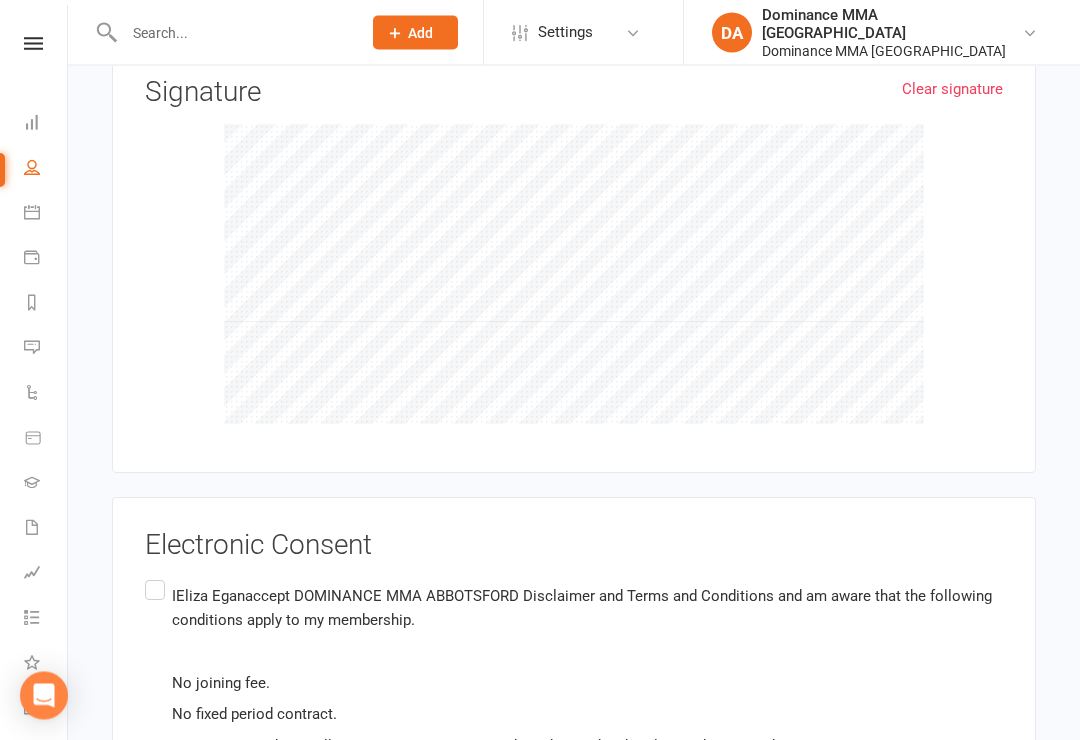 scroll, scrollTop: 4313, scrollLeft: 0, axis: vertical 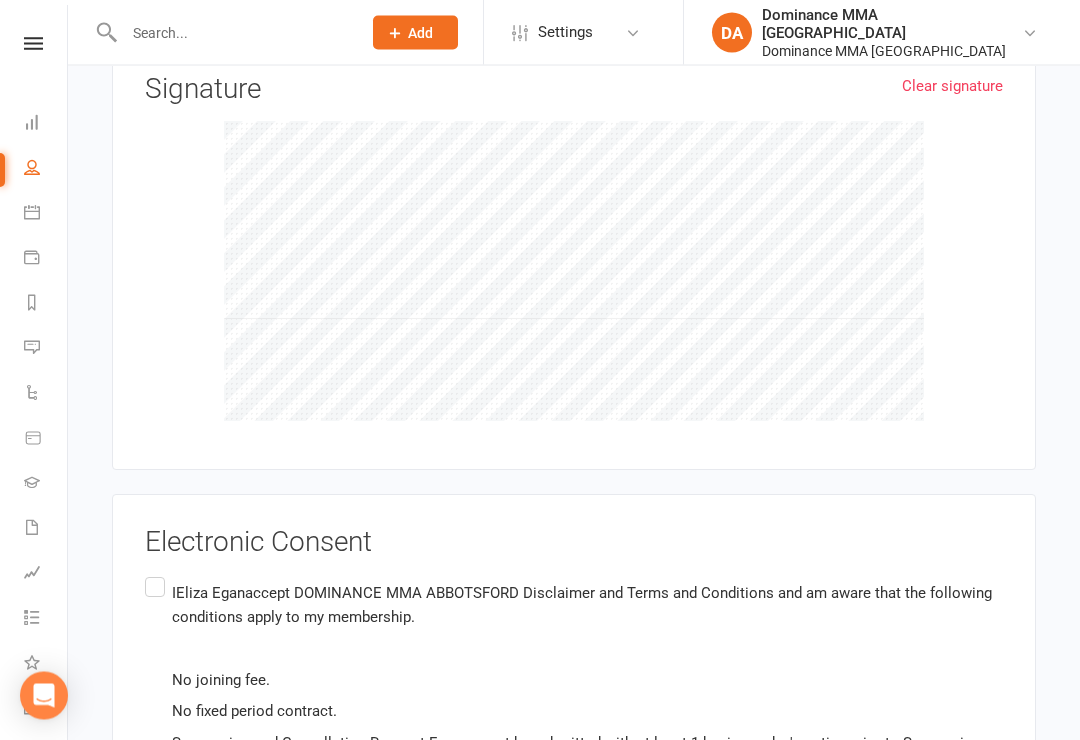 click on "IEliza Eganaccept DOMINANCE MMA ABBOTSFORD Disclaimer and Terms and Conditions and am aware that the following conditions apply to my membership.   No joining fee. No fixed period contract. Suspension and Cancellation Request Forms must be submitted with at least 1 business day's notice prior to Suspension Commencement Date or next weekly debit.   I understand that the 10th Birthday discounted membership runs for 5 weeks from date of commencement of membership and will not be extended if I suspend during this initial 5 week period. After 5 weeks, membership fees will continue on an Ongoing Membership and will automatically increase to come in line with current advertised fees." at bounding box center (574, 736) 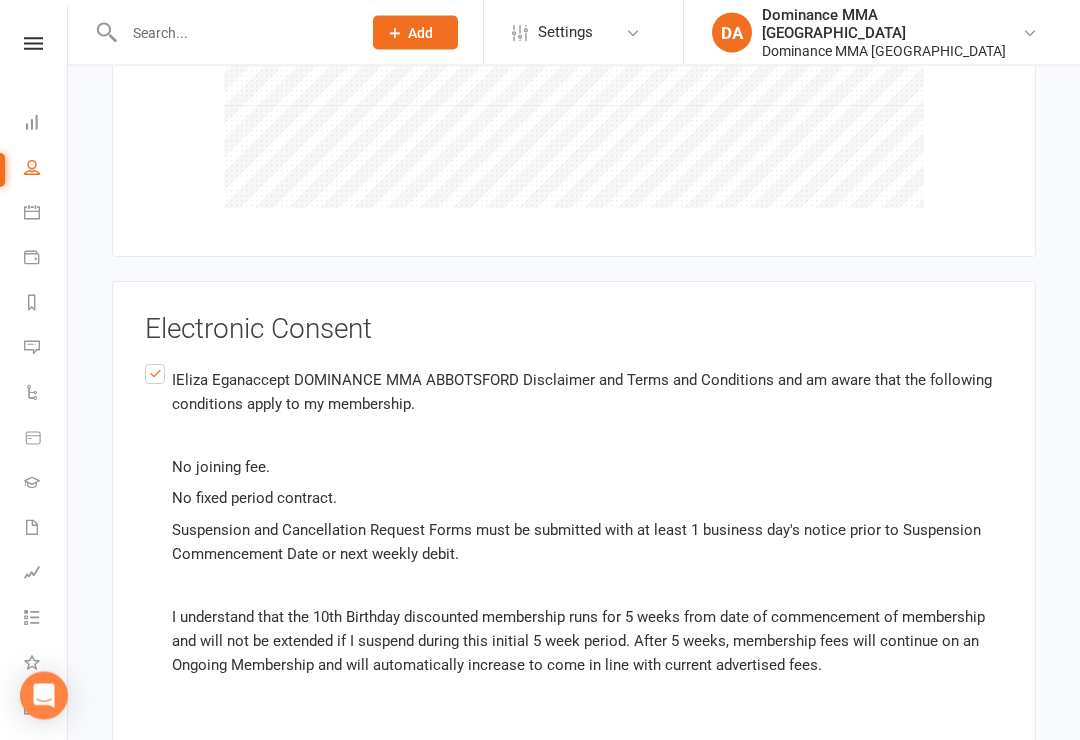 scroll, scrollTop: 4538, scrollLeft: 0, axis: vertical 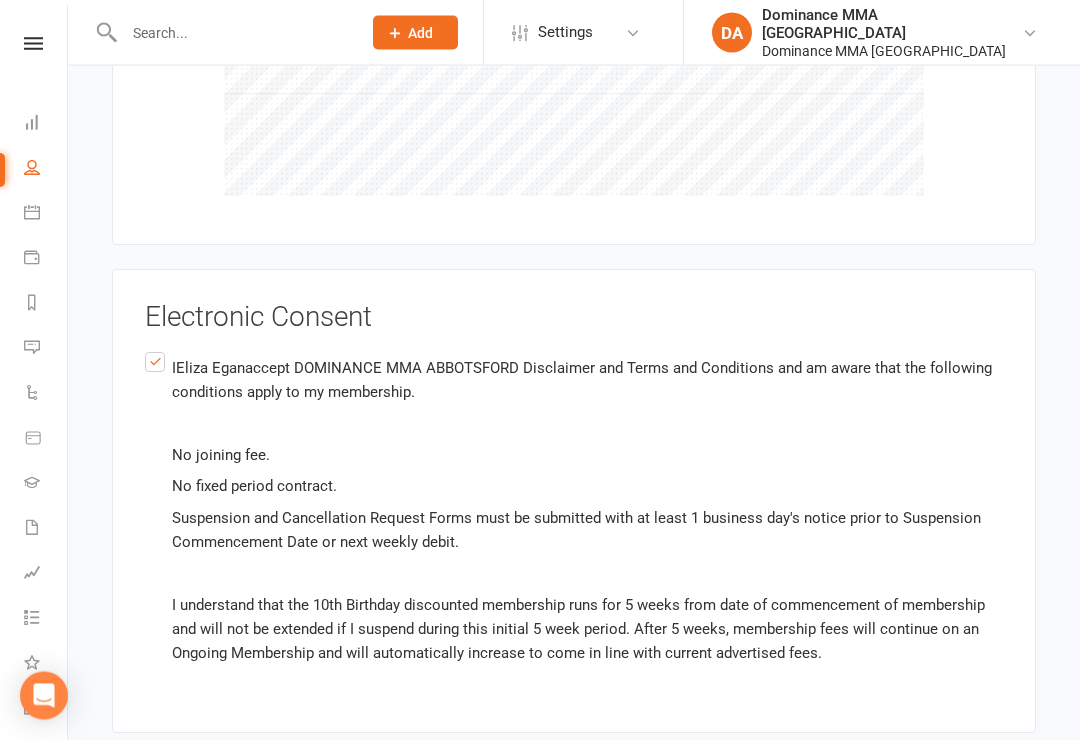 click on "Agree & Submit" at bounding box center (194, 779) 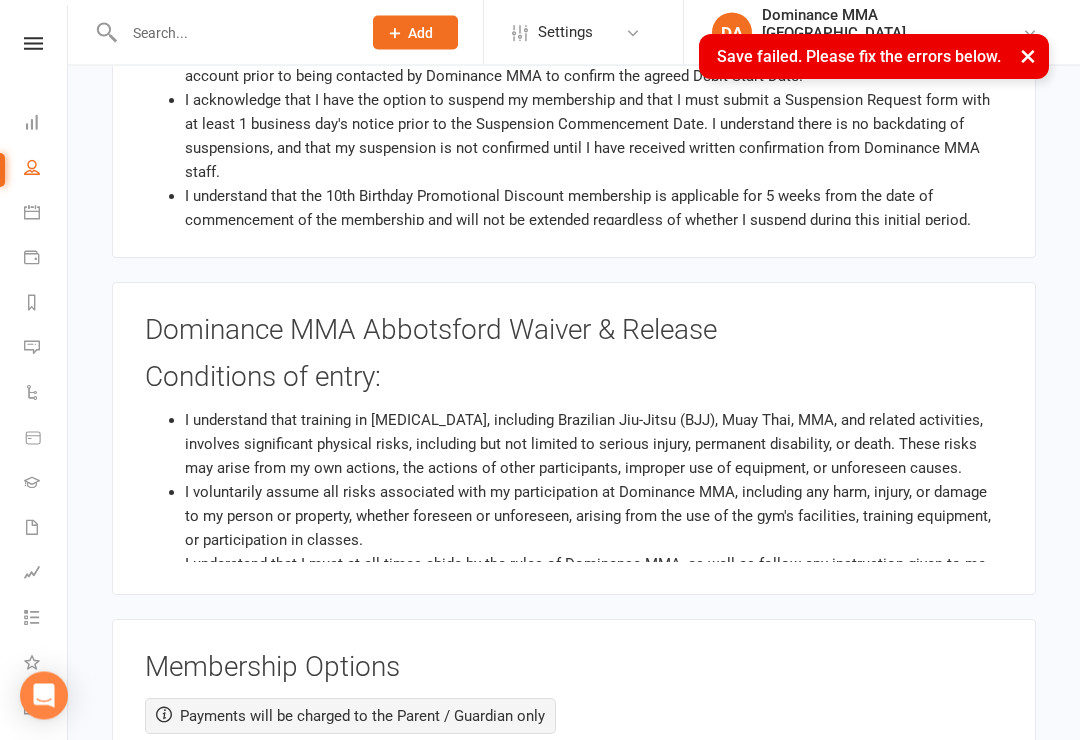 scroll, scrollTop: 1879, scrollLeft: 0, axis: vertical 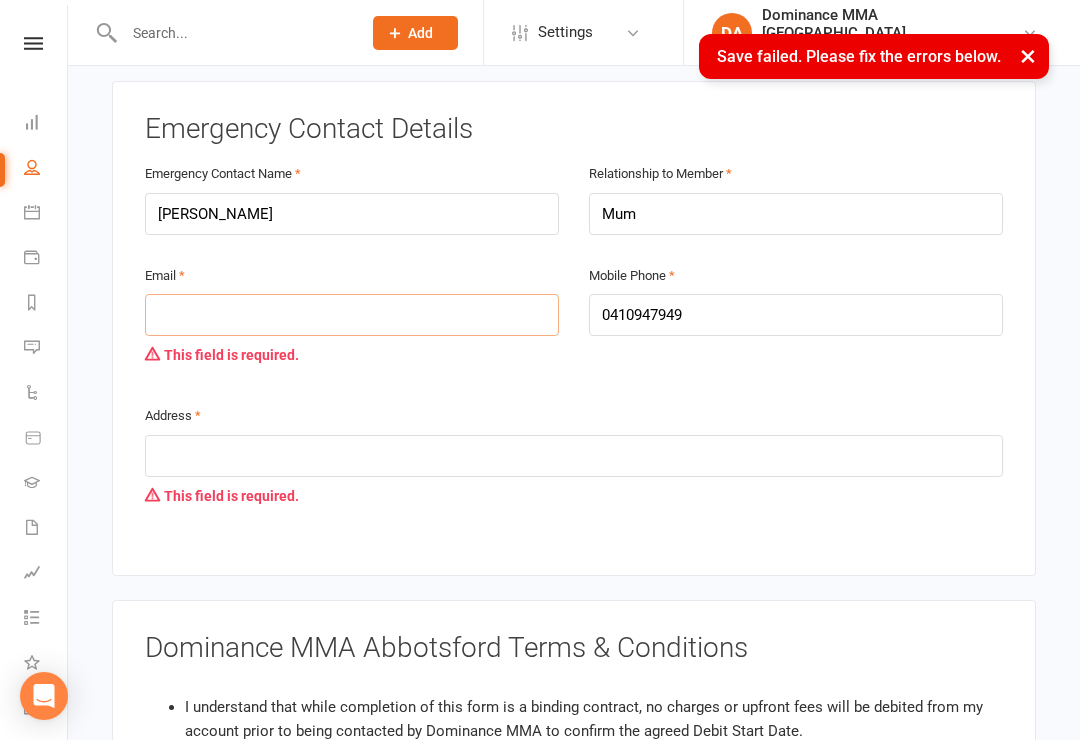 click at bounding box center (352, 315) 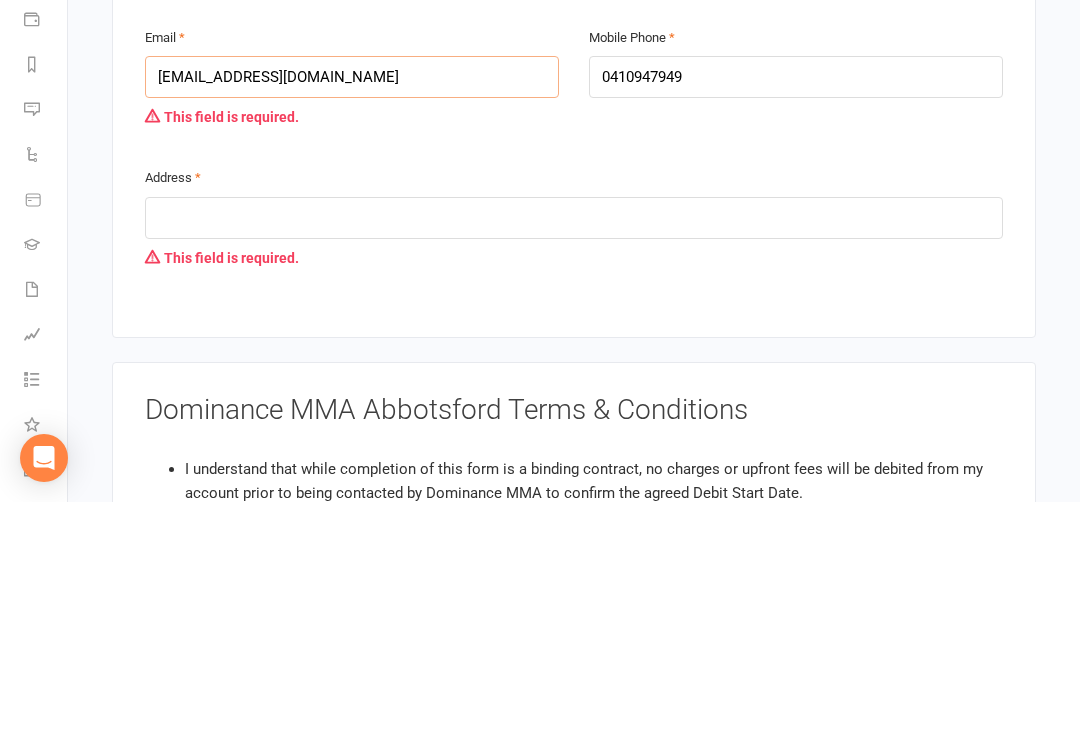 type on "[EMAIL_ADDRESS][DOMAIN_NAME]" 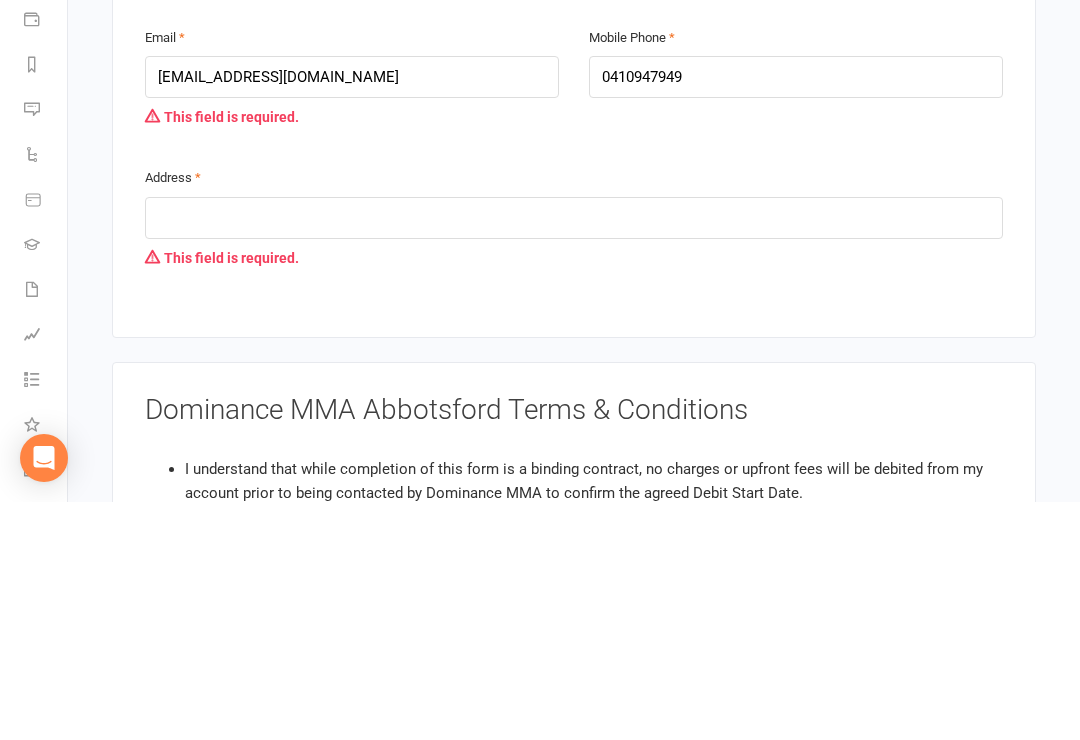 click at bounding box center [574, 456] 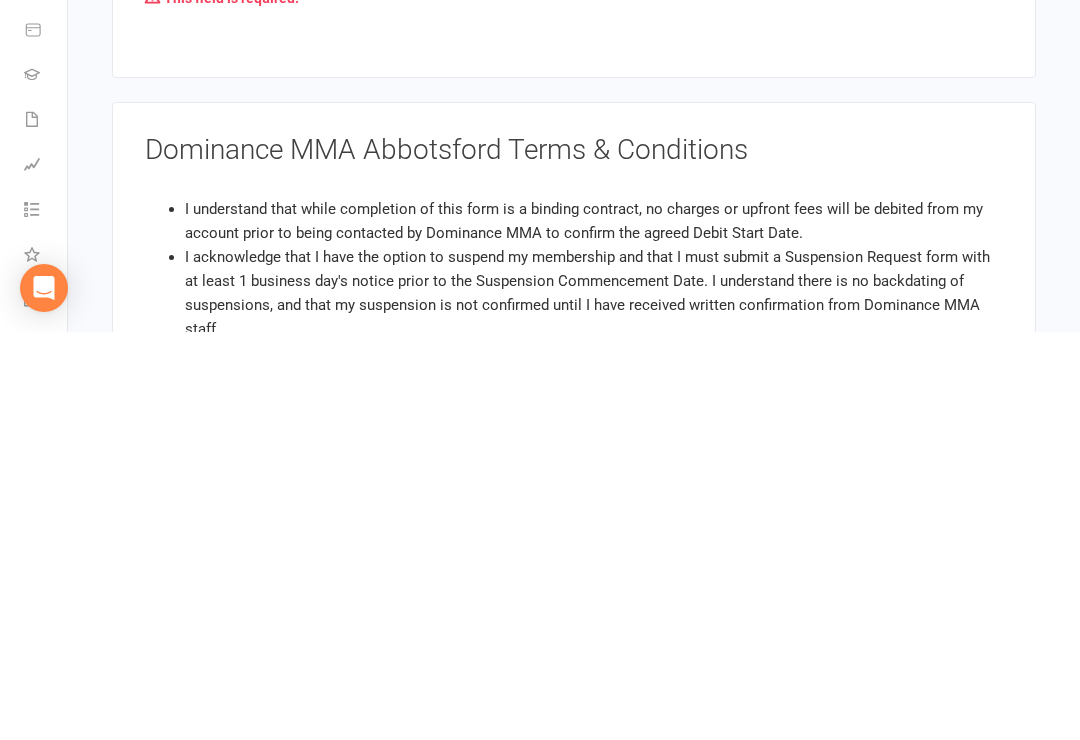 scroll, scrollTop: 1970, scrollLeft: 0, axis: vertical 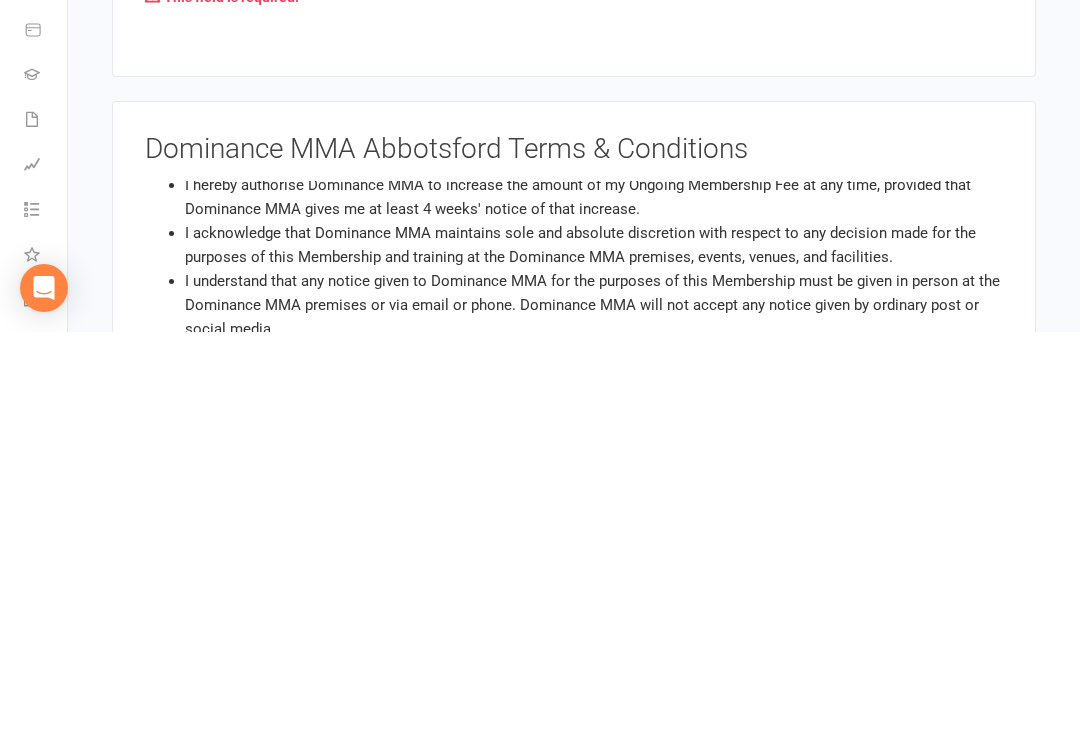 type on "[STREET_ADDRESS]" 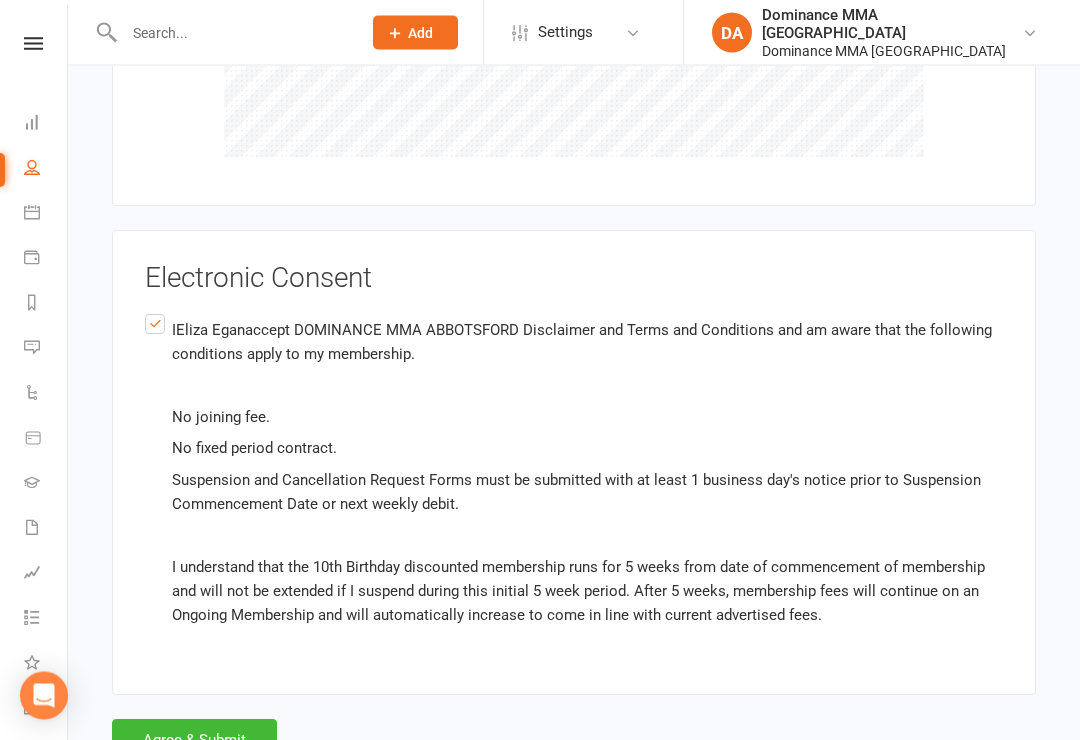 scroll, scrollTop: 4667, scrollLeft: 0, axis: vertical 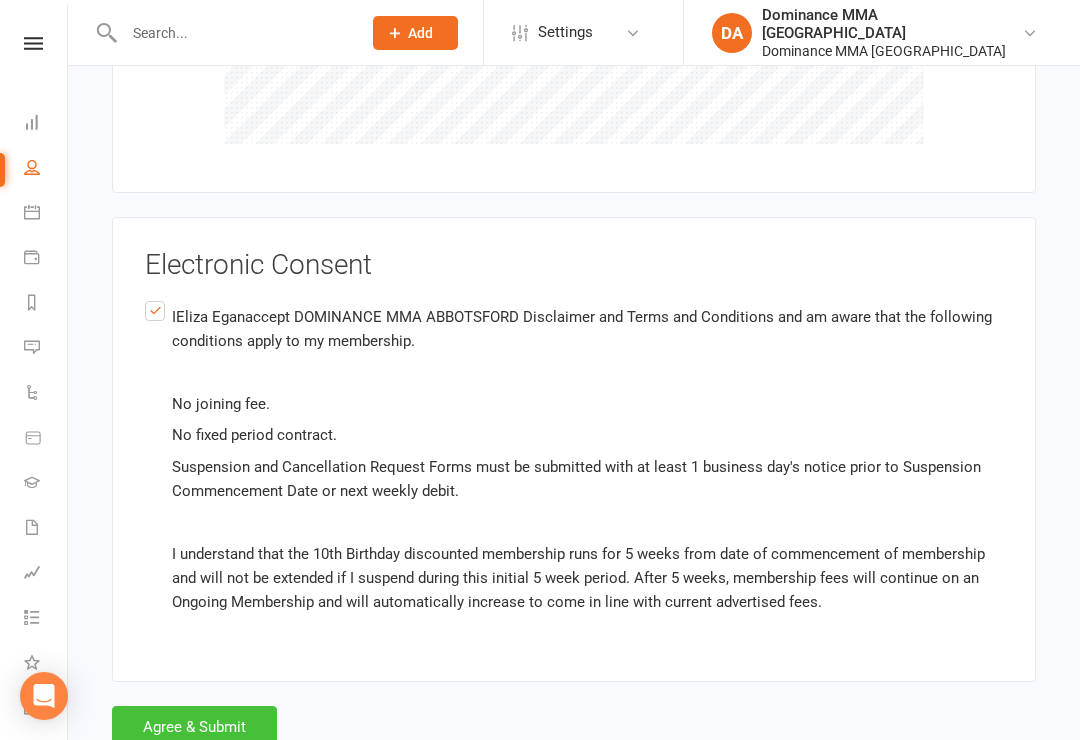 click on "Agree & Submit" at bounding box center [194, 727] 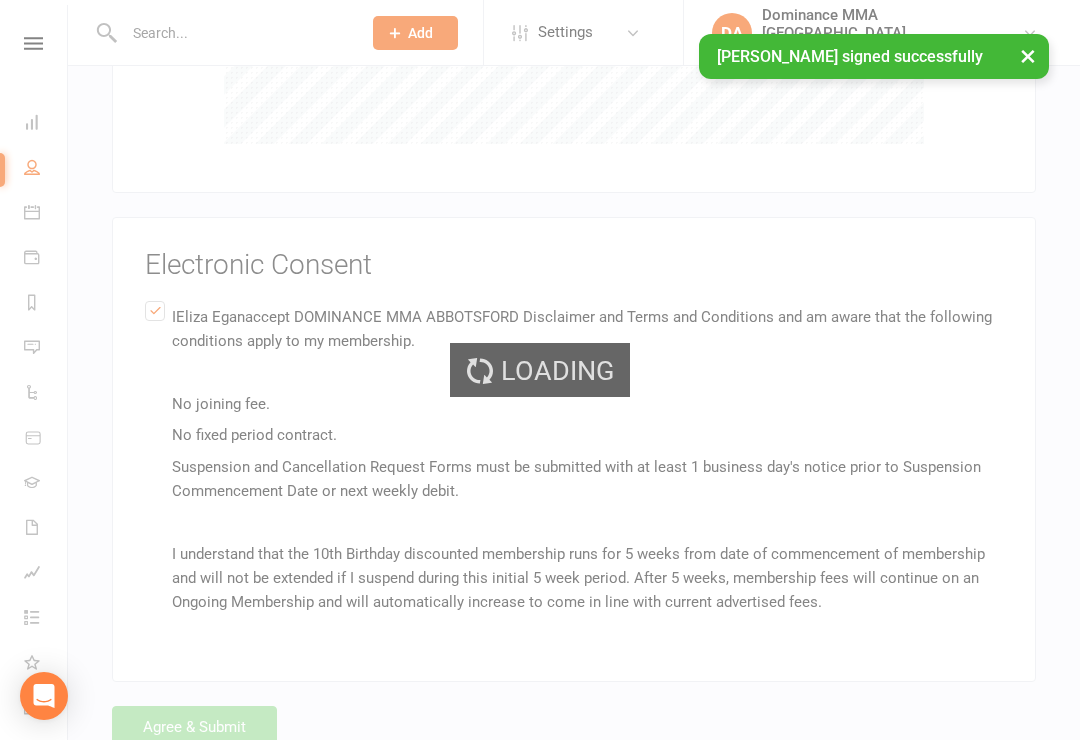 scroll, scrollTop: 0, scrollLeft: 0, axis: both 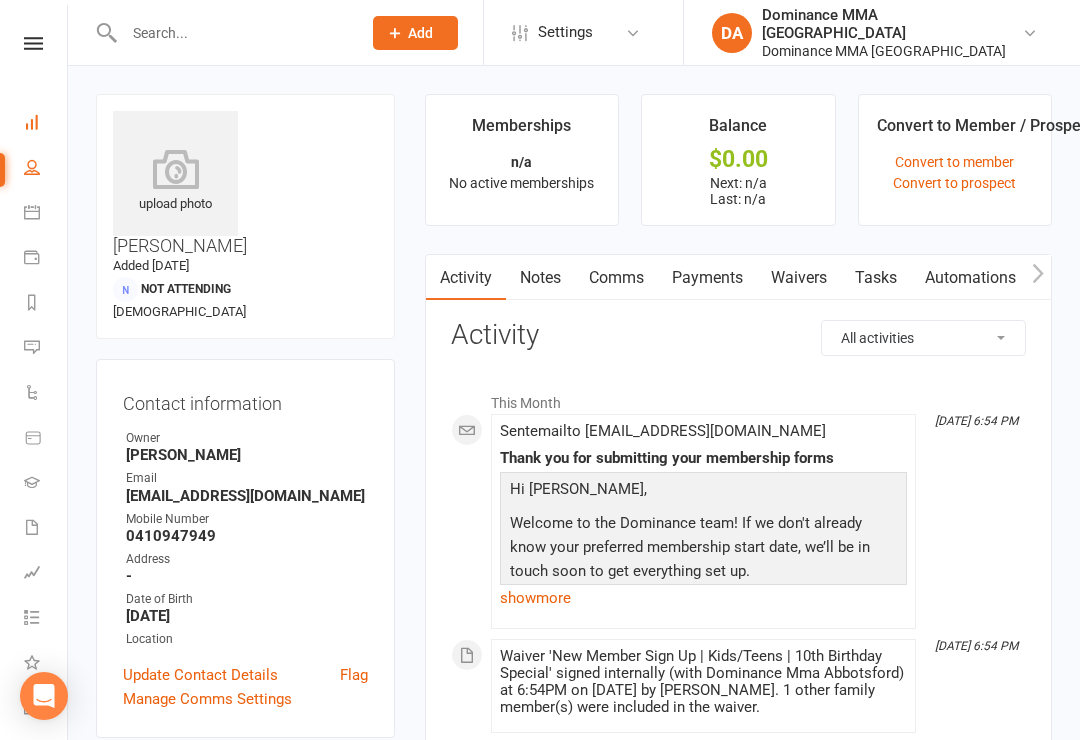 click on "Dashboard" at bounding box center [46, 124] 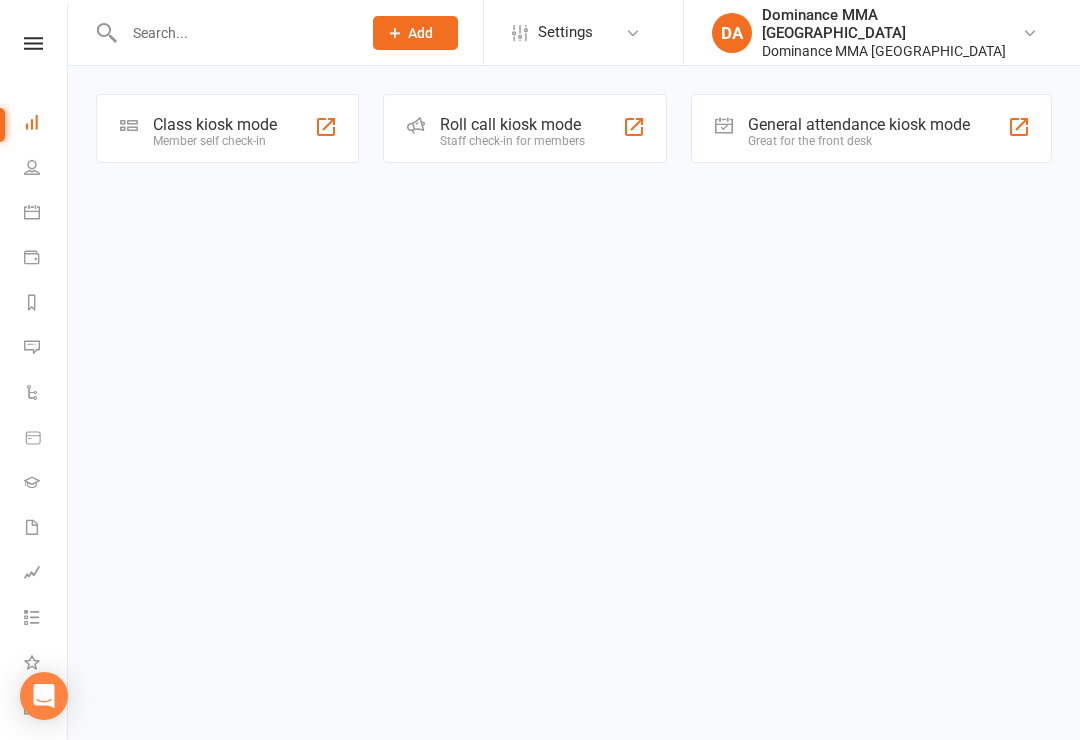 click on "Class kiosk mode Member self check-in" at bounding box center [227, 128] 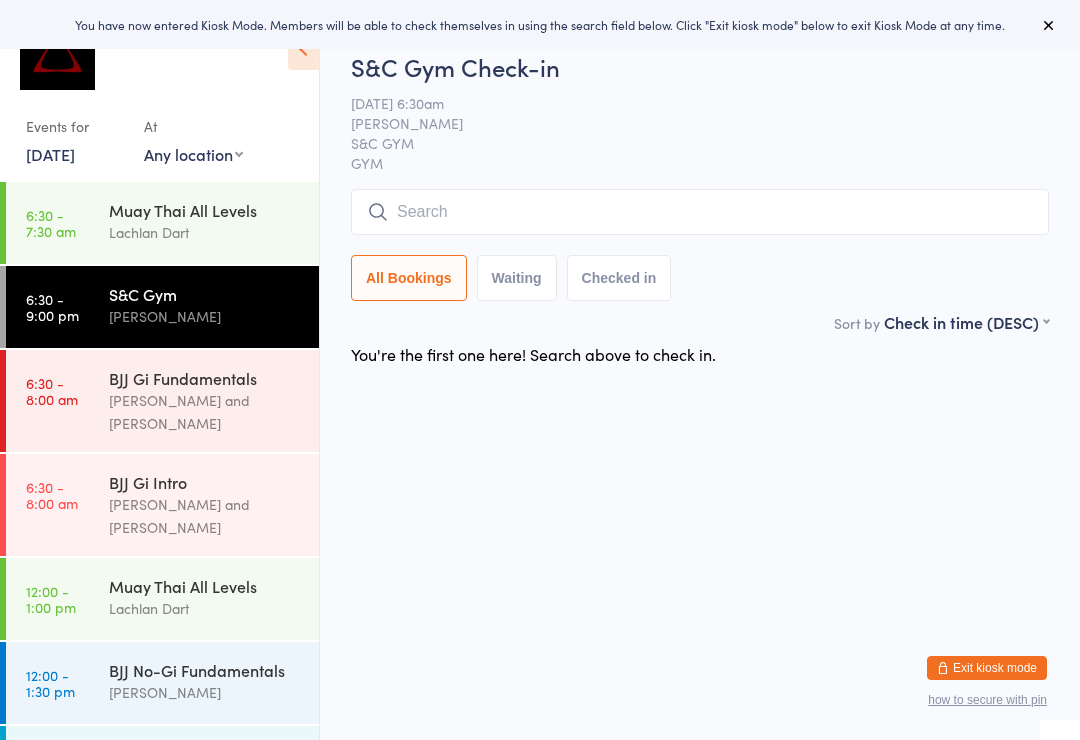 scroll, scrollTop: 97, scrollLeft: 0, axis: vertical 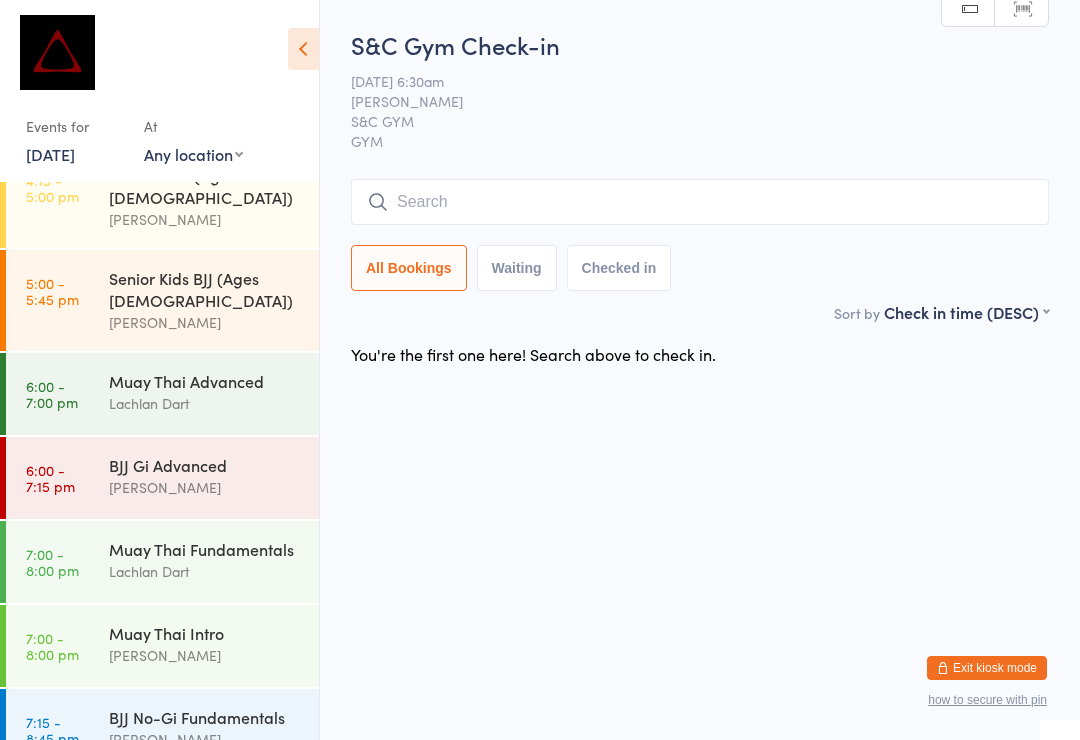 click on "[PERSON_NAME] and [PERSON_NAME]" at bounding box center [205, 835] 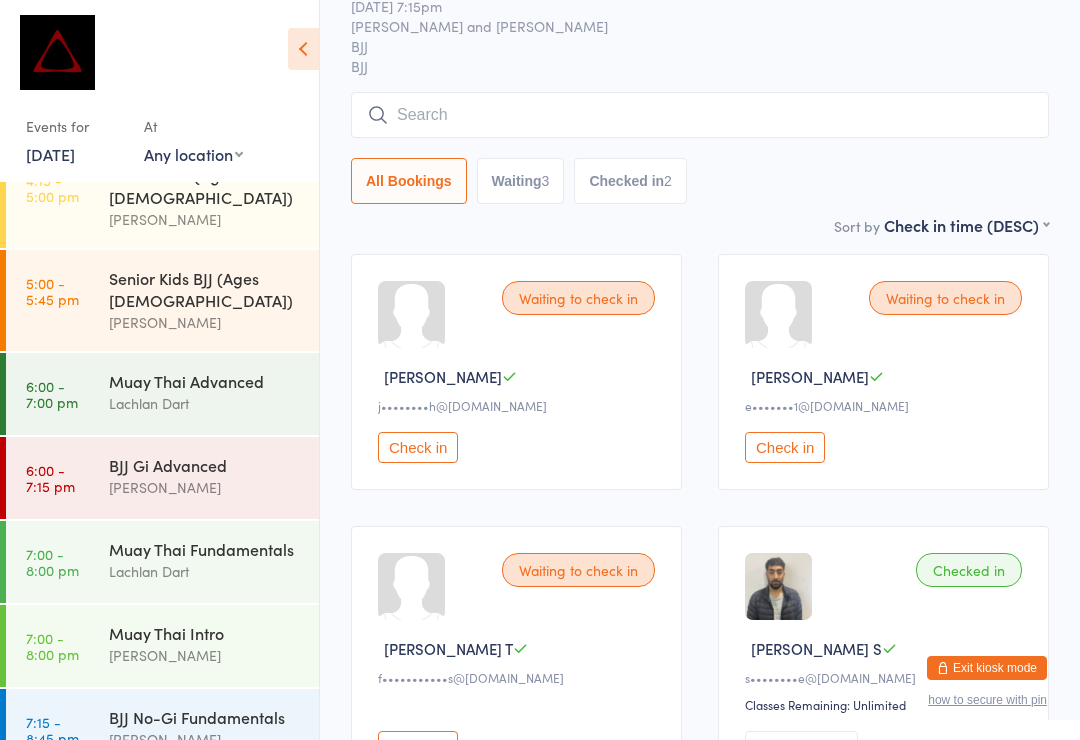 click at bounding box center [700, 115] 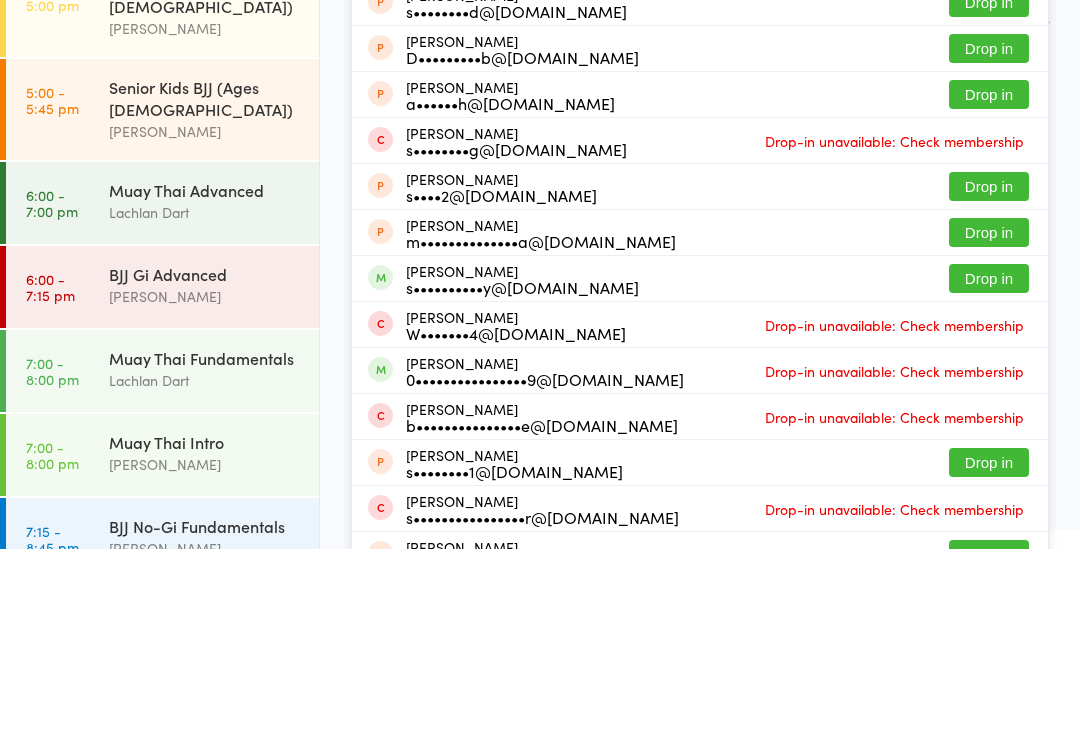 type on "Shaurya" 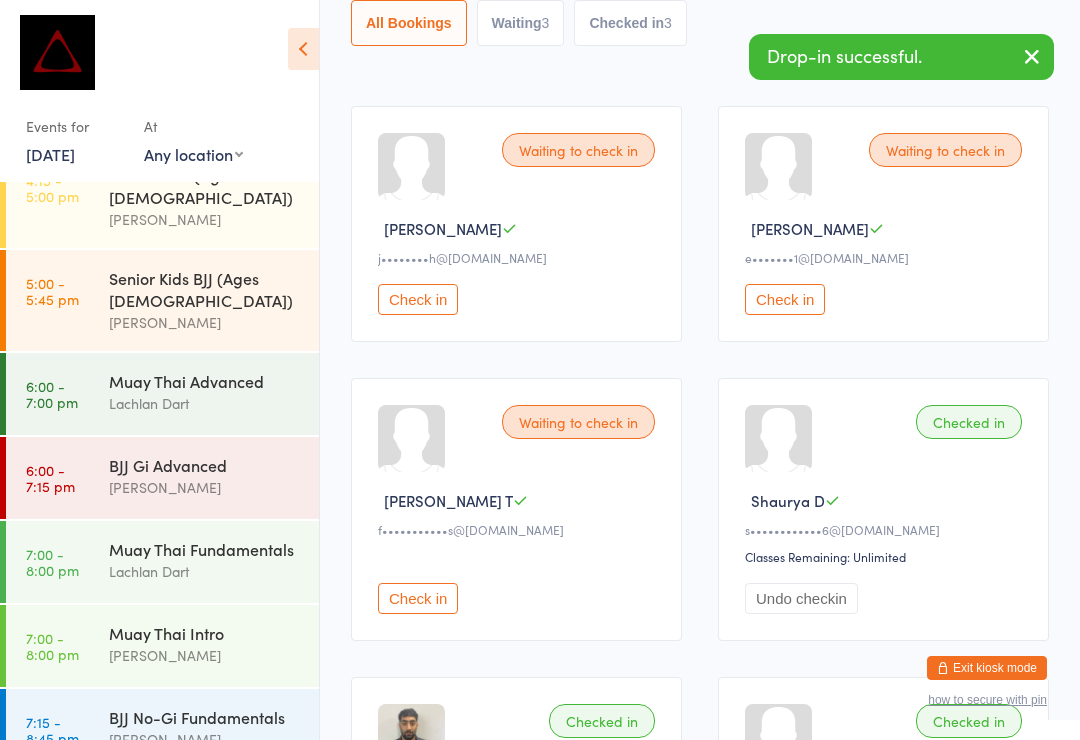 scroll, scrollTop: 438, scrollLeft: 0, axis: vertical 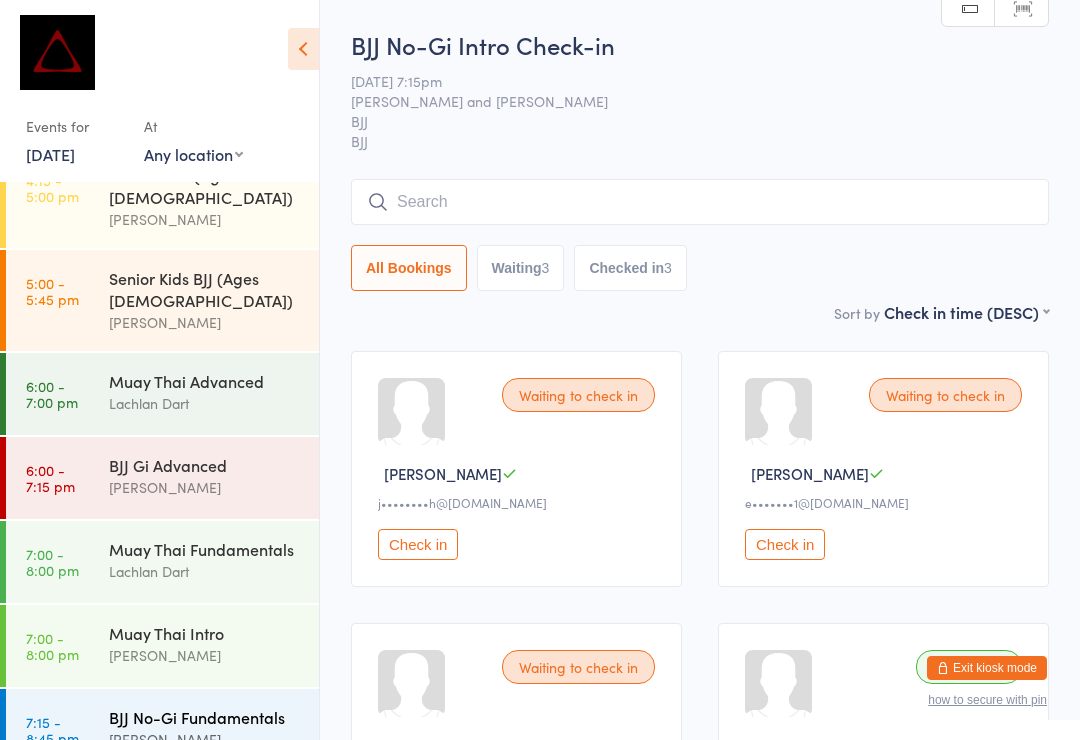 click on "BJJ No-Gi Fundamentals" at bounding box center (205, 717) 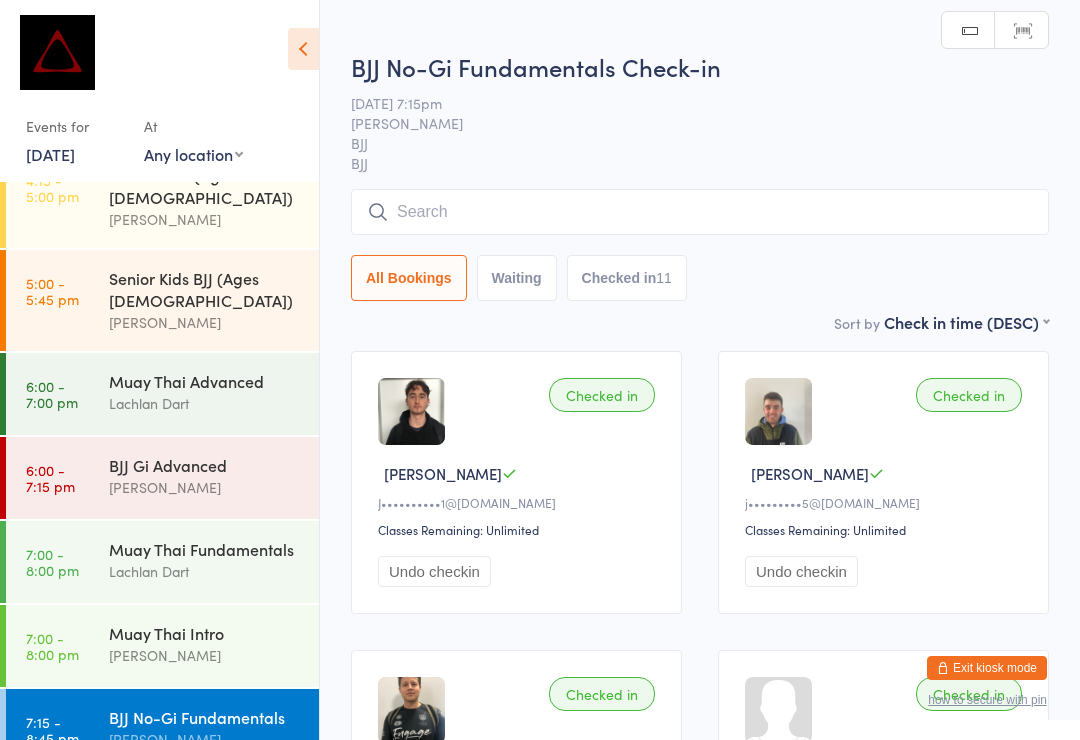 scroll, scrollTop: 54, scrollLeft: 0, axis: vertical 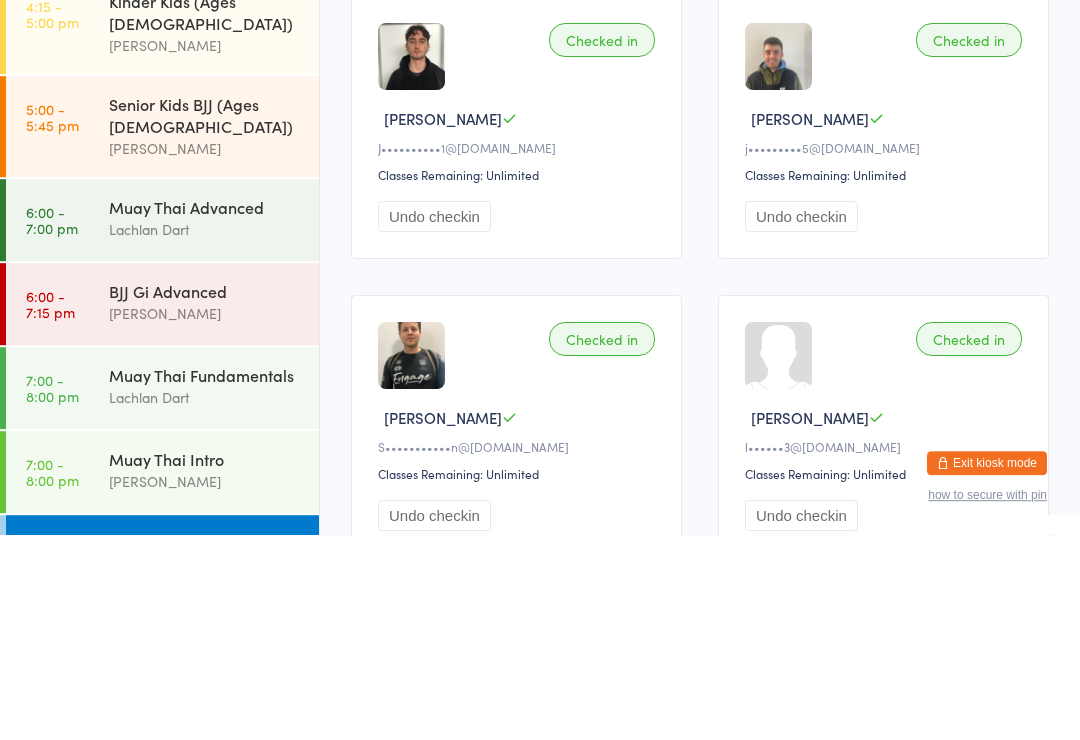 click on "BJJ No-Gi Intro" at bounding box center (205, 832) 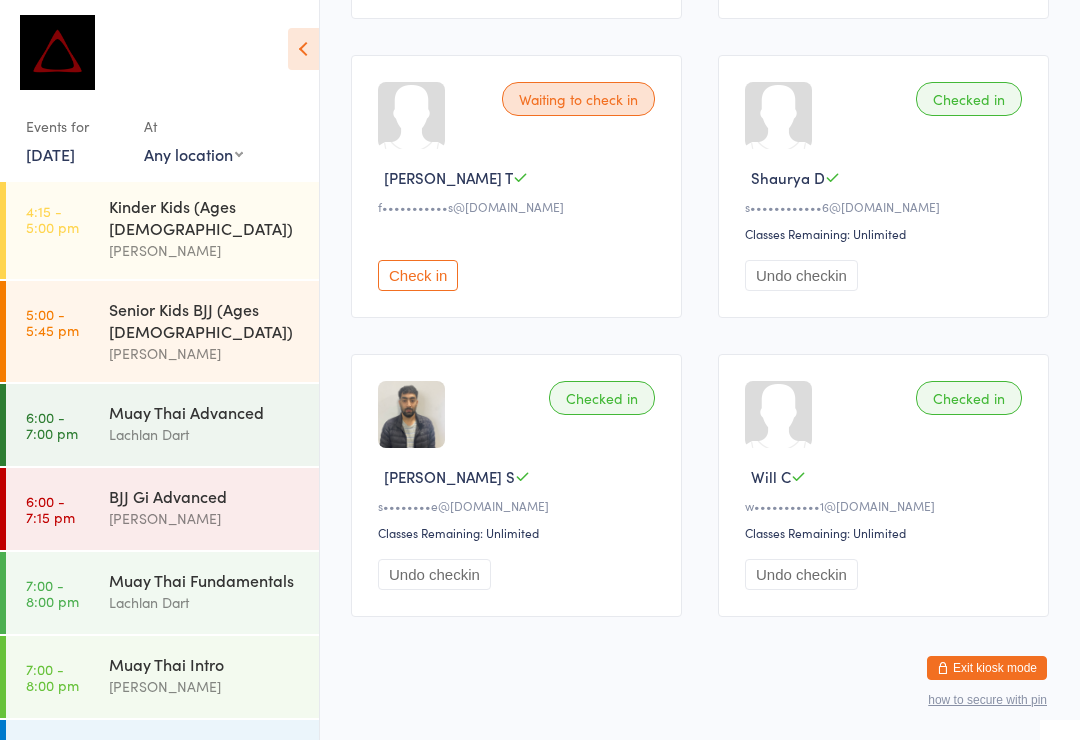 scroll, scrollTop: 589, scrollLeft: 0, axis: vertical 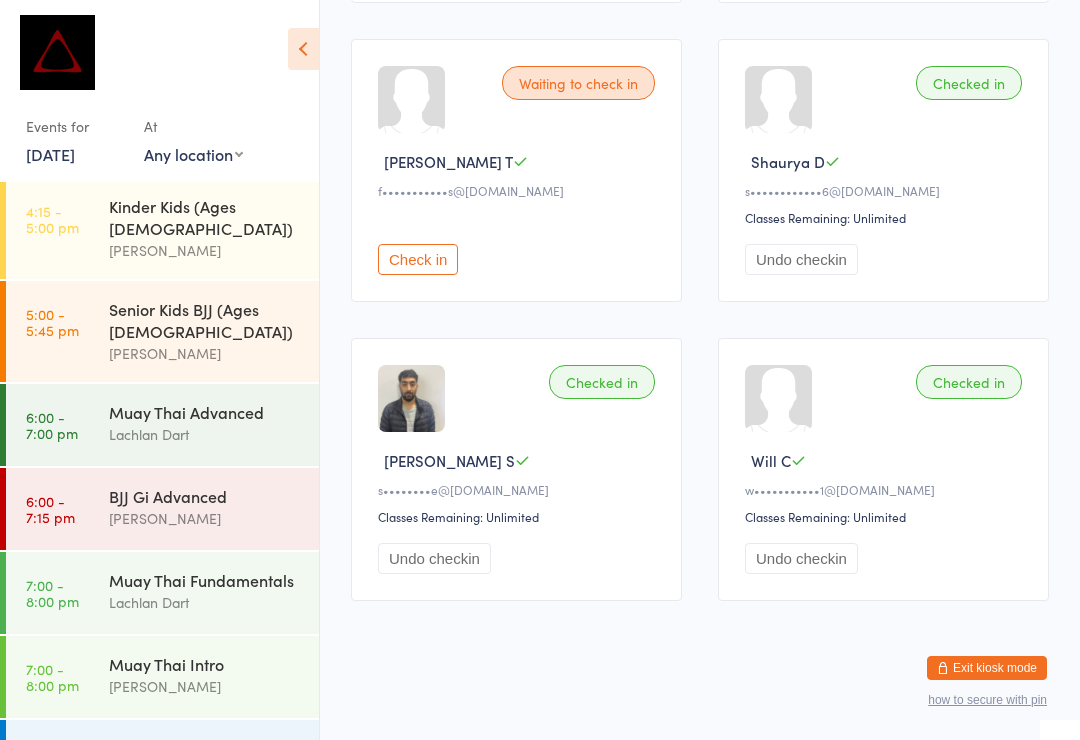 click on "BJJ No-Gi Fundamentals" at bounding box center [205, 748] 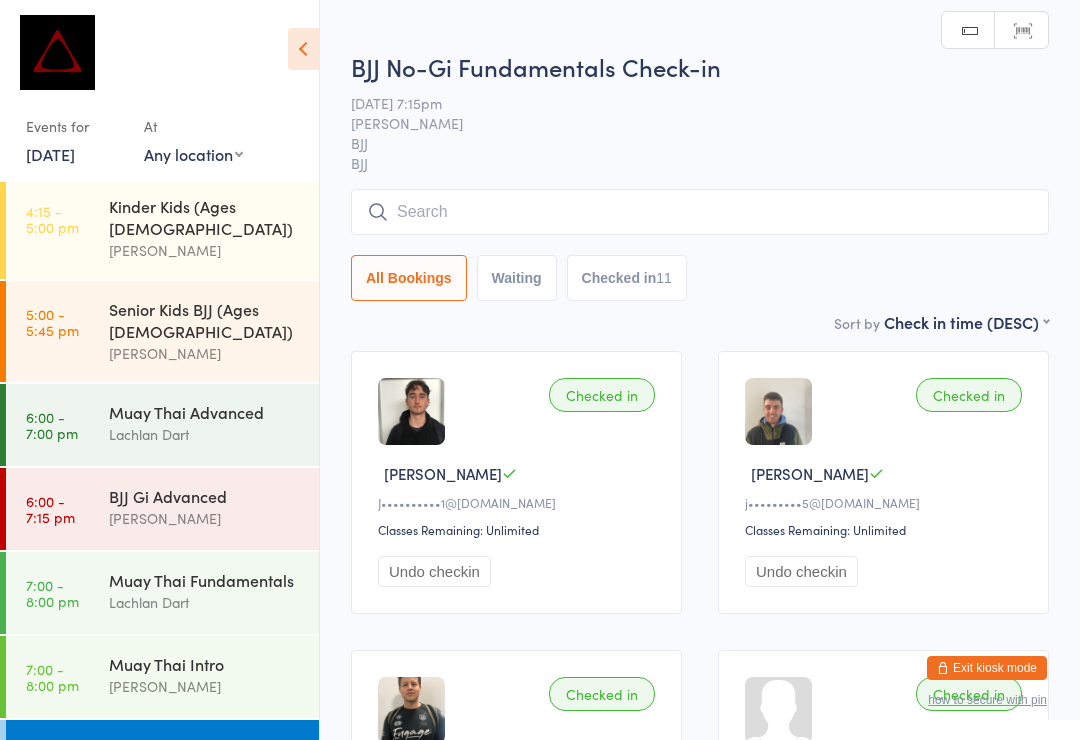click on "BJJ No-Gi Fundamentals Check-in 14 Jul 7:15pm  Max Viney  BJJ  BJJ  Manual search Scanner input All Bookings Waiting  Checked in  11" at bounding box center (700, 180) 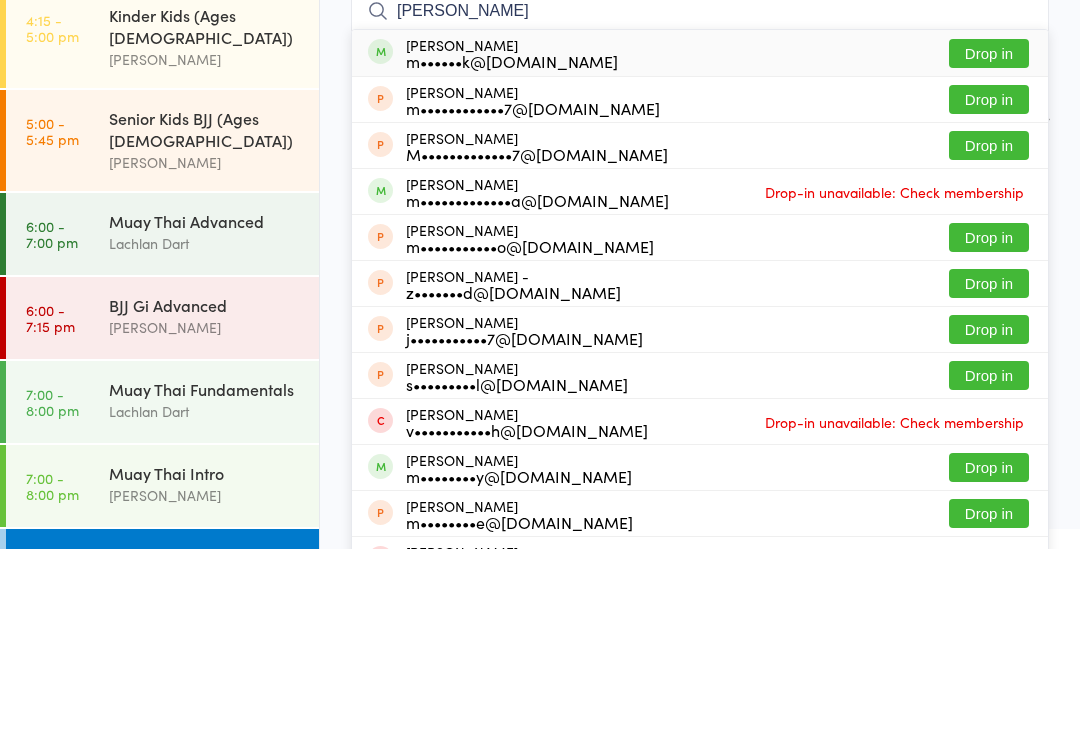 type on "Massimo" 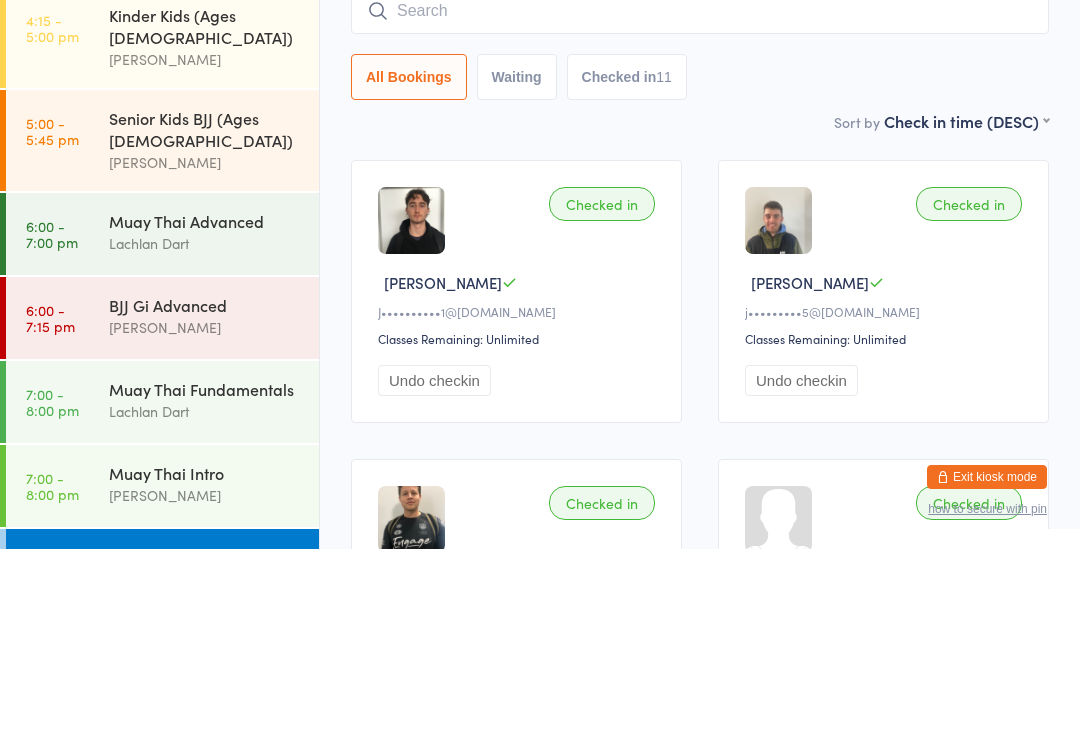 scroll, scrollTop: 191, scrollLeft: 0, axis: vertical 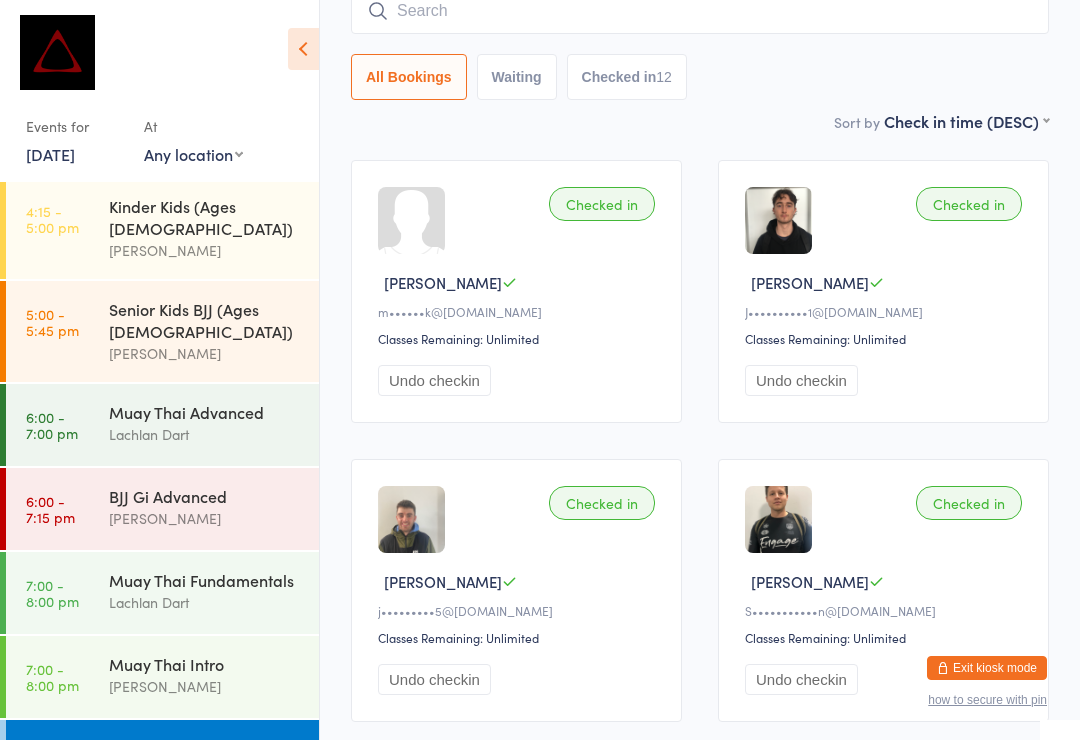 click at bounding box center [700, 11] 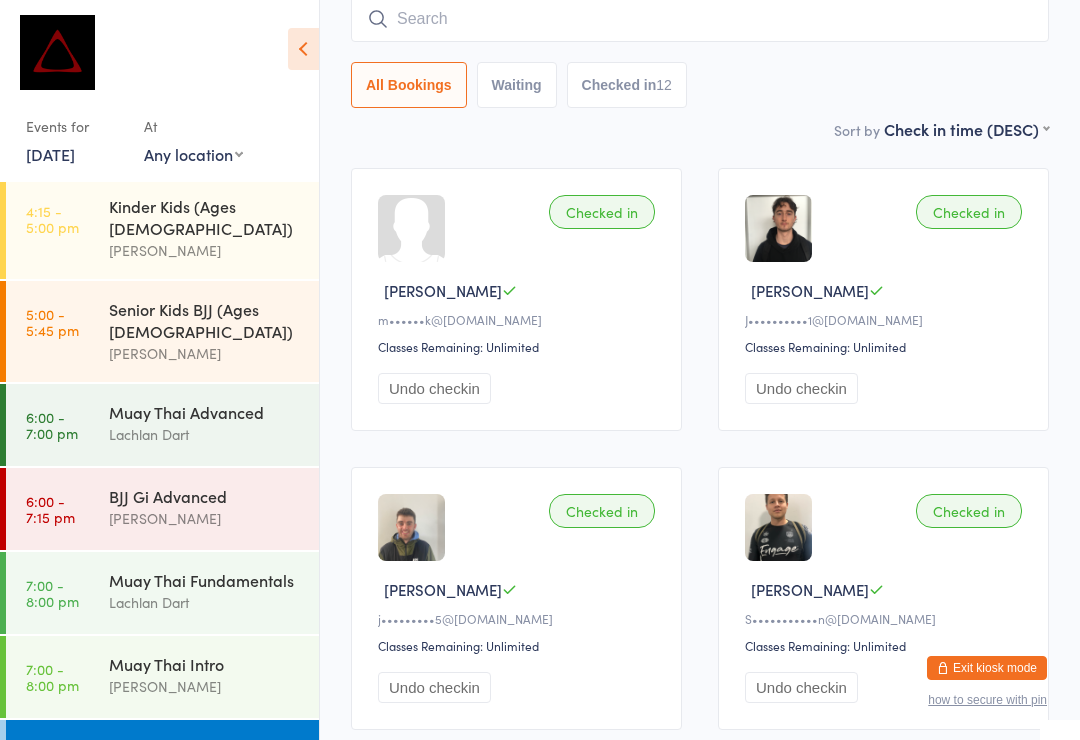 scroll, scrollTop: 181, scrollLeft: 0, axis: vertical 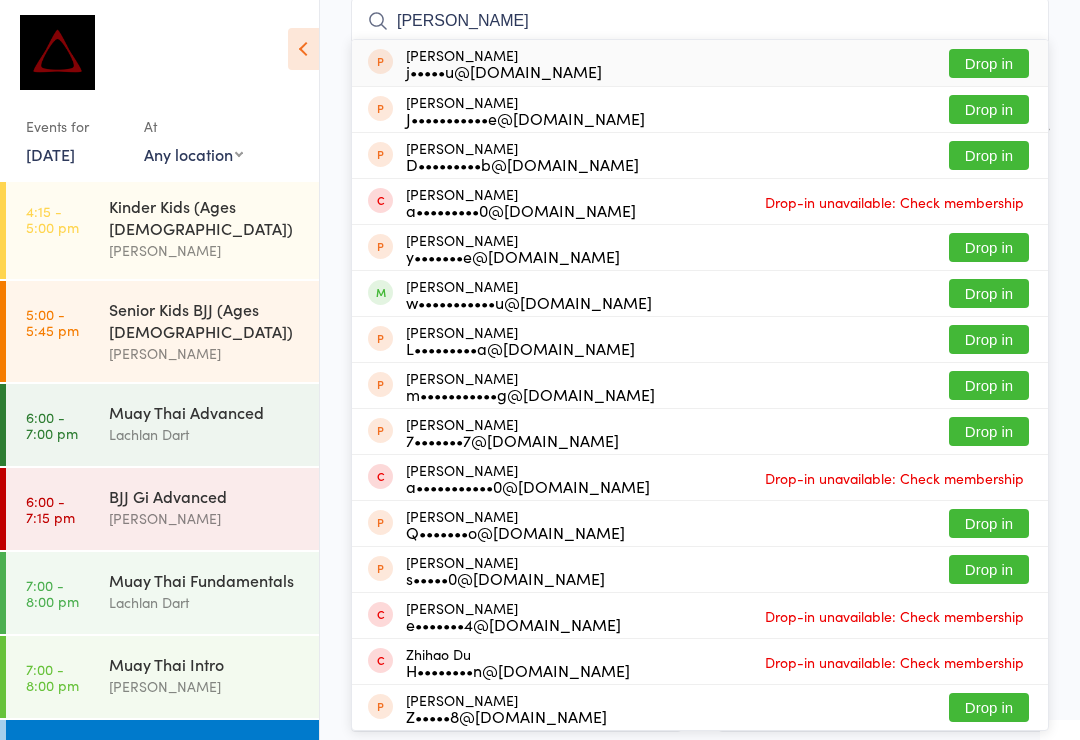 type on "Zhou" 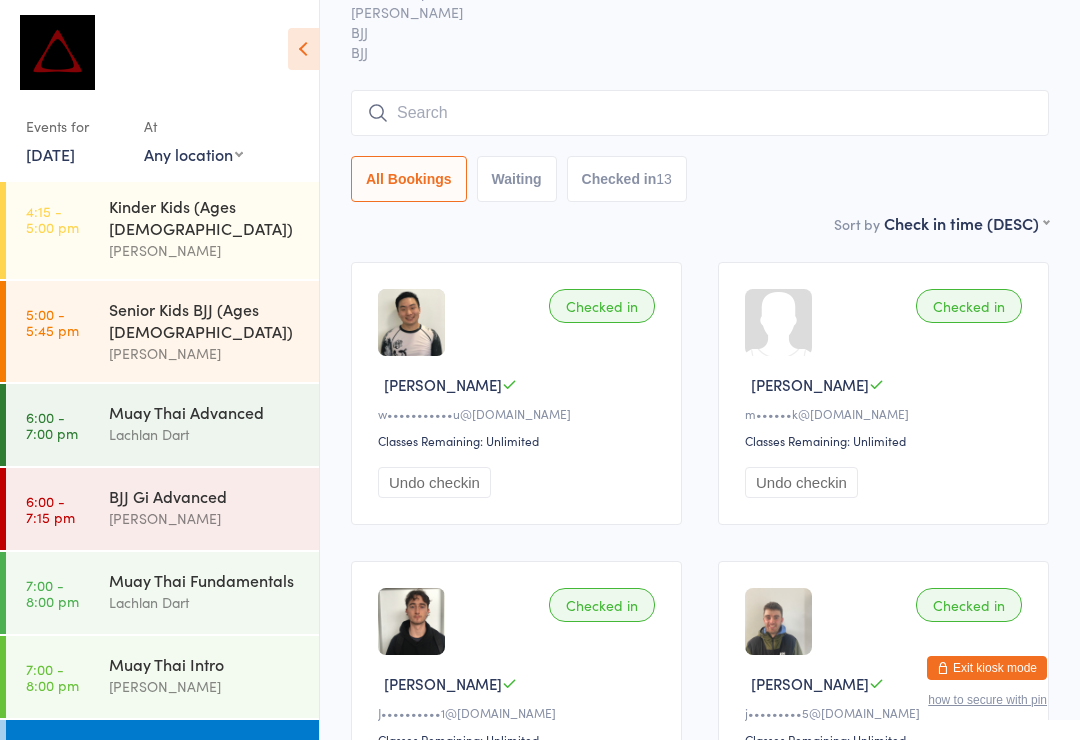 scroll, scrollTop: 0, scrollLeft: 0, axis: both 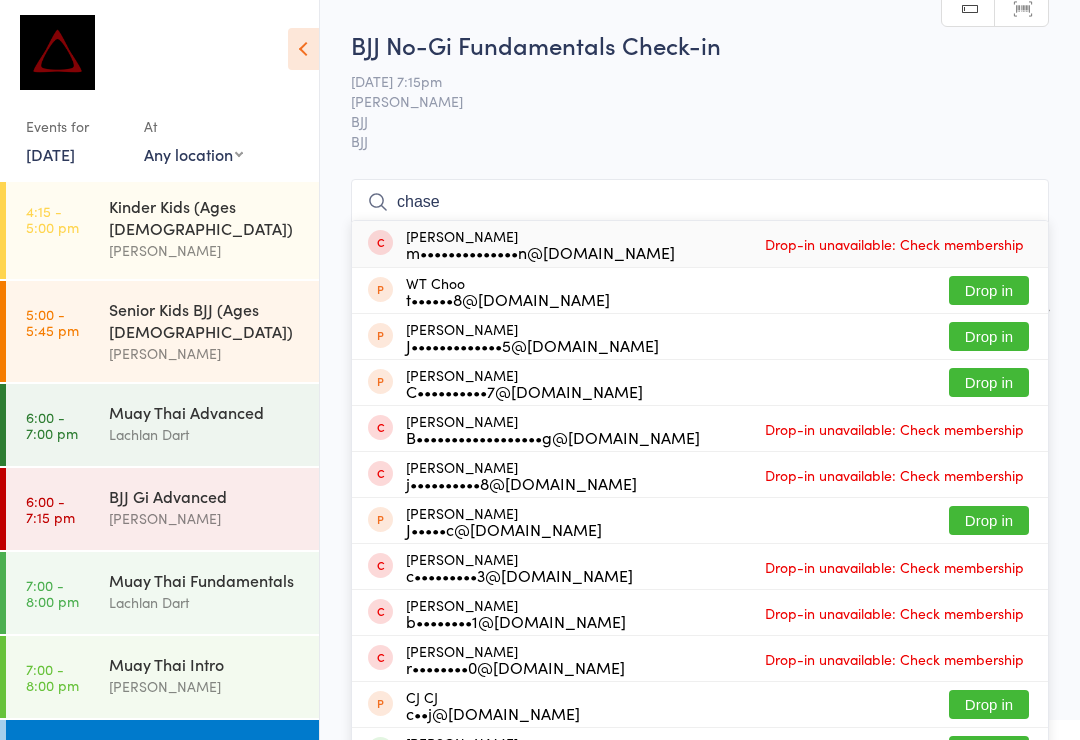 click on "chase" at bounding box center [700, 202] 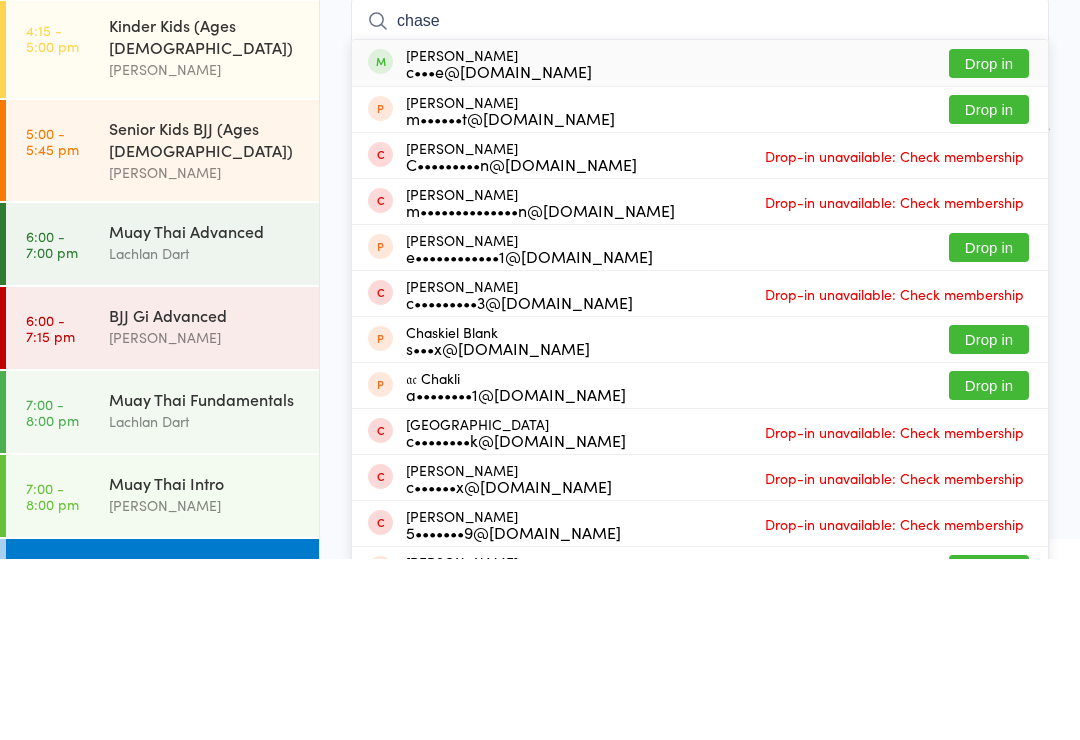 type on "chase" 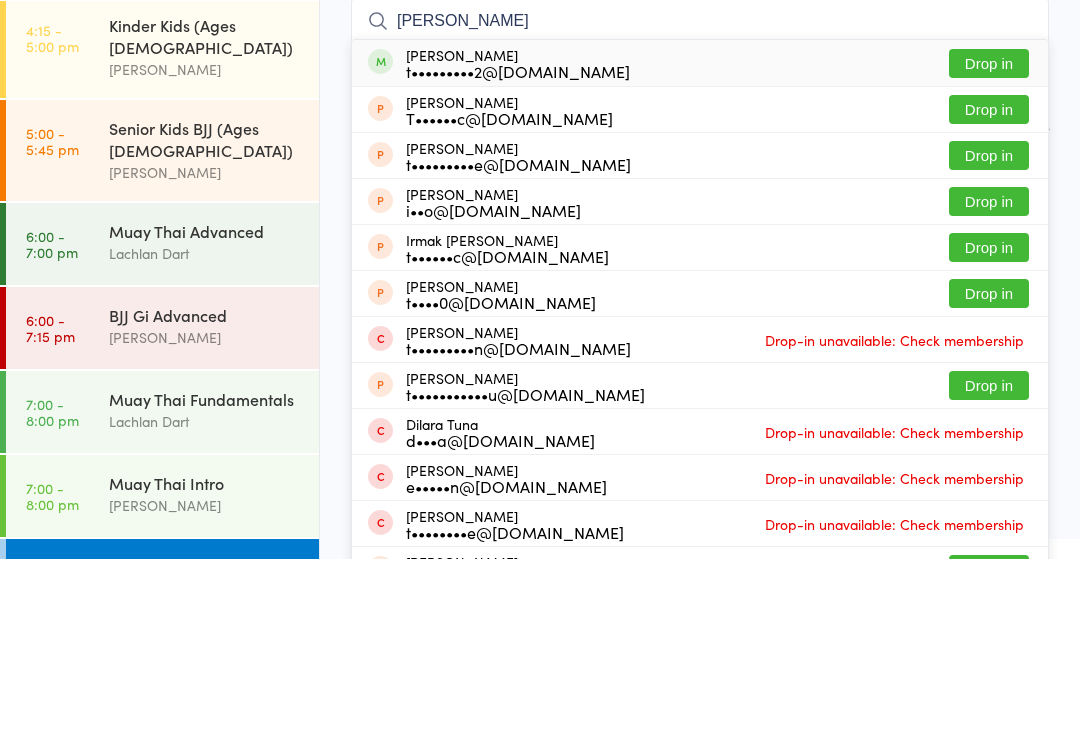 type on "tara" 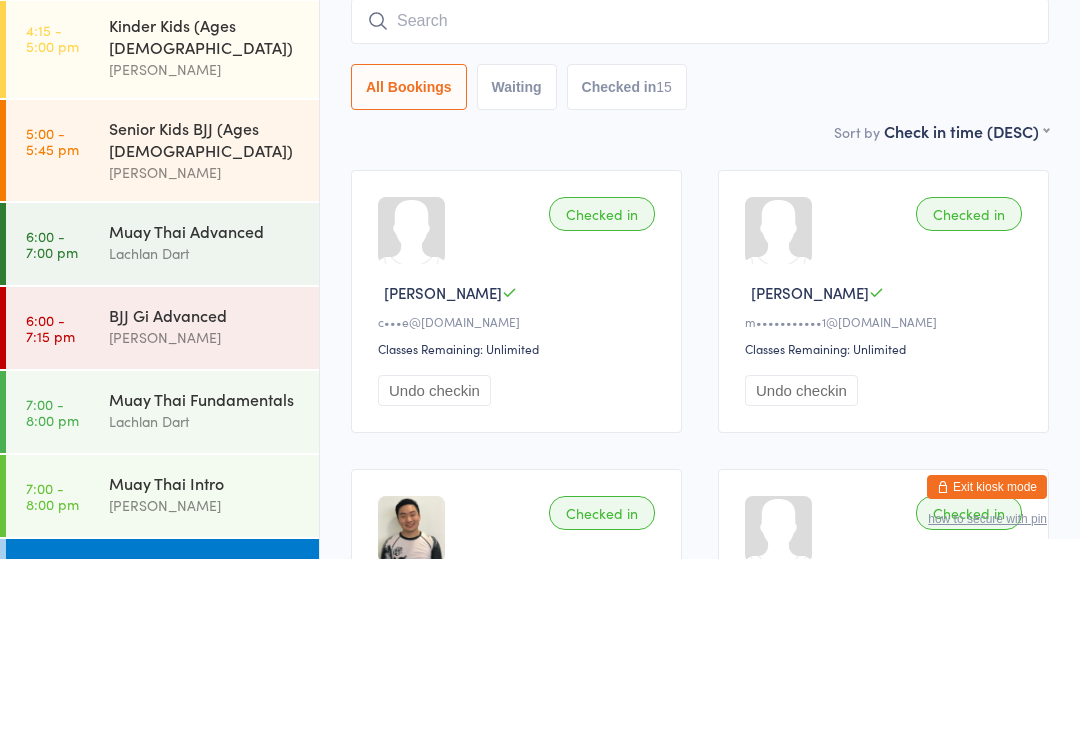 scroll, scrollTop: 181, scrollLeft: 0, axis: vertical 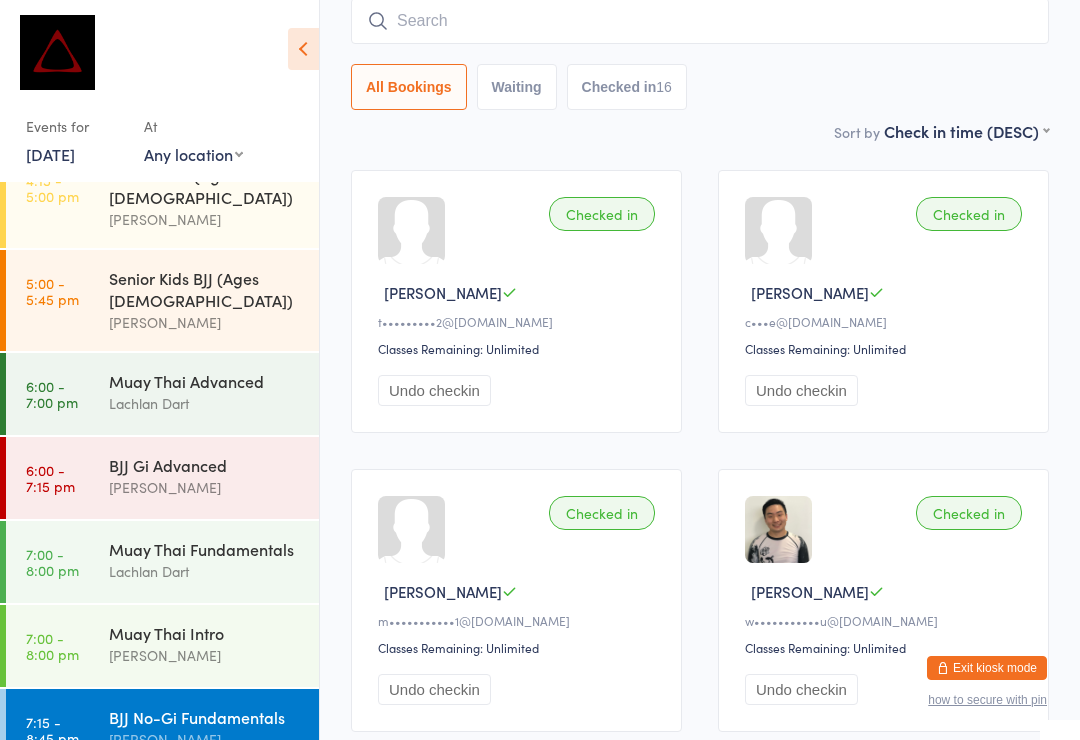click at bounding box center [700, 21] 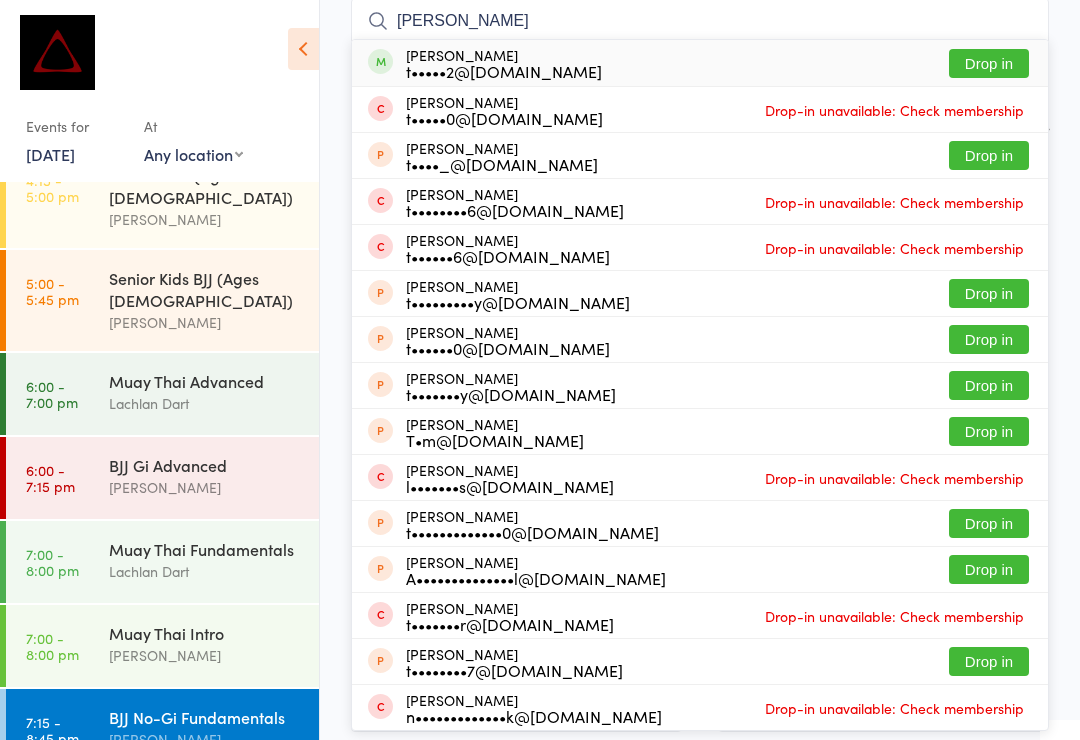 type on "Tom pi" 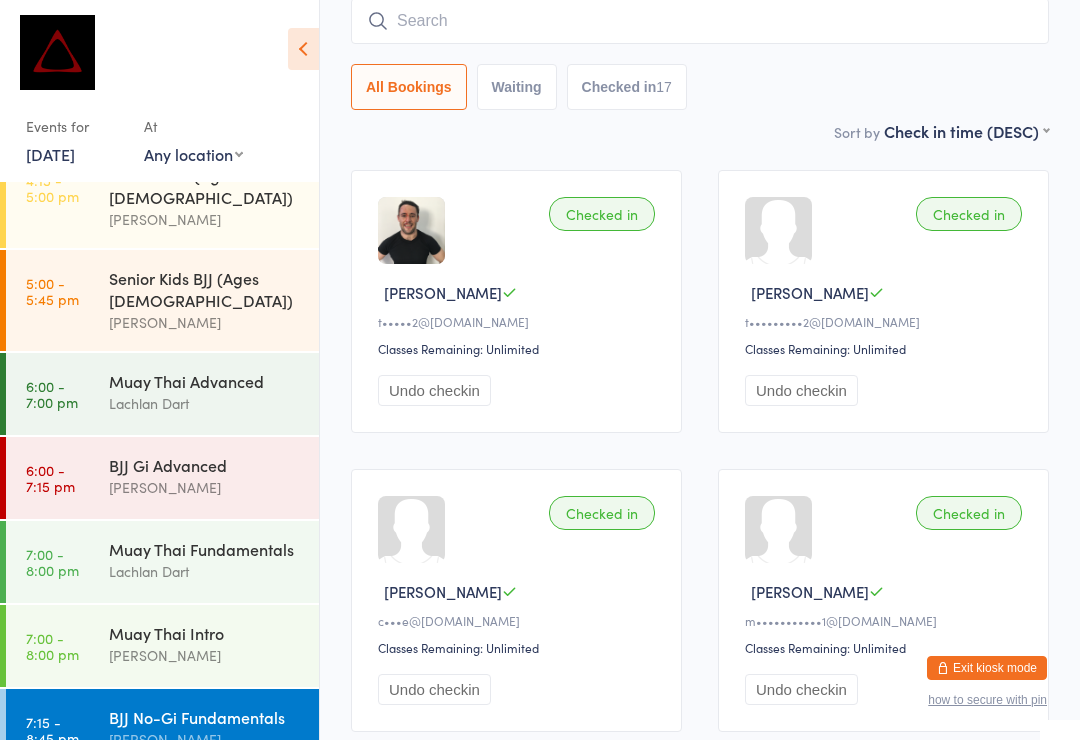 click at bounding box center (700, 21) 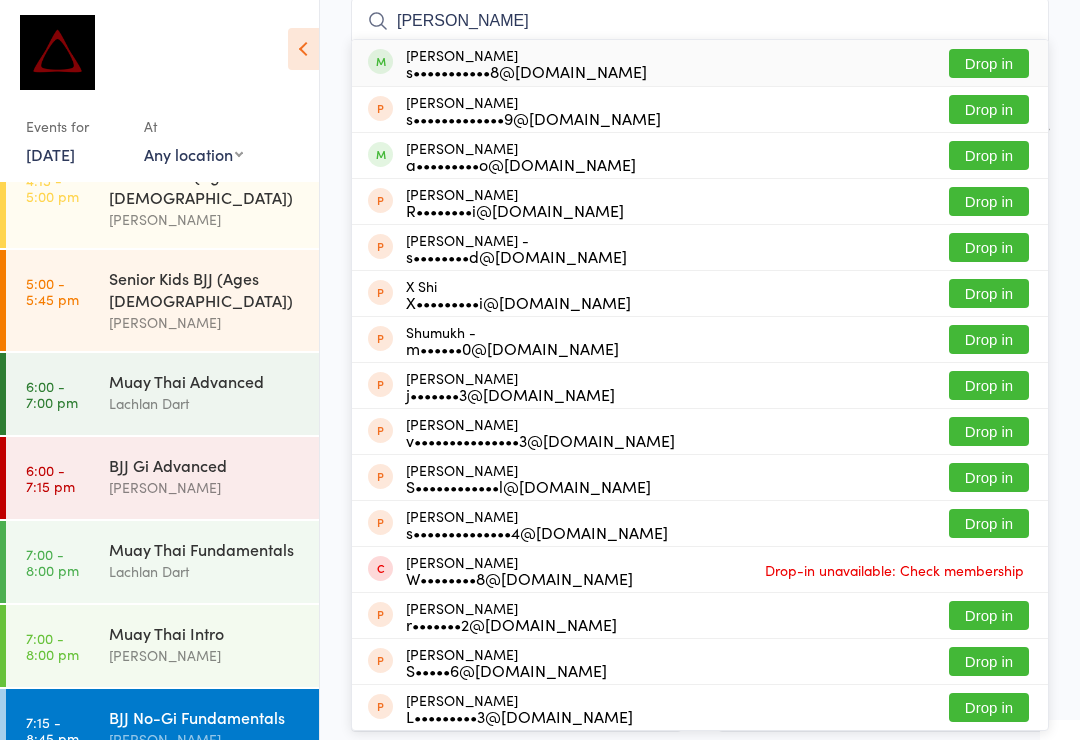 type on "Shrav" 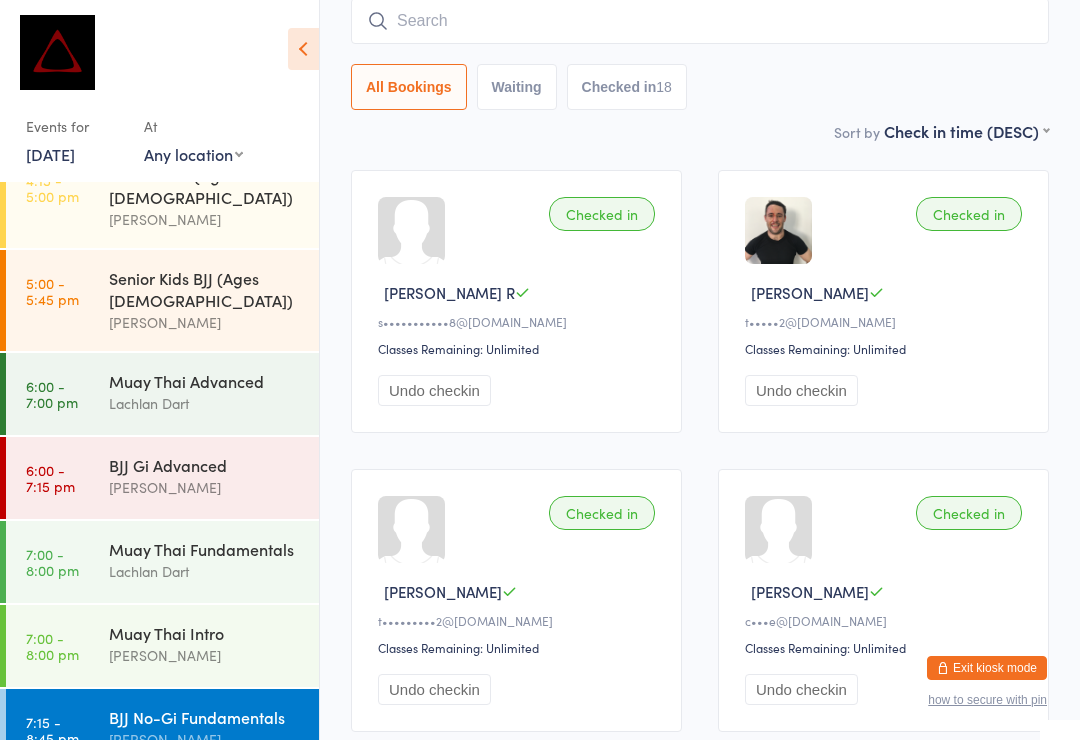 click at bounding box center [700, 21] 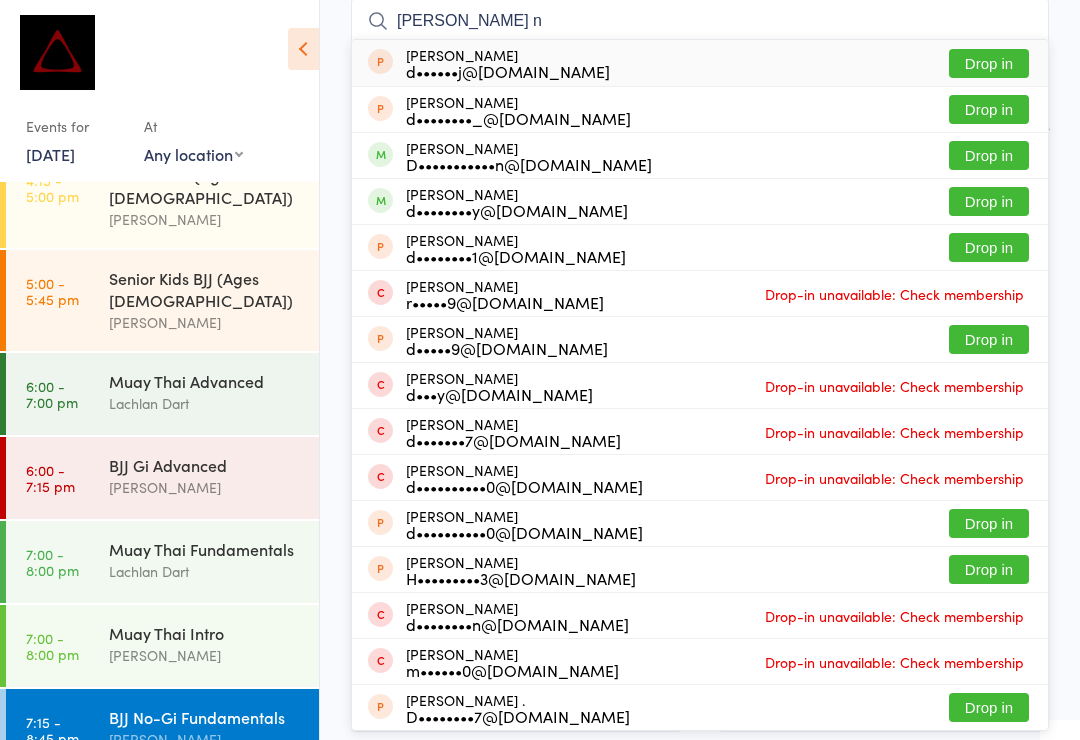 type on "Dan n" 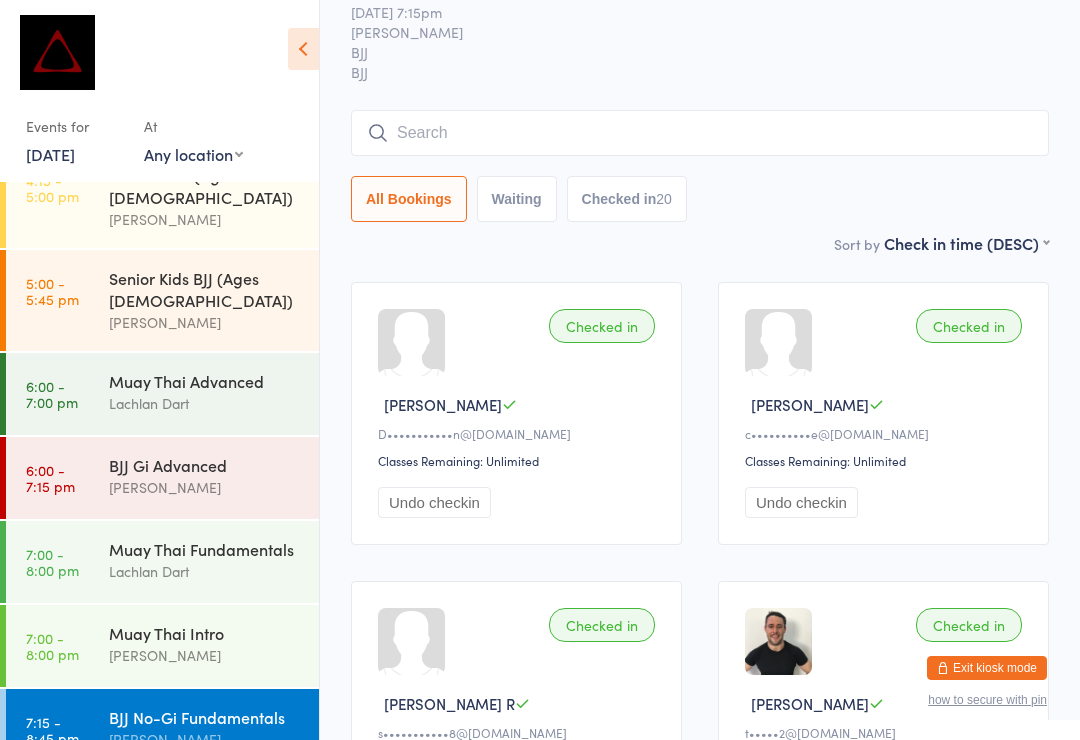 scroll, scrollTop: 71, scrollLeft: 0, axis: vertical 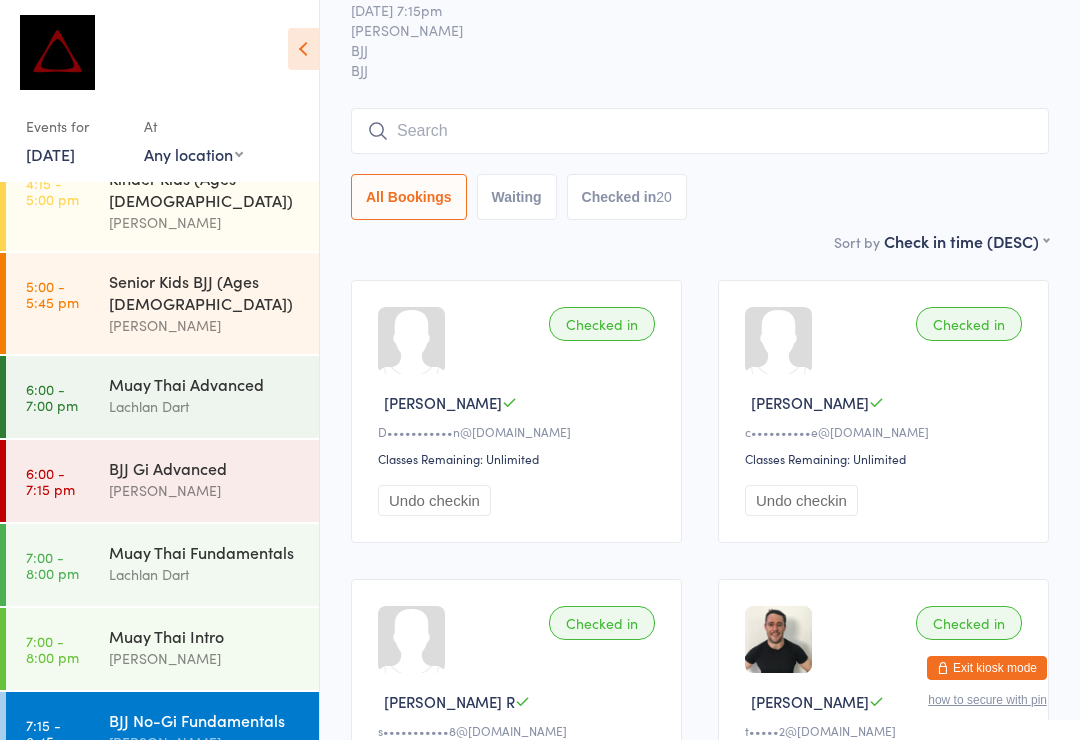 click at bounding box center [700, 131] 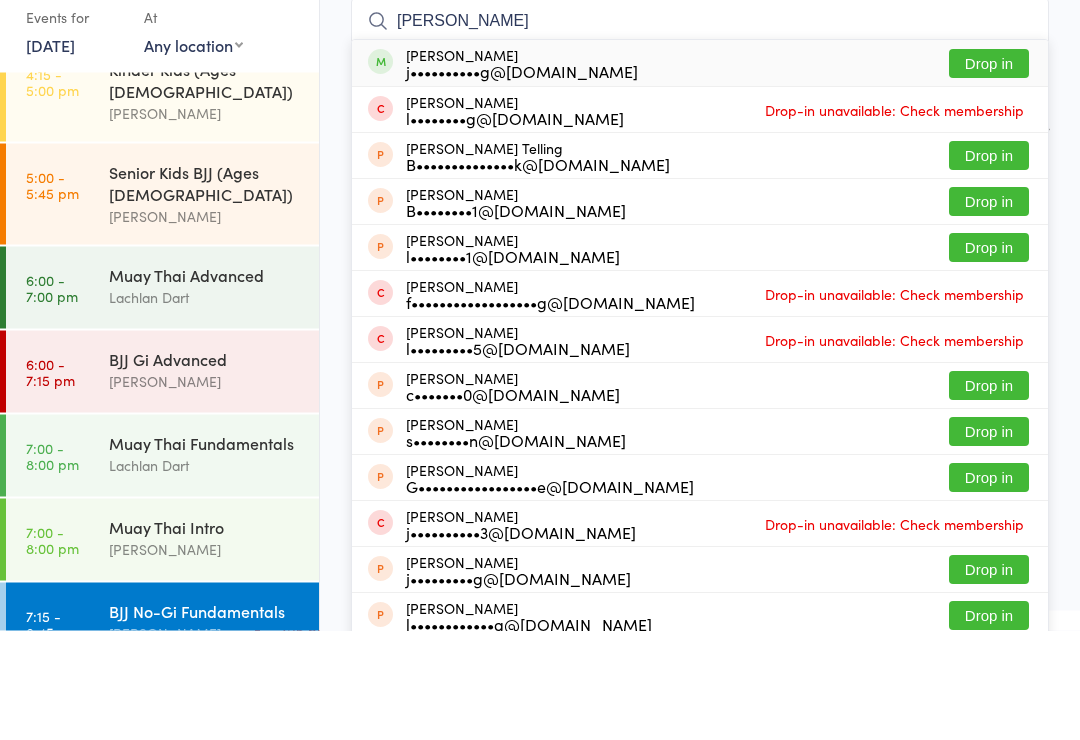 type on "Volling" 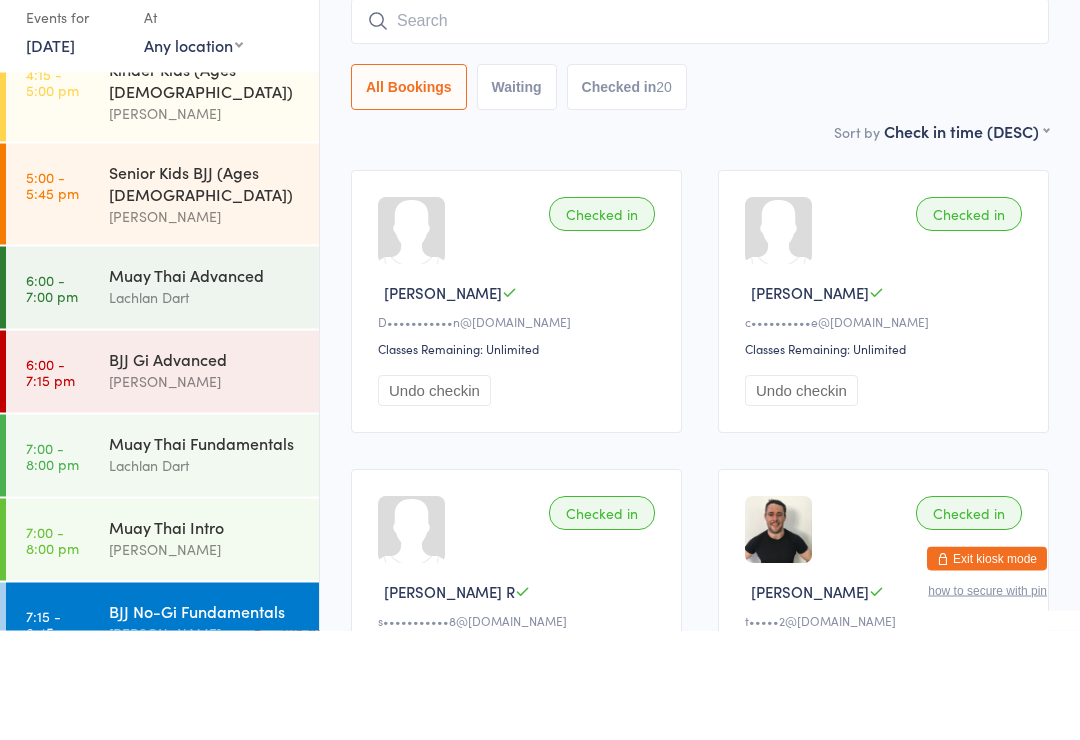 scroll, scrollTop: 181, scrollLeft: 0, axis: vertical 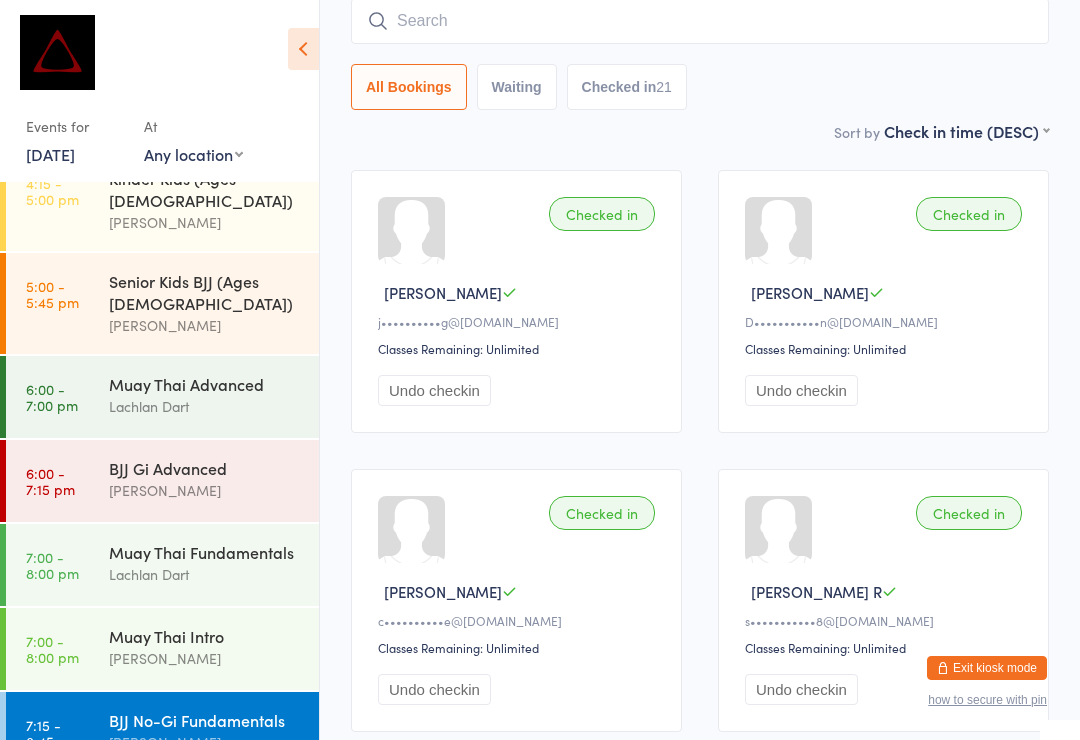click at bounding box center (700, 21) 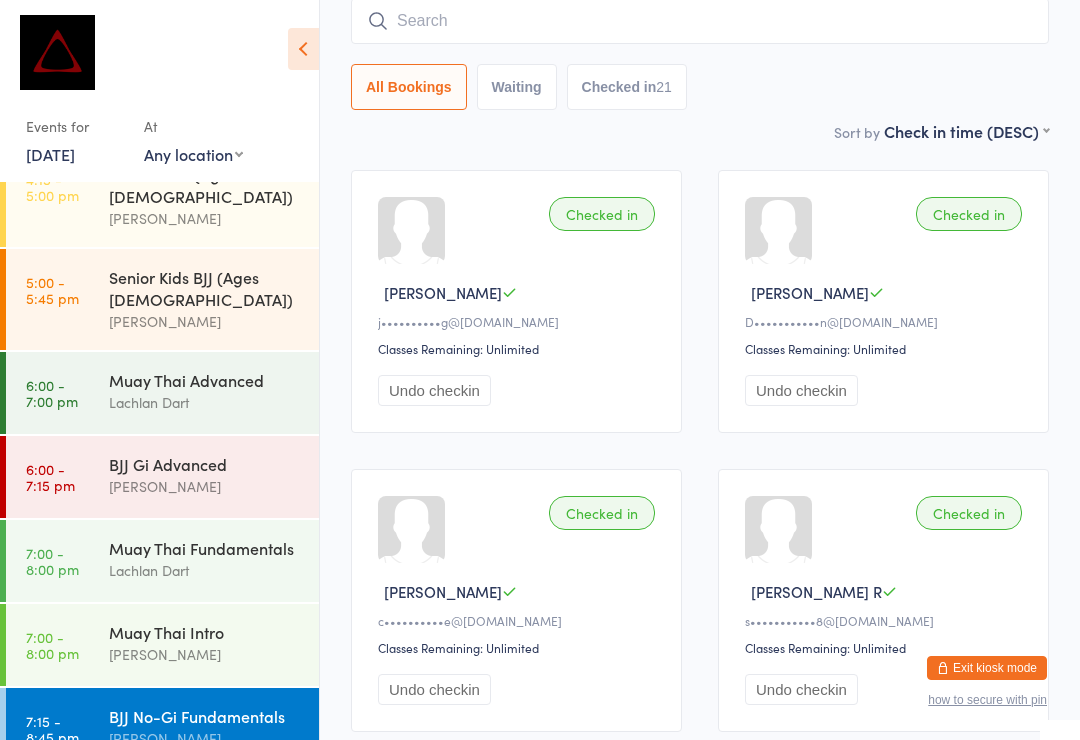 scroll, scrollTop: 786, scrollLeft: 0, axis: vertical 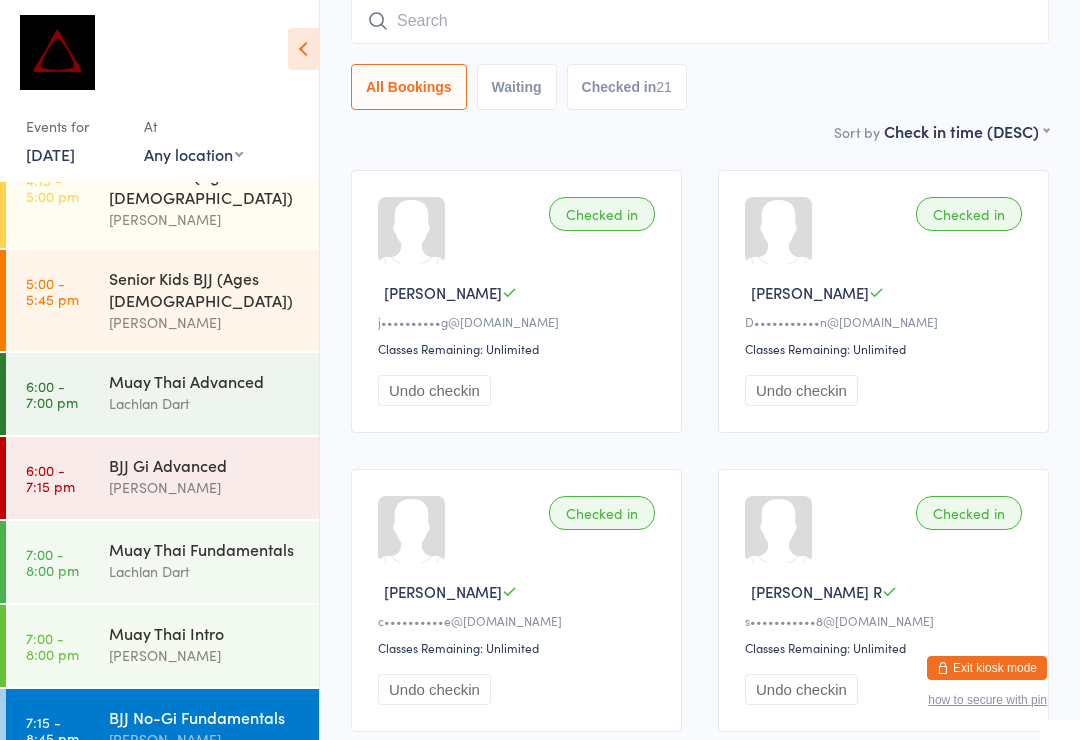 click at bounding box center (700, 21) 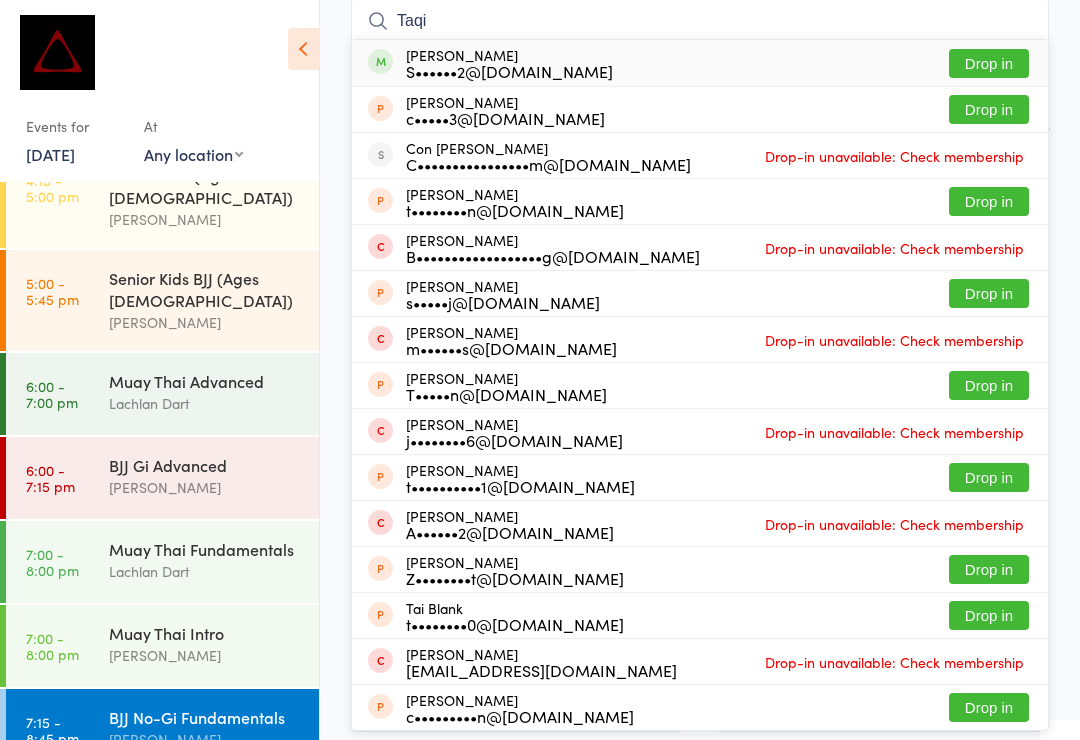type on "Taqi" 